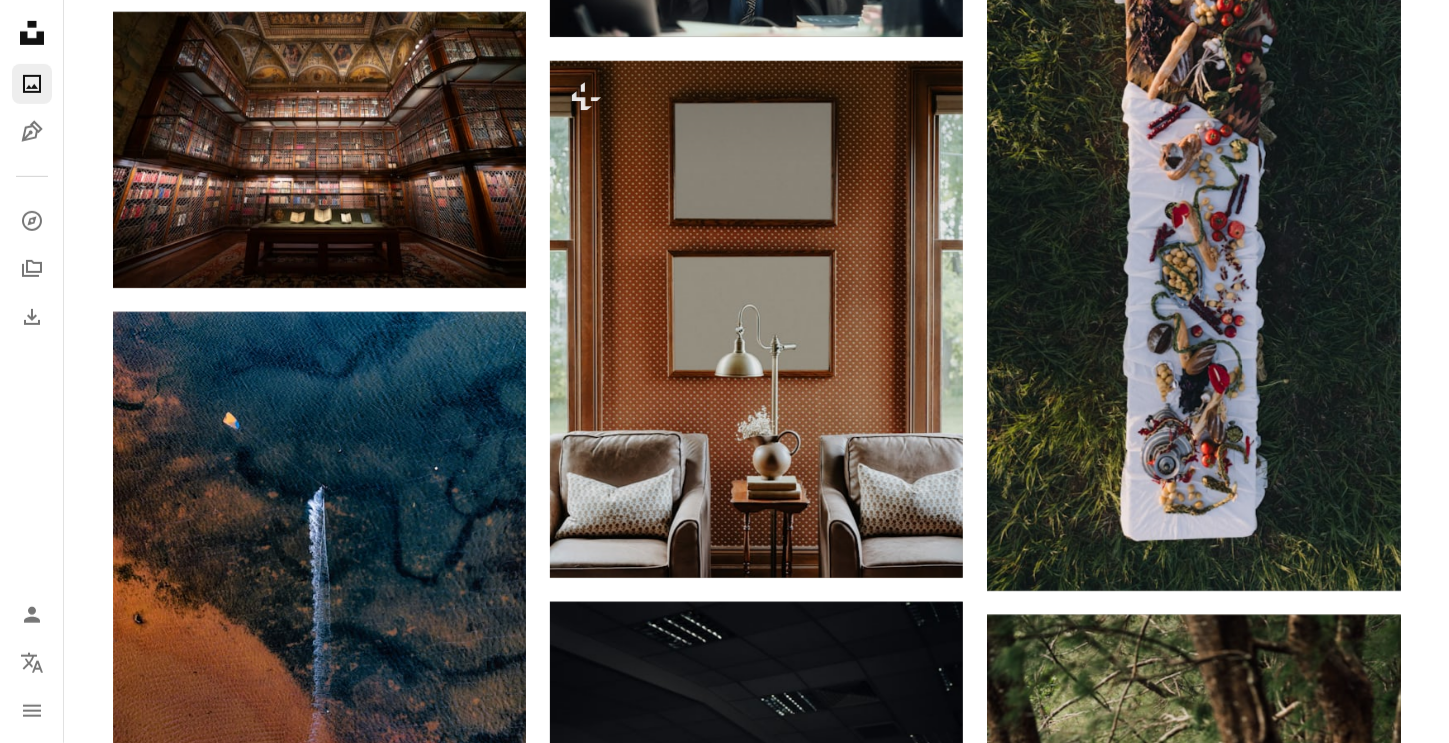 scroll, scrollTop: 25100, scrollLeft: 0, axis: vertical 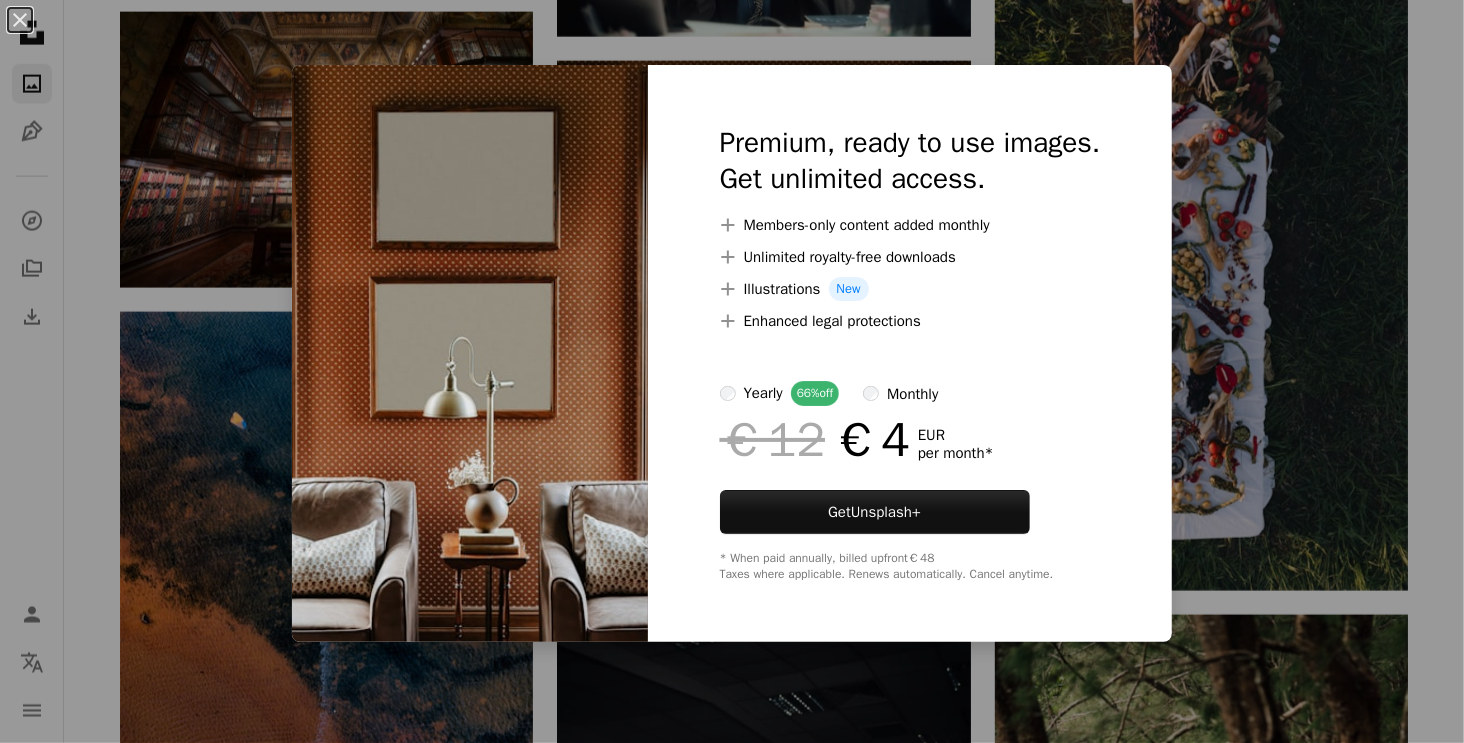 click on "An X shape Premium, ready to use images. Get unlimited access. A plus sign Members-only content added monthly A plus sign Unlimited royalty-free downloads A plus sign Illustrations  New A plus sign Enhanced legal protections yearly 66%  off monthly €12   €4 EUR per month * Get  Unsplash+ * When paid annually, billed upfront  €48 Taxes where applicable. Renews automatically. Cancel anytime." at bounding box center [732, 371] 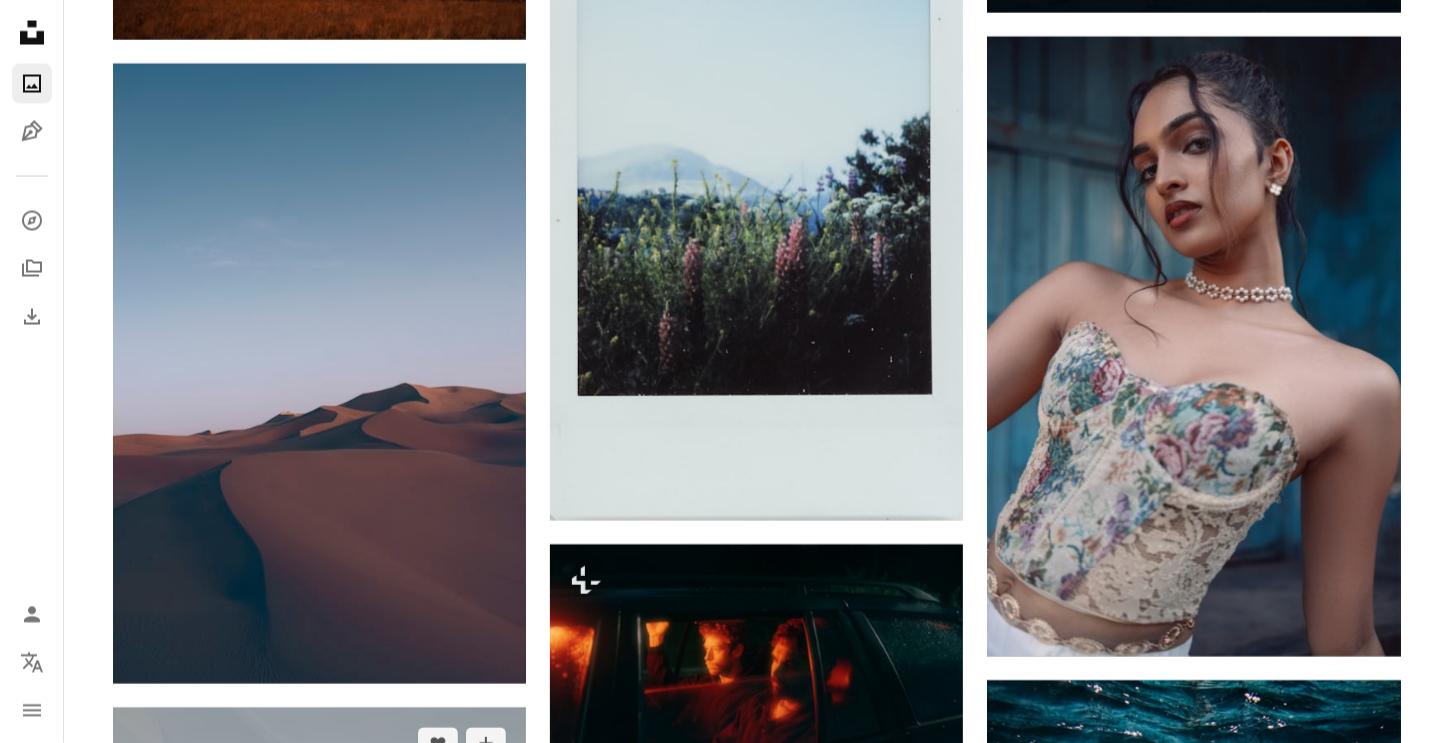 scroll, scrollTop: 86200, scrollLeft: 0, axis: vertical 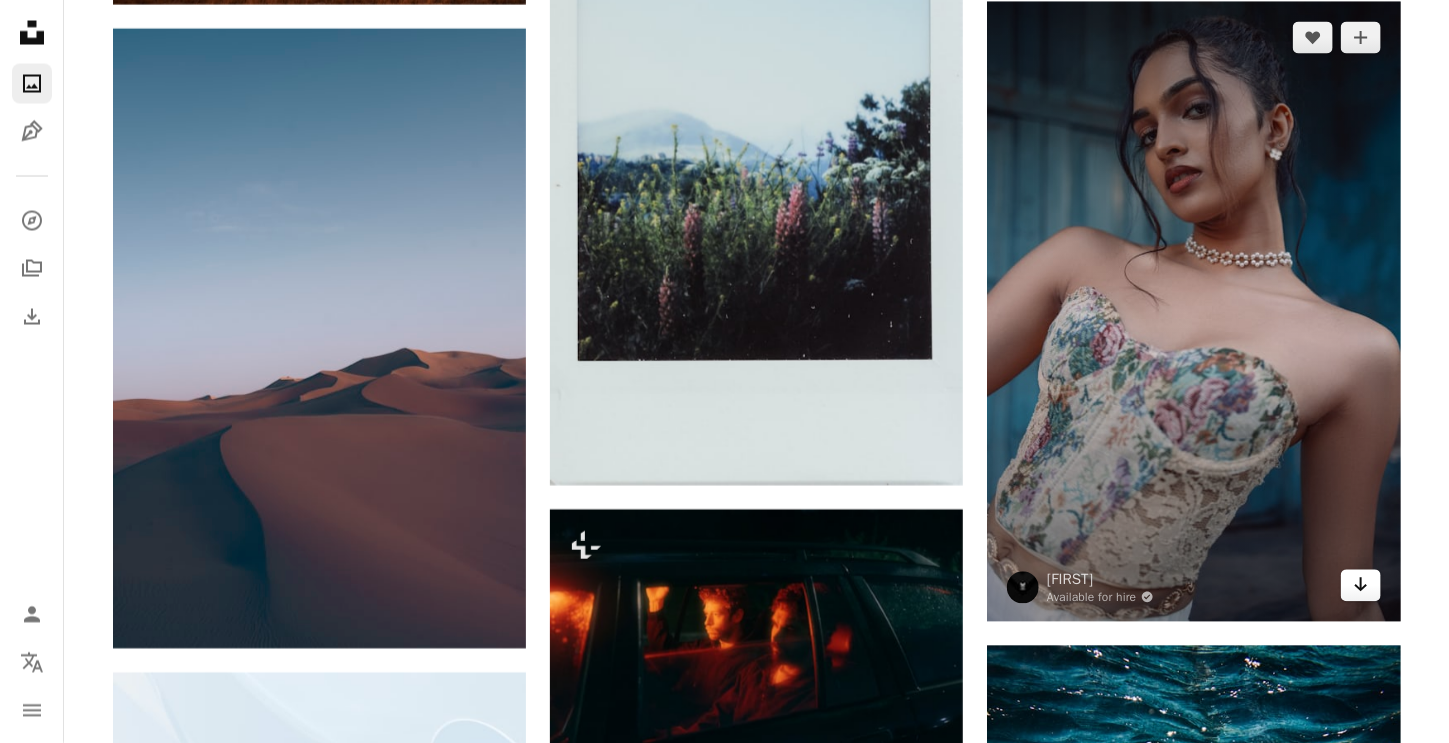 click on "Arrow pointing down" at bounding box center [1361, 586] 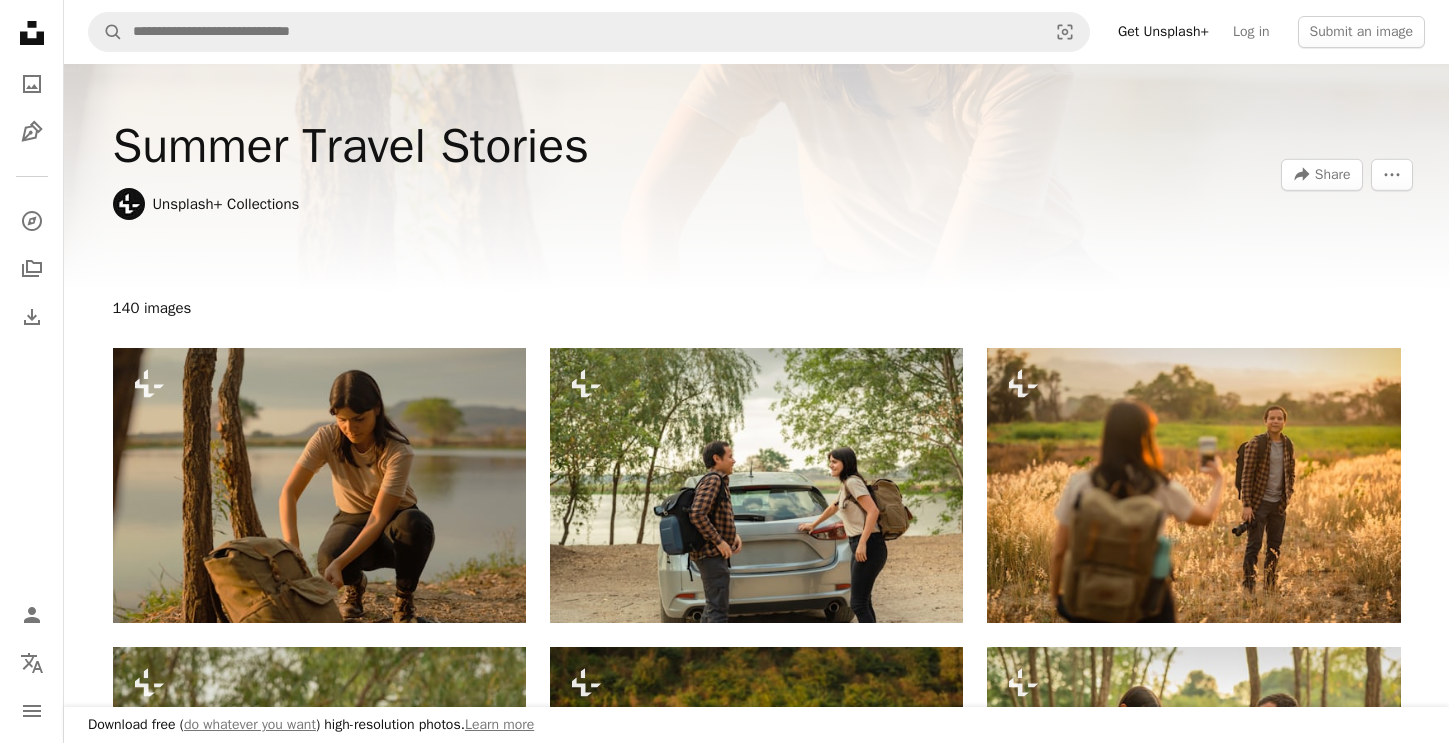 scroll, scrollTop: 10162, scrollLeft: 0, axis: vertical 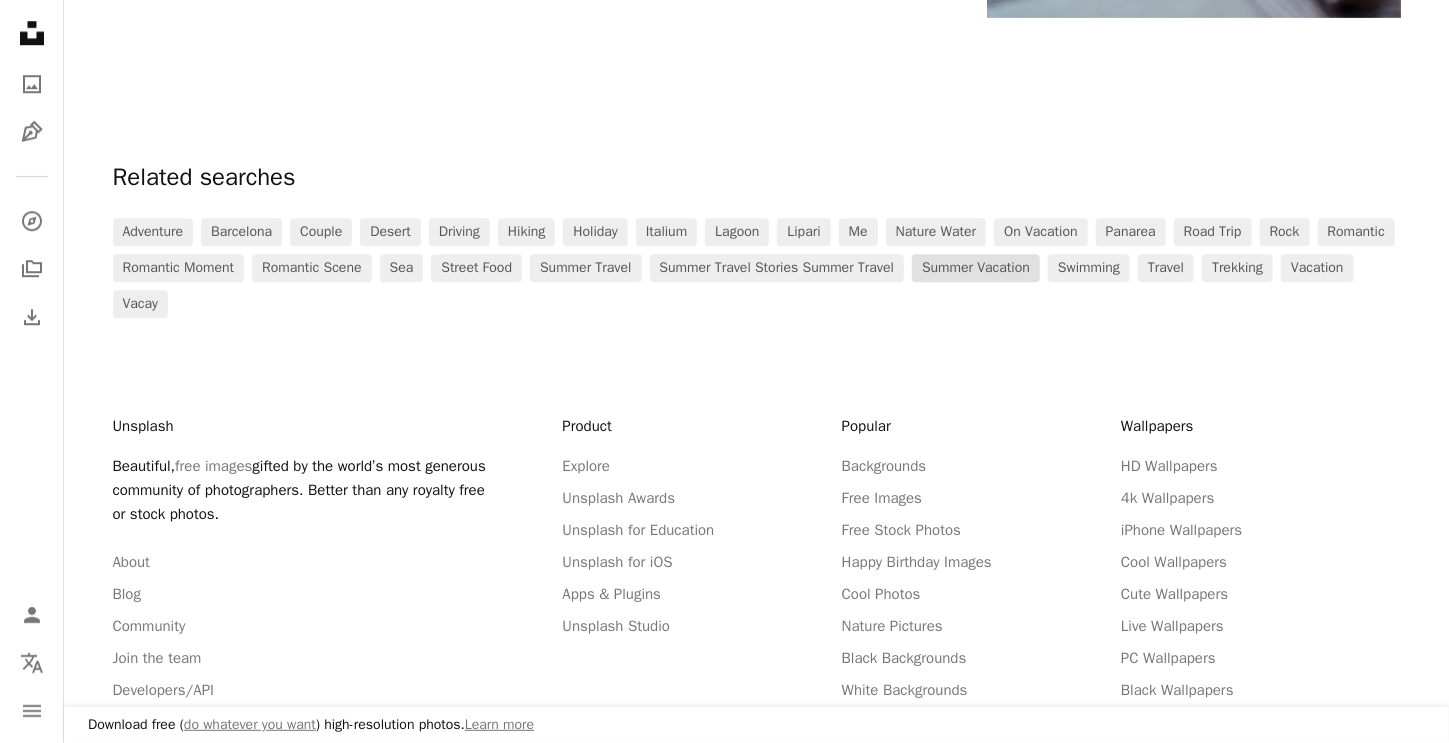 click on "summer vacation" at bounding box center [976, 268] 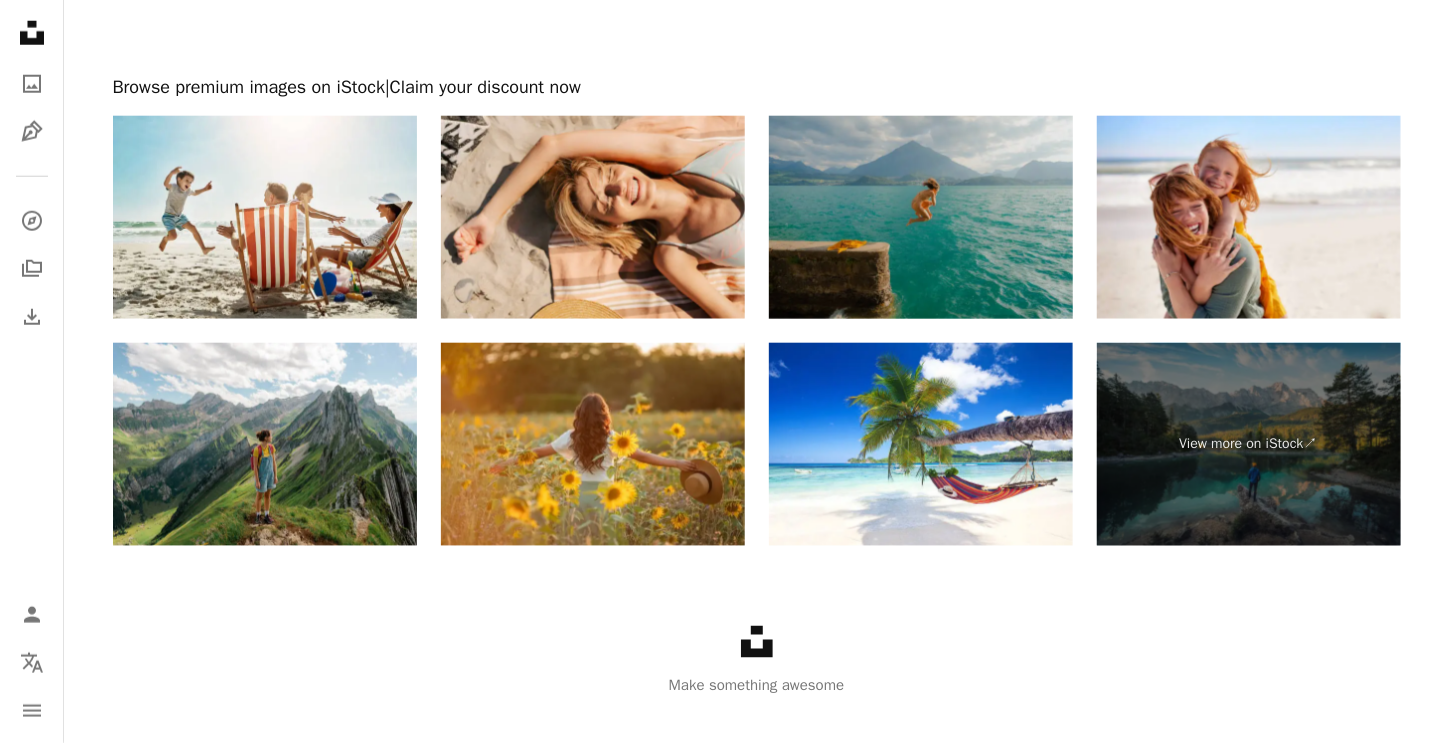 scroll, scrollTop: 4498, scrollLeft: 0, axis: vertical 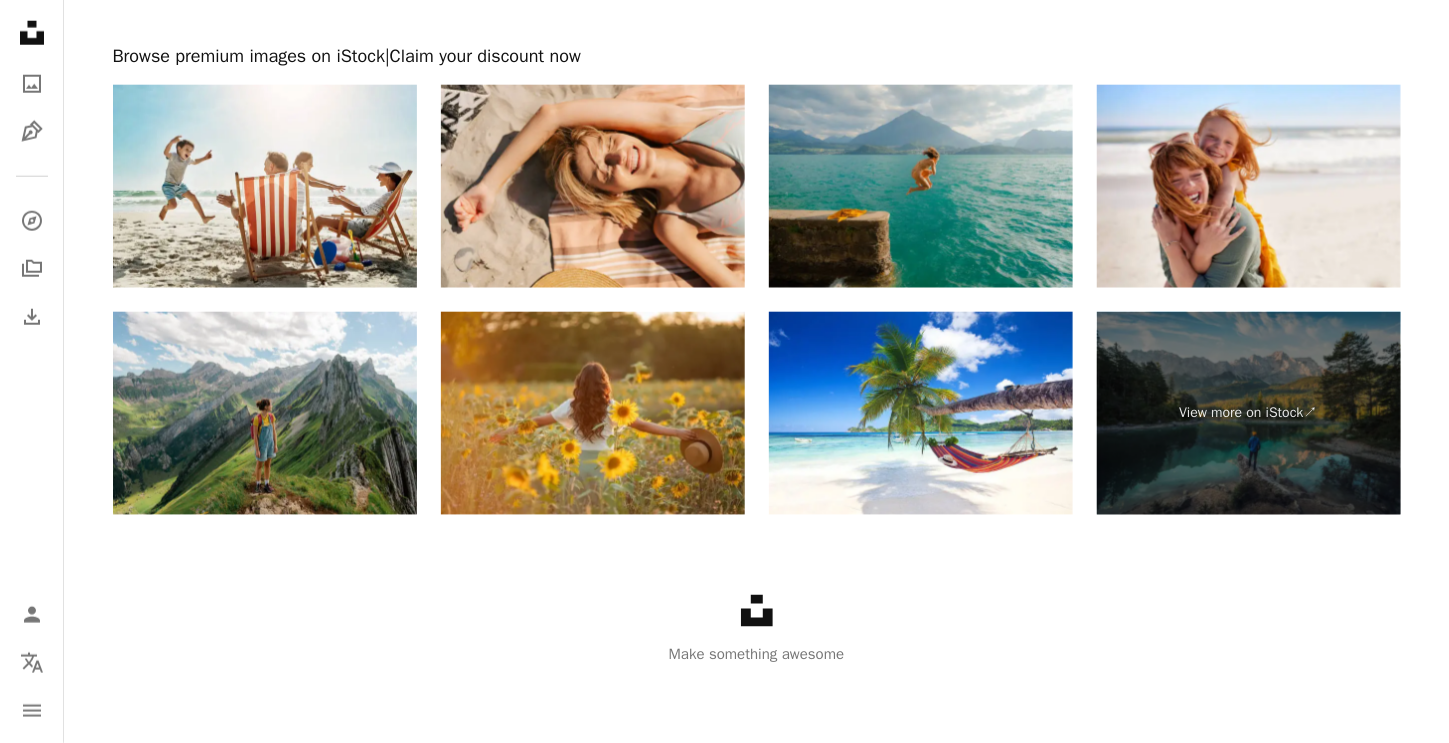 click on "Unsplash logo" 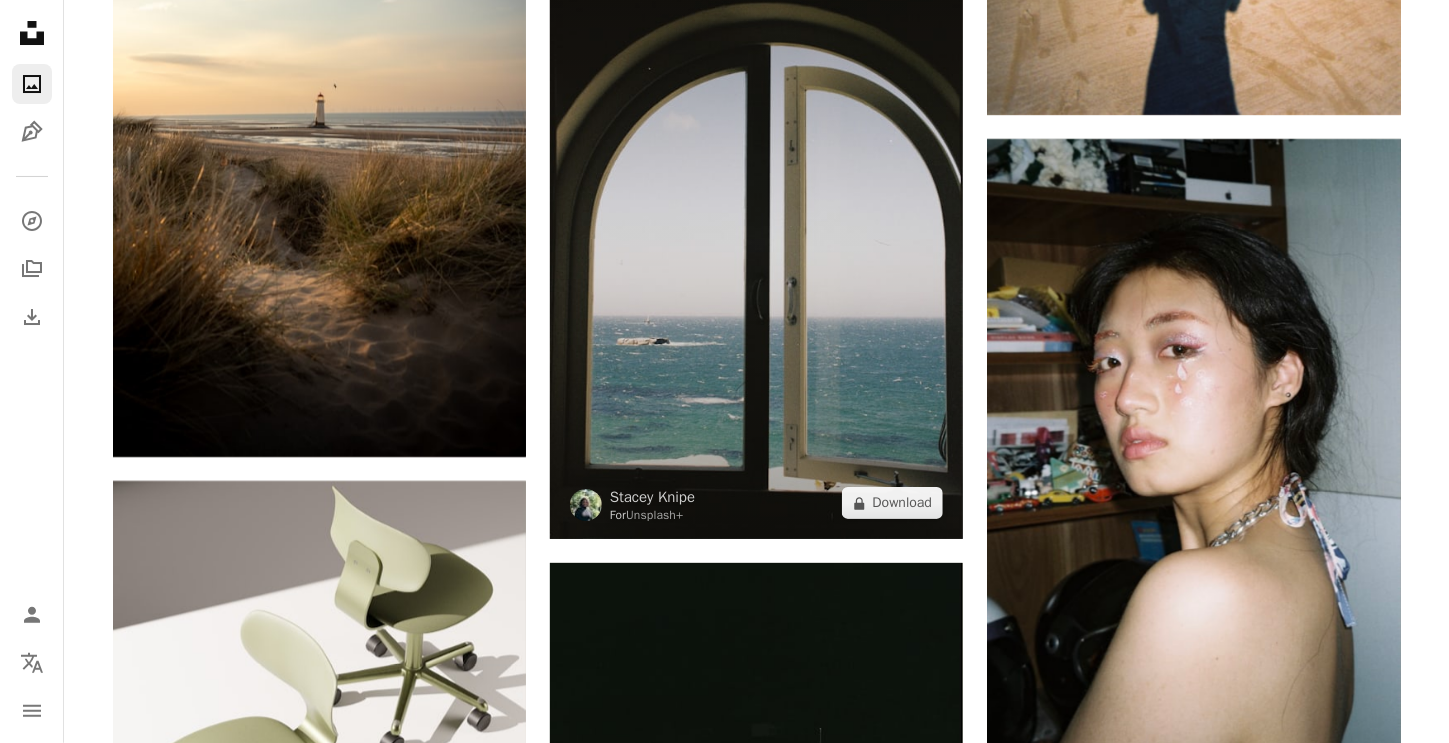 scroll, scrollTop: 14100, scrollLeft: 0, axis: vertical 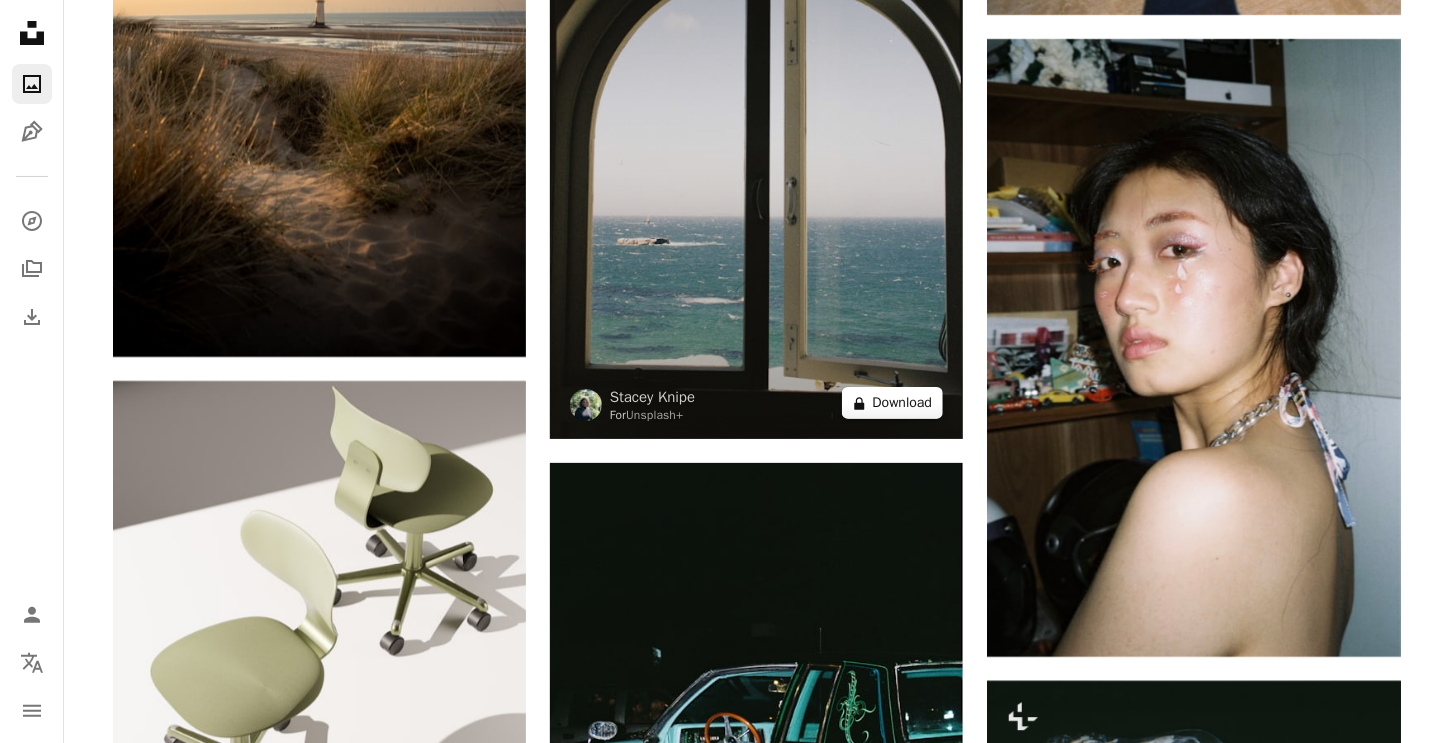 click on "A lock Download" at bounding box center [893, 403] 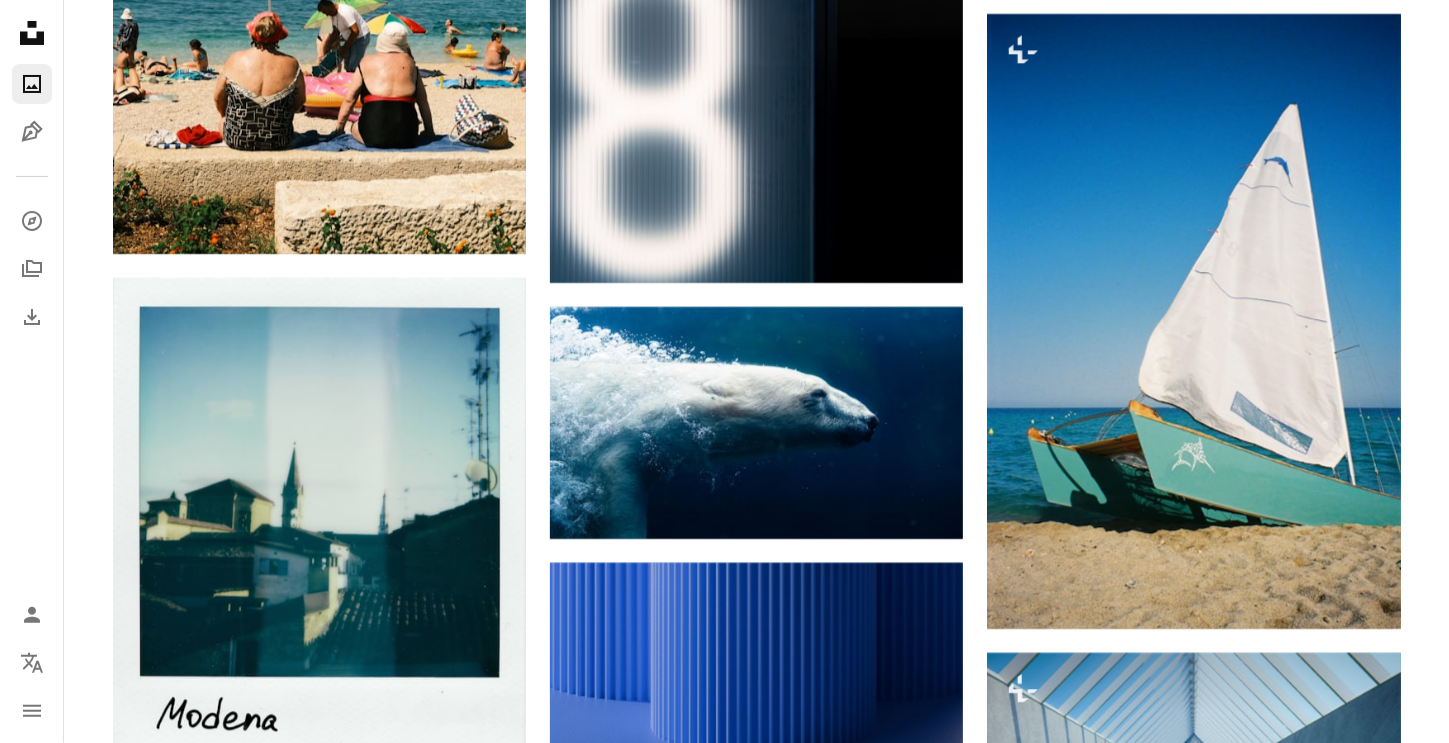 scroll, scrollTop: 17700, scrollLeft: 0, axis: vertical 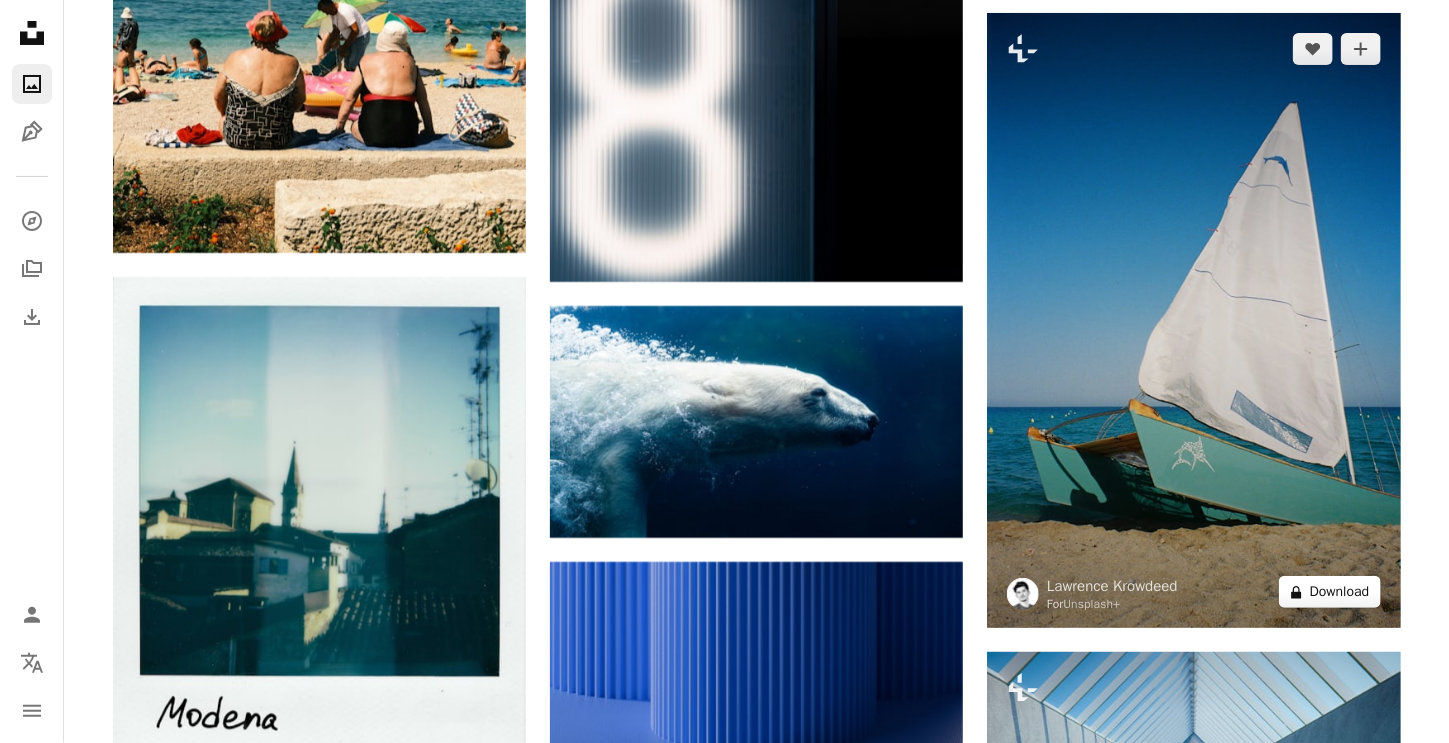 click on "A lock Download" at bounding box center [1330, 592] 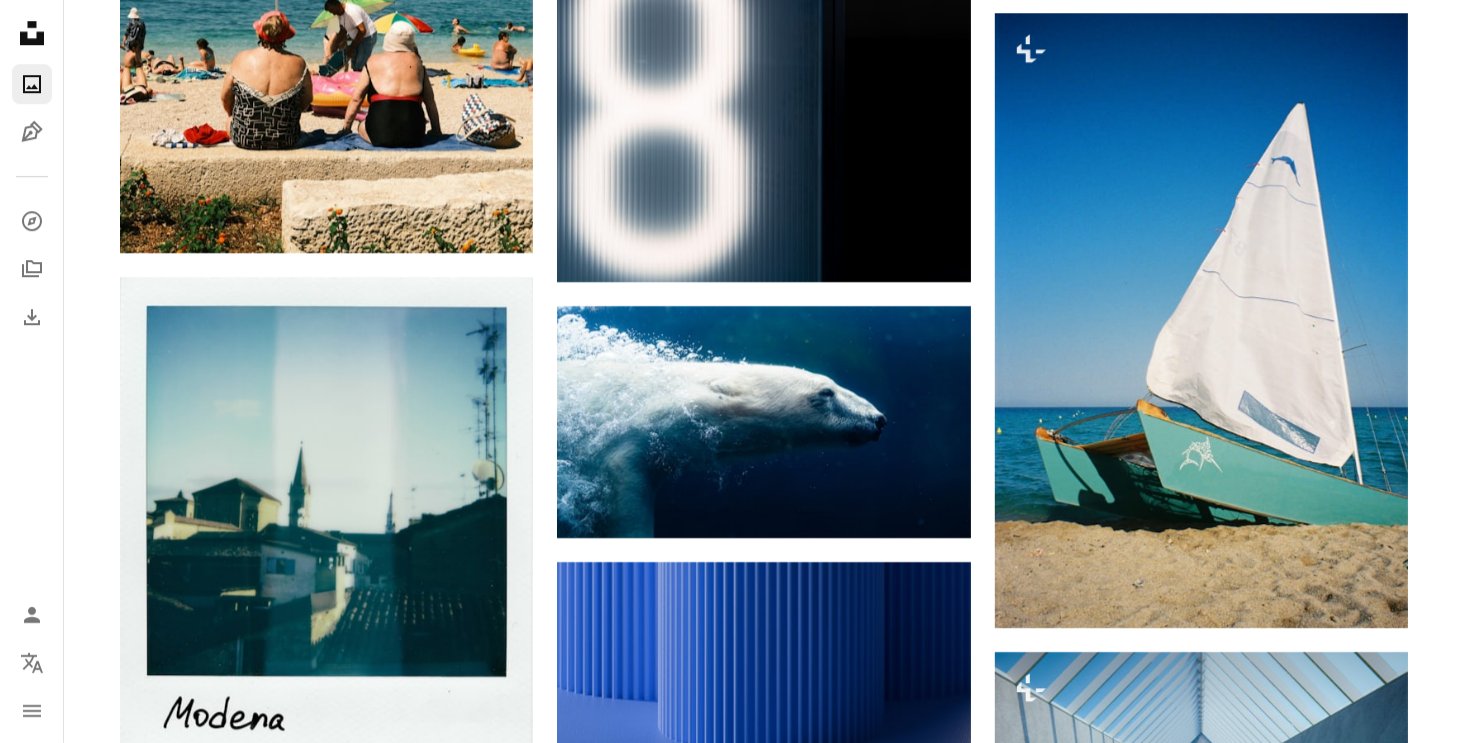 click on "An X shape" at bounding box center [20, 20] 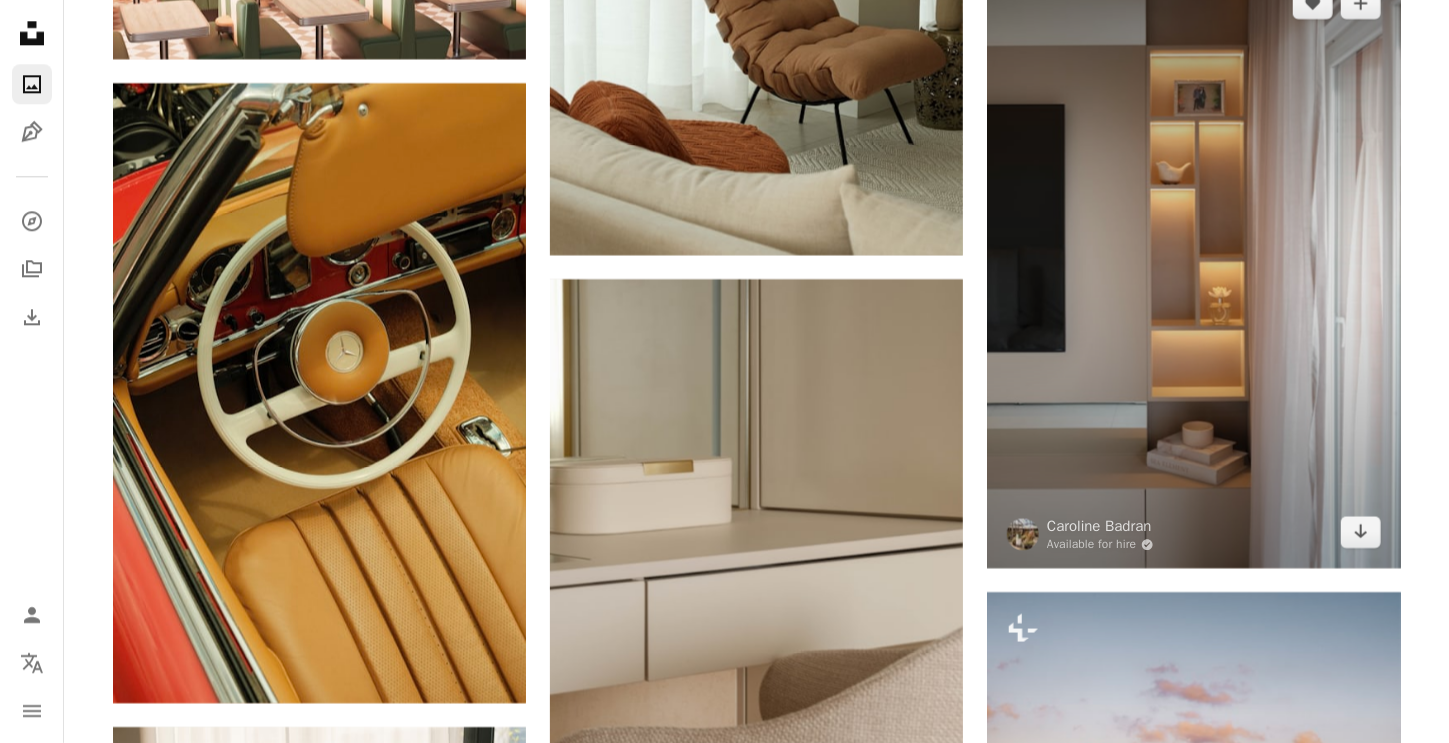 scroll, scrollTop: 20000, scrollLeft: 0, axis: vertical 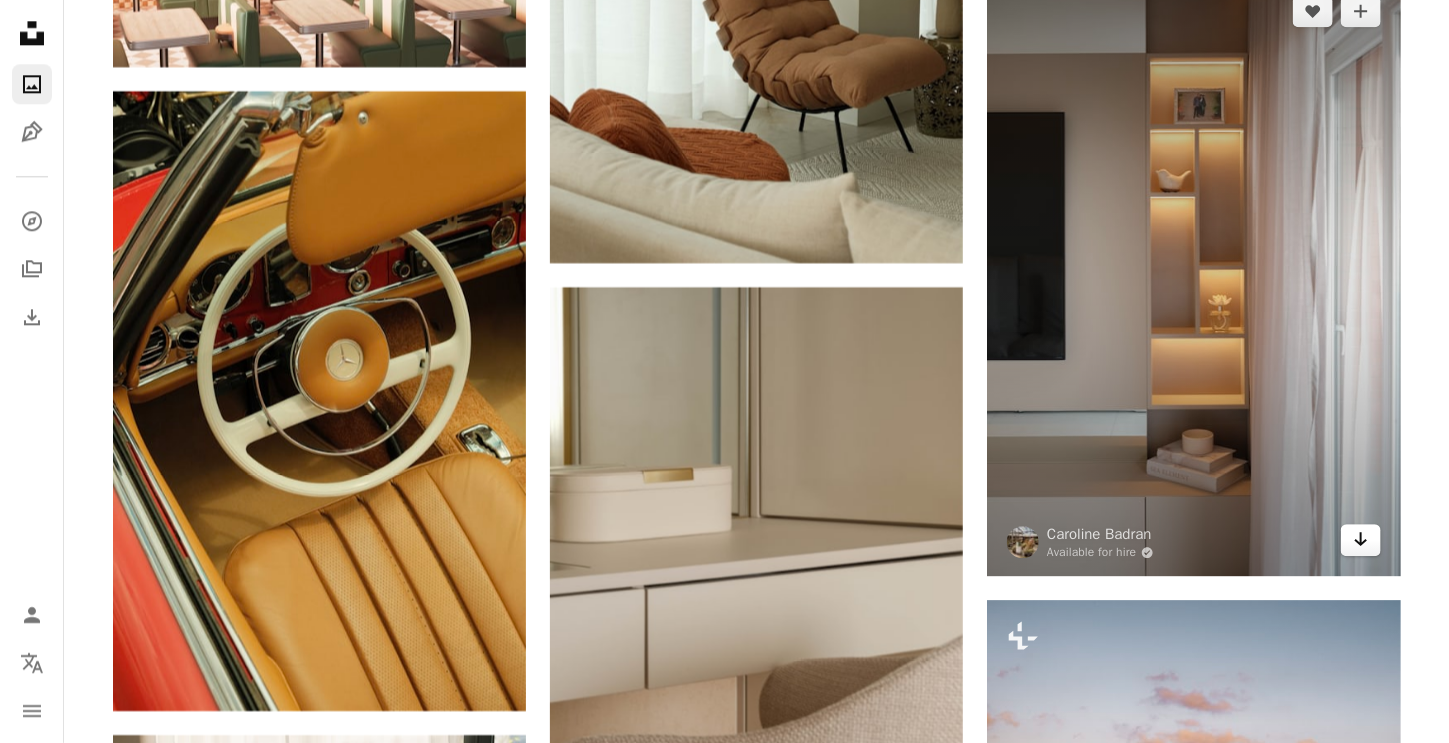 click 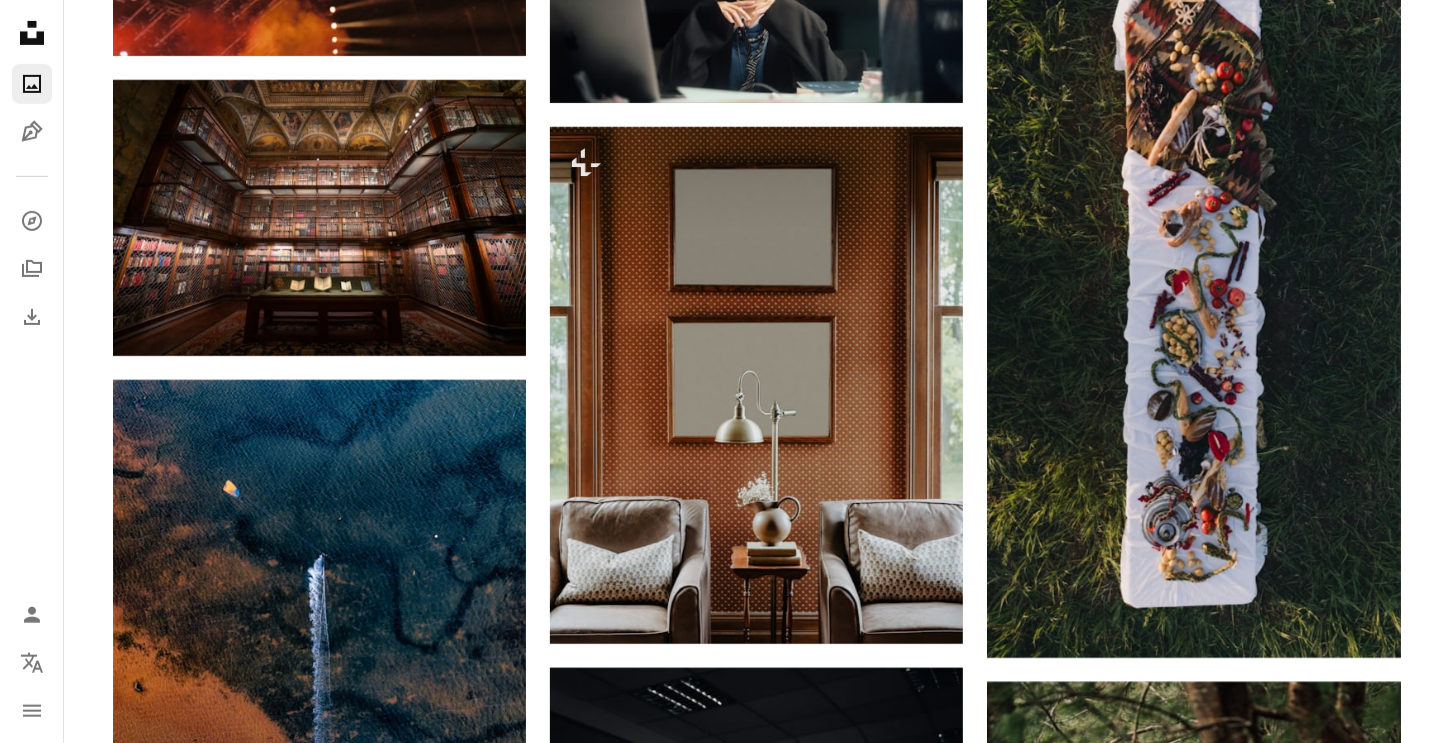 scroll, scrollTop: 25000, scrollLeft: 0, axis: vertical 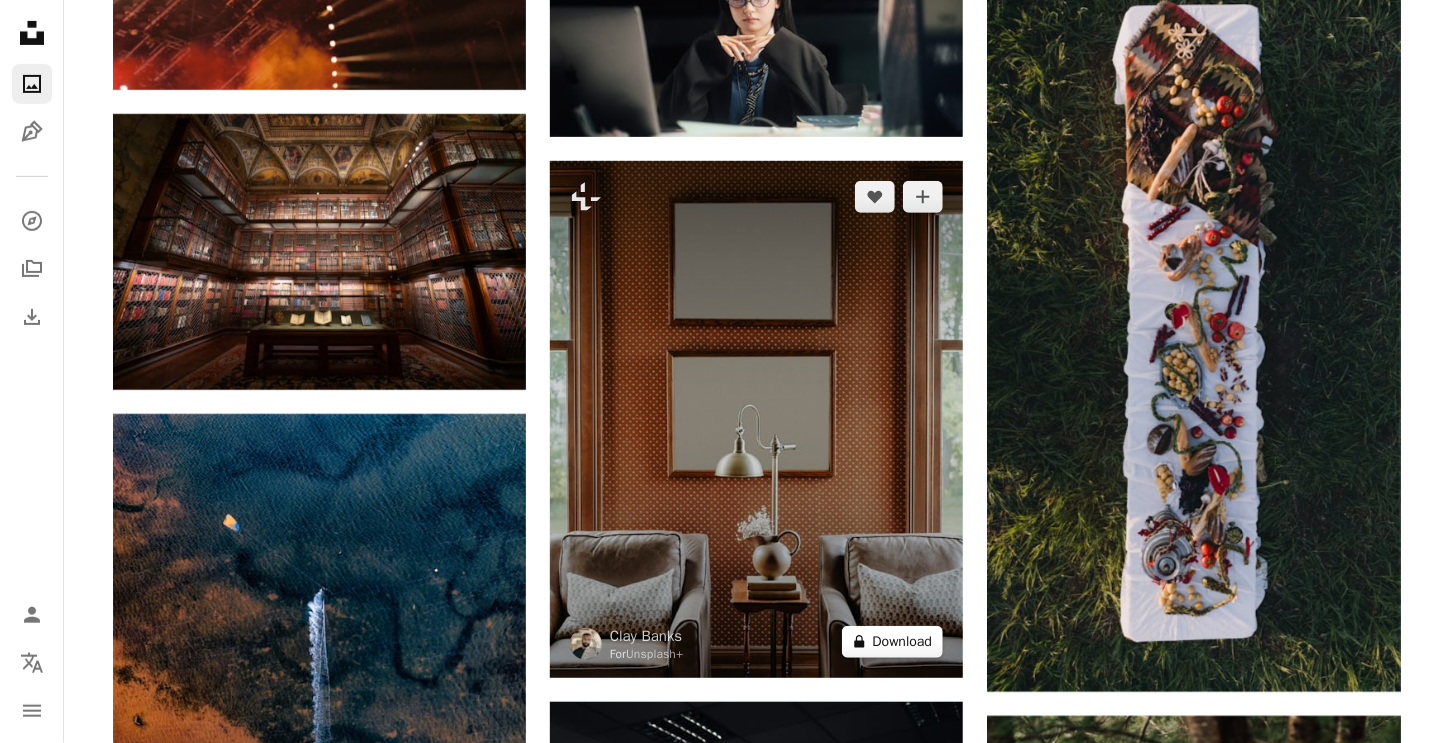 click on "A lock Download" at bounding box center (893, 642) 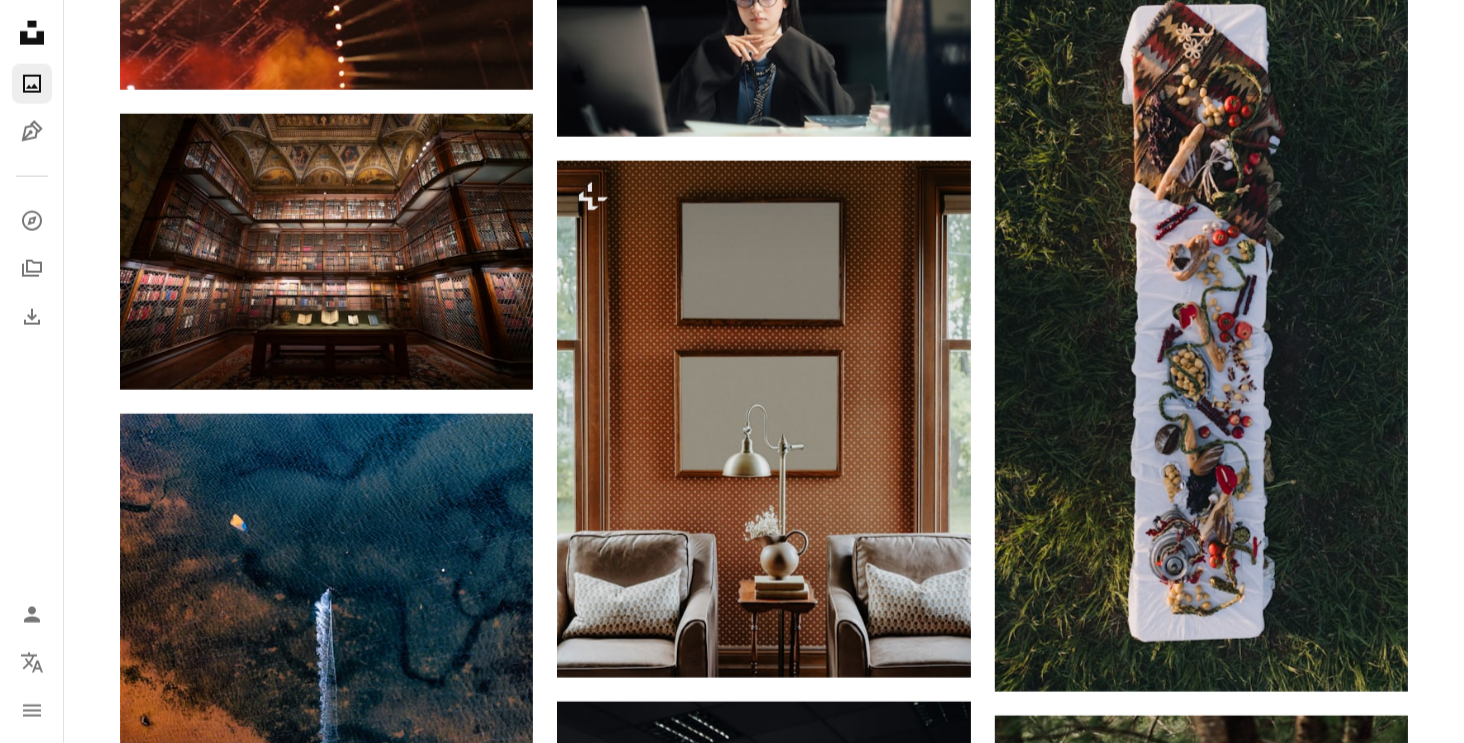 click on "An X shape" at bounding box center (20, 20) 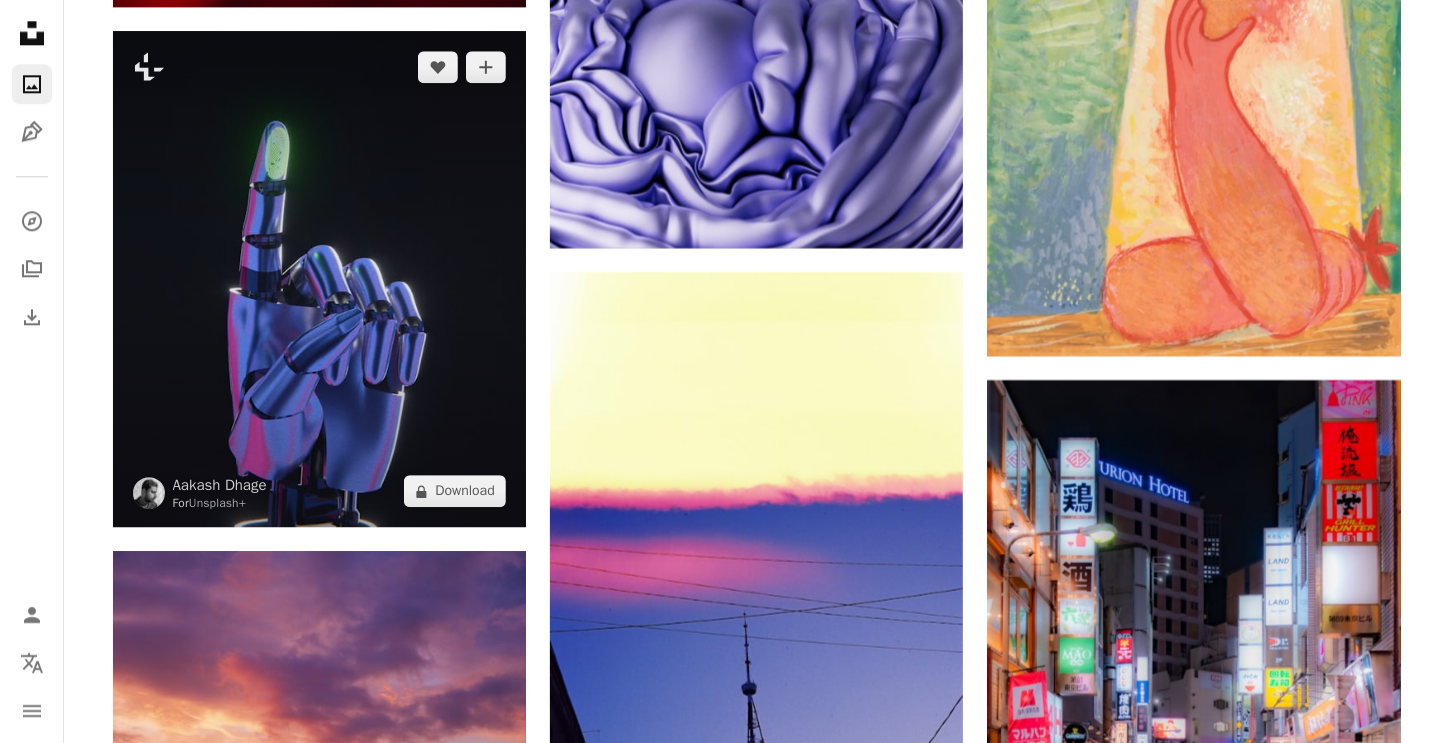 scroll, scrollTop: 30600, scrollLeft: 0, axis: vertical 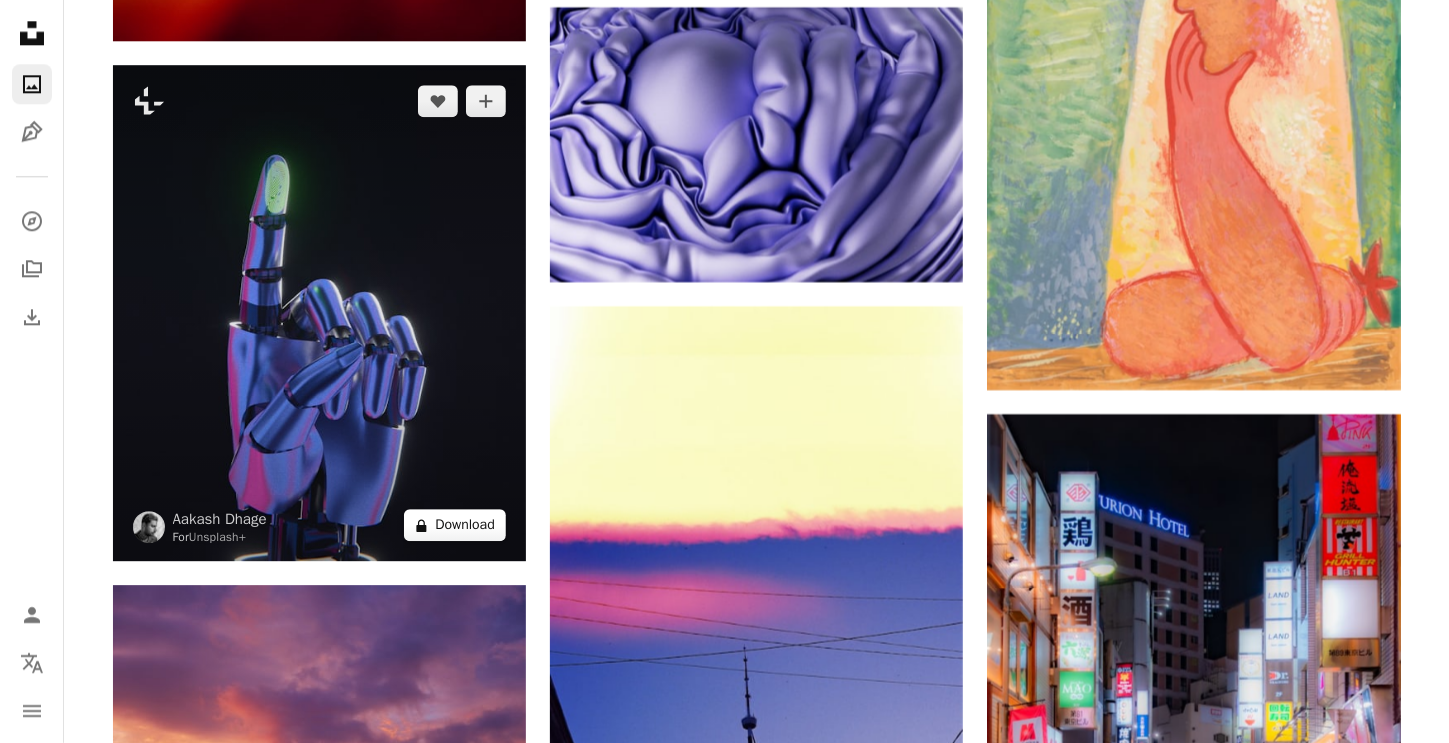 click on "A lock Download" at bounding box center (455, 525) 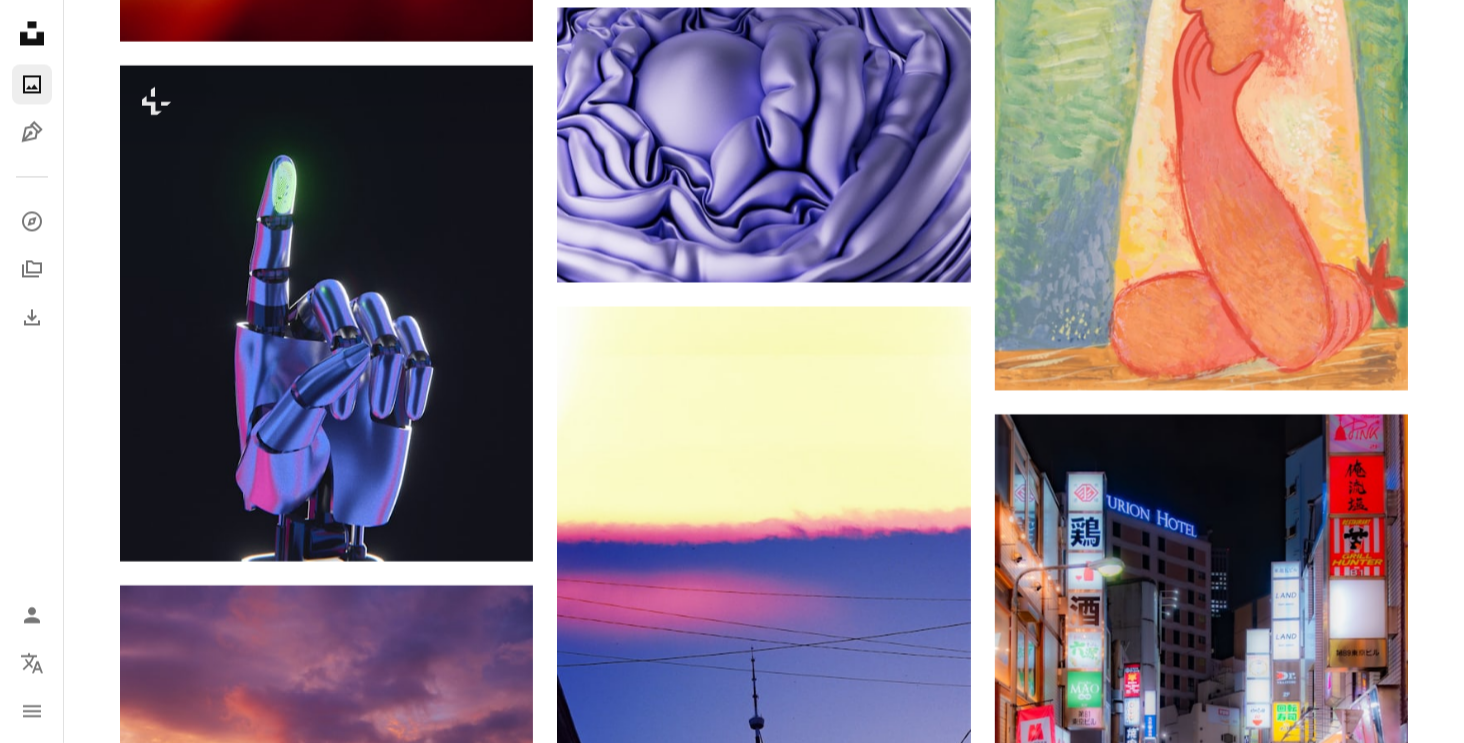 click on "An X shape" at bounding box center [20, 20] 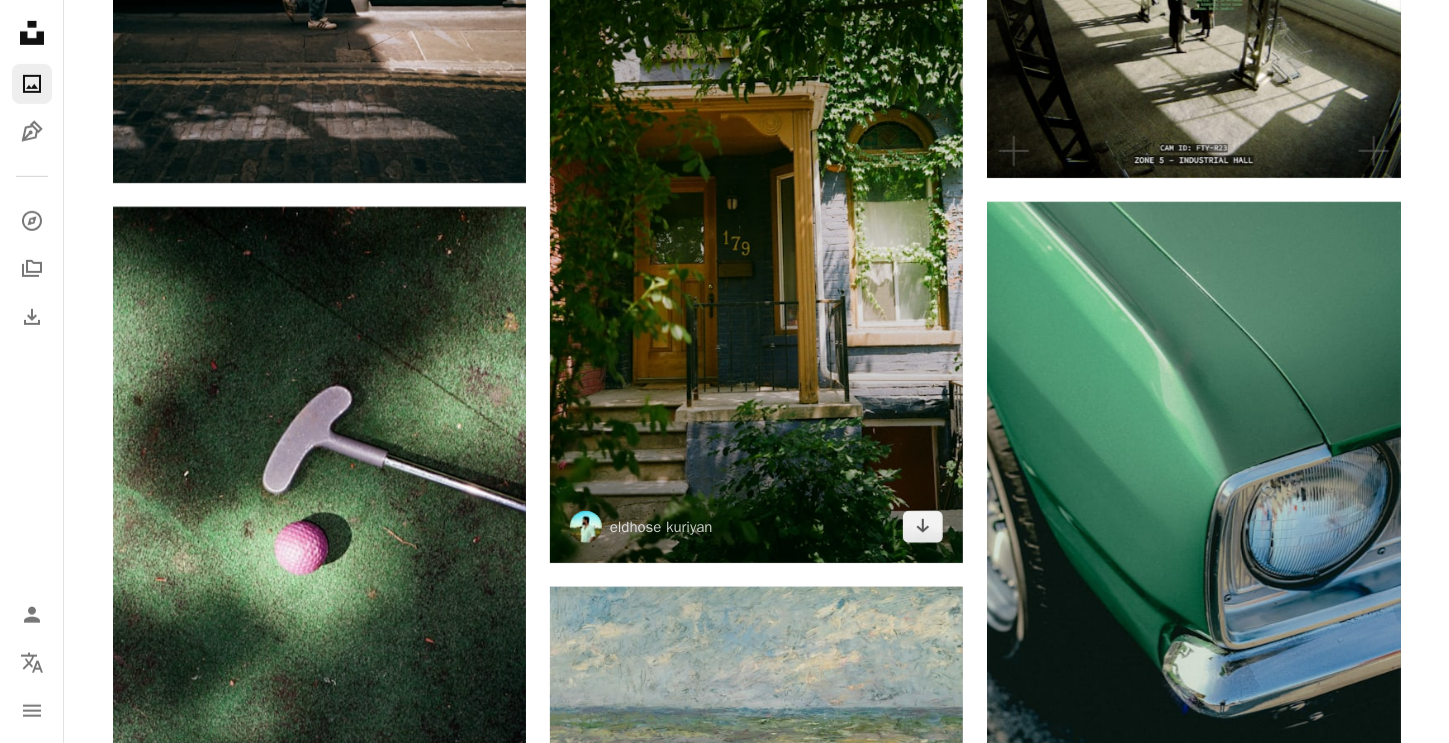 scroll, scrollTop: 53200, scrollLeft: 0, axis: vertical 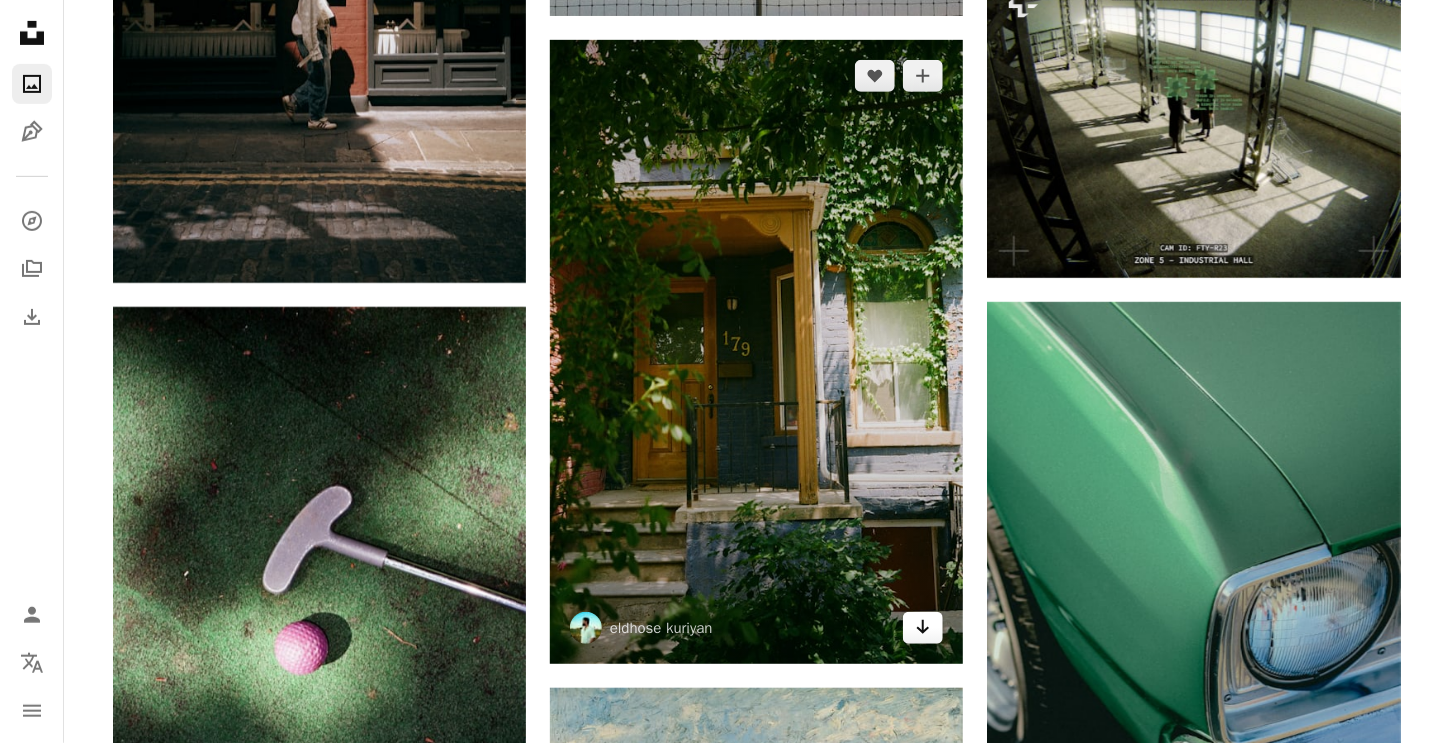 click on "Arrow pointing down" 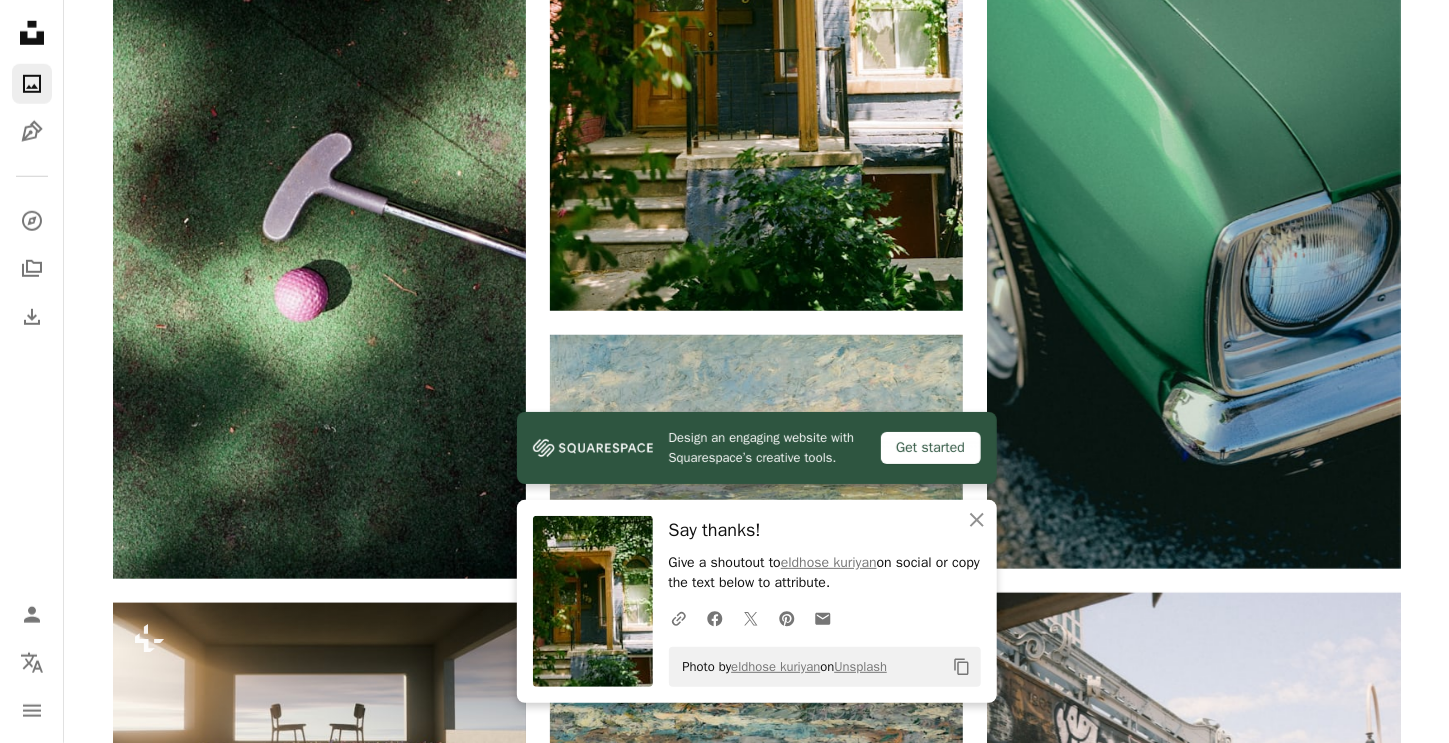 scroll, scrollTop: 53600, scrollLeft: 0, axis: vertical 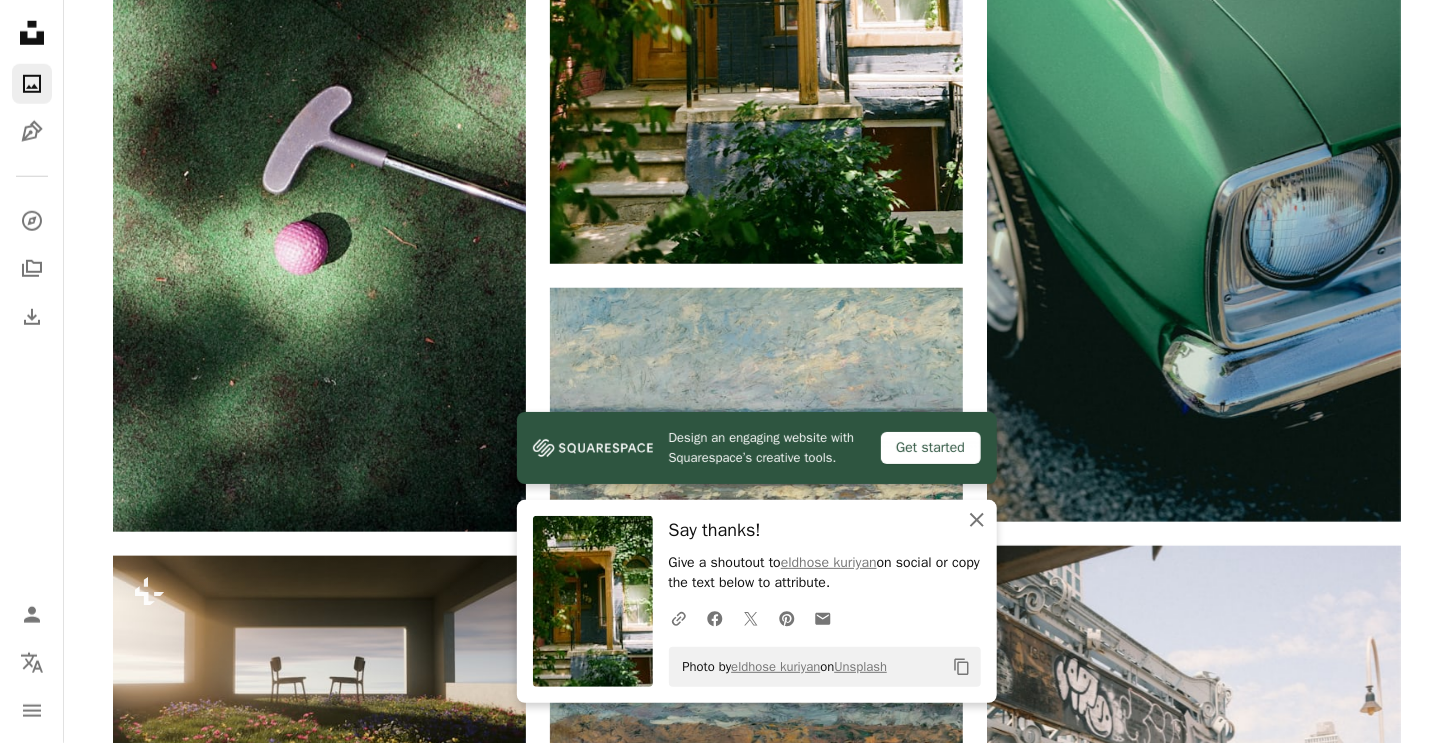 click 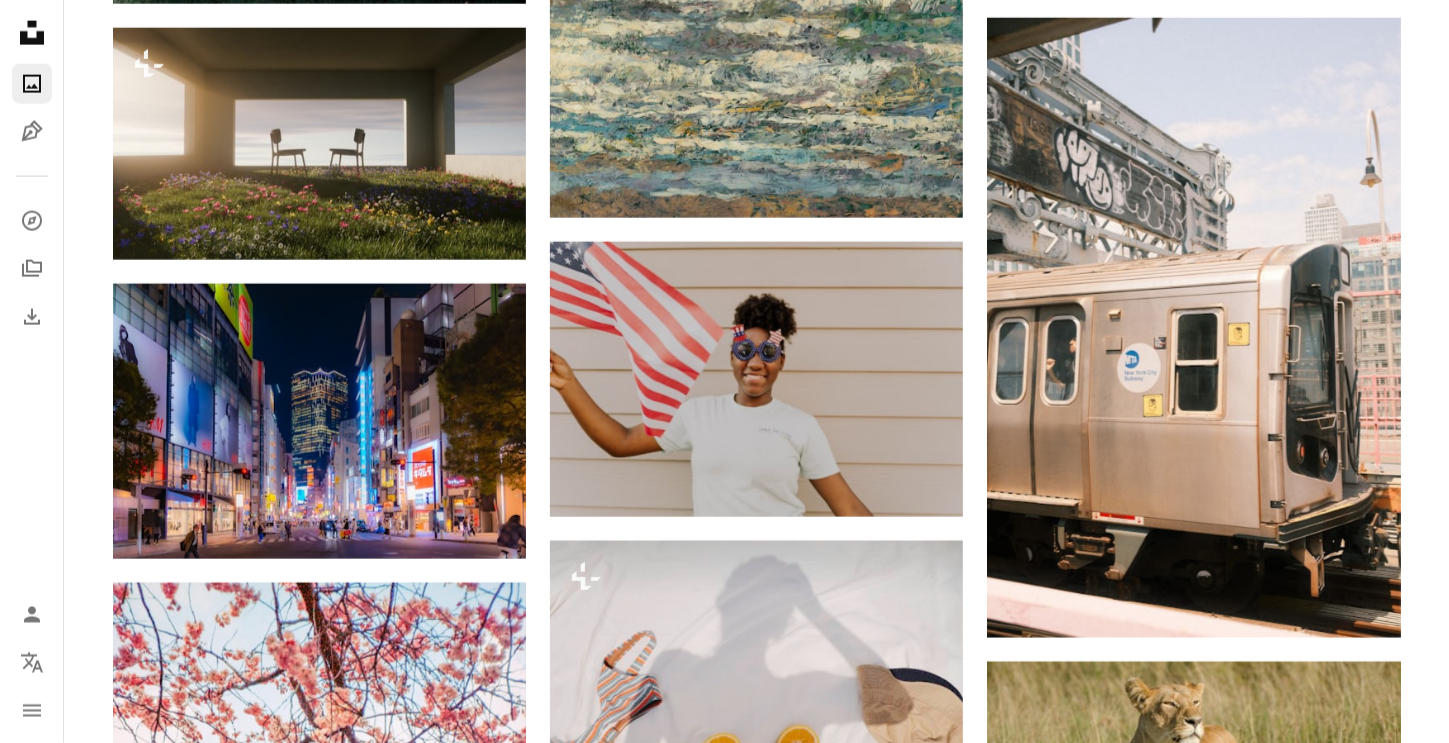 scroll, scrollTop: 54200, scrollLeft: 0, axis: vertical 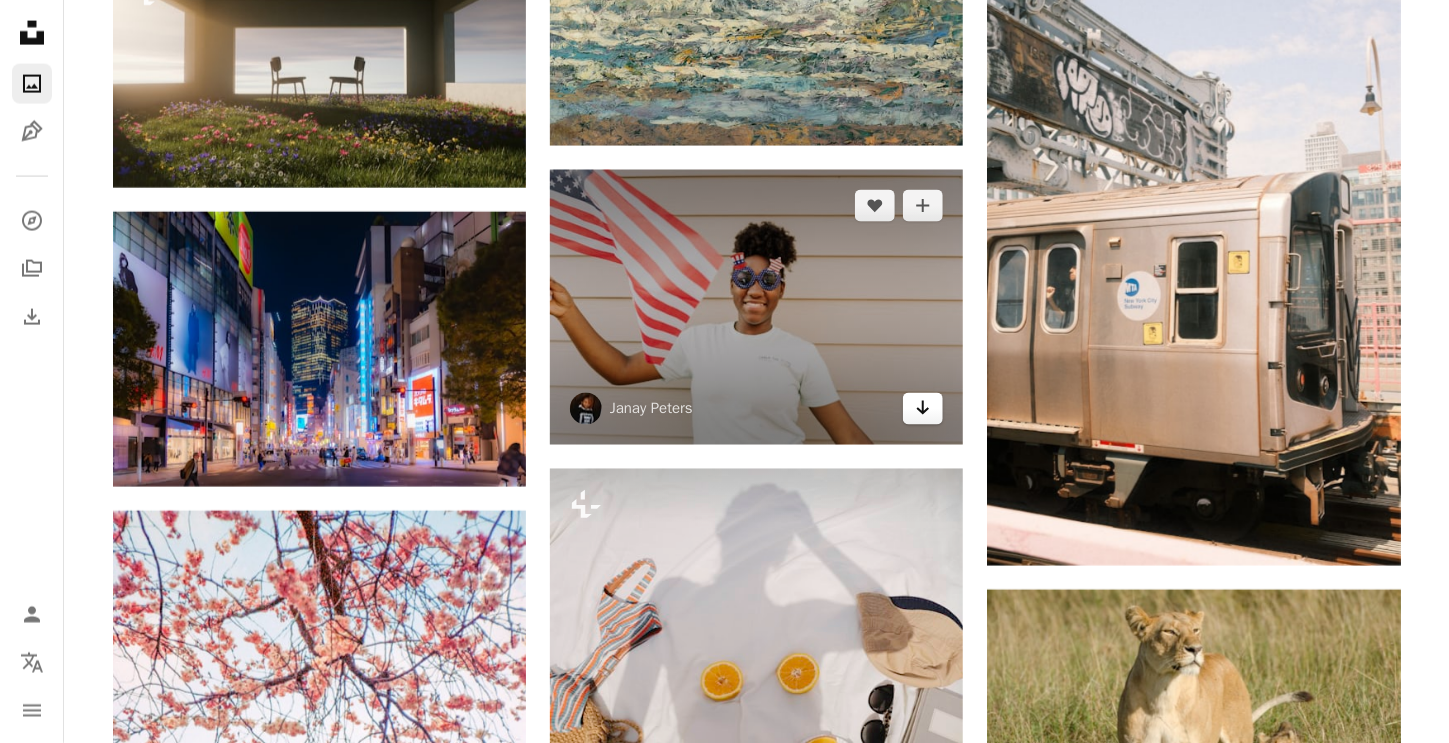 click on "Arrow pointing down" 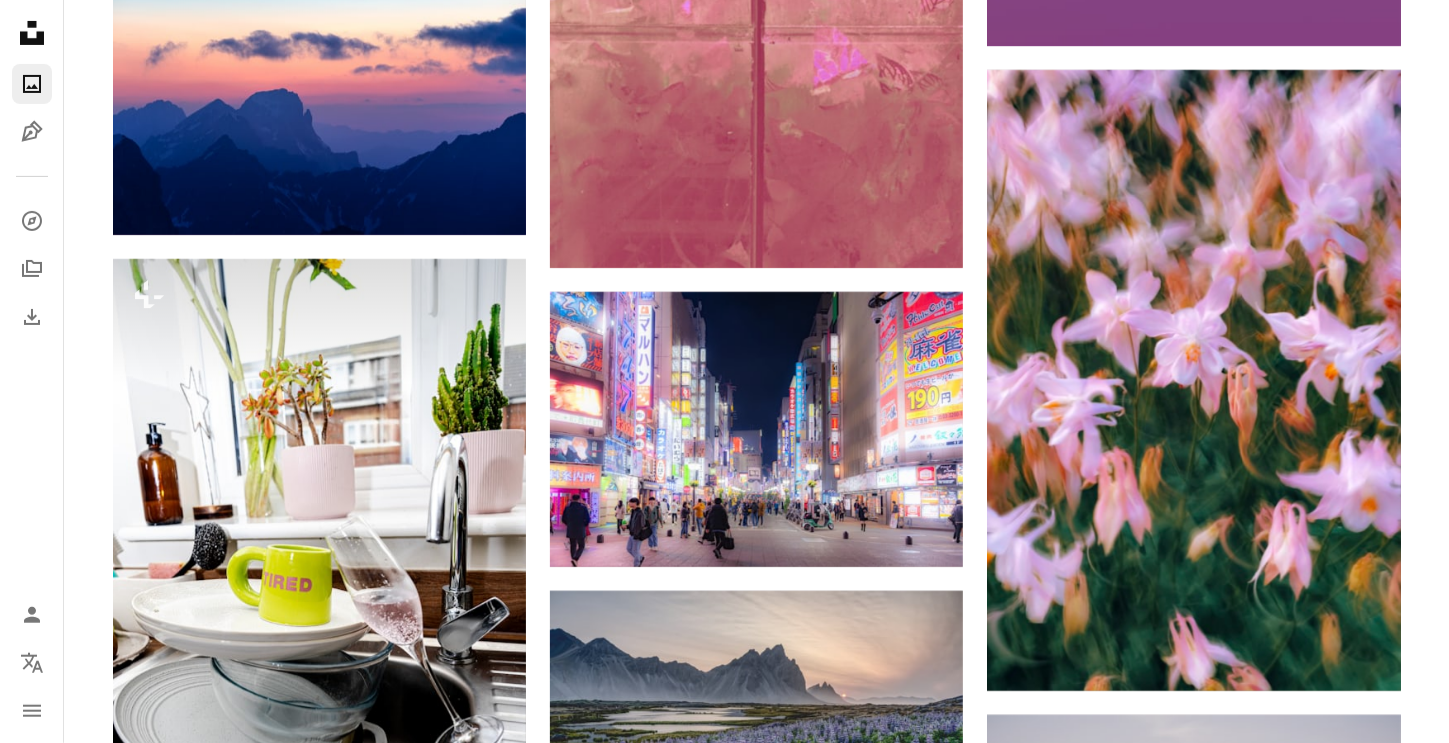 scroll, scrollTop: 60000, scrollLeft: 0, axis: vertical 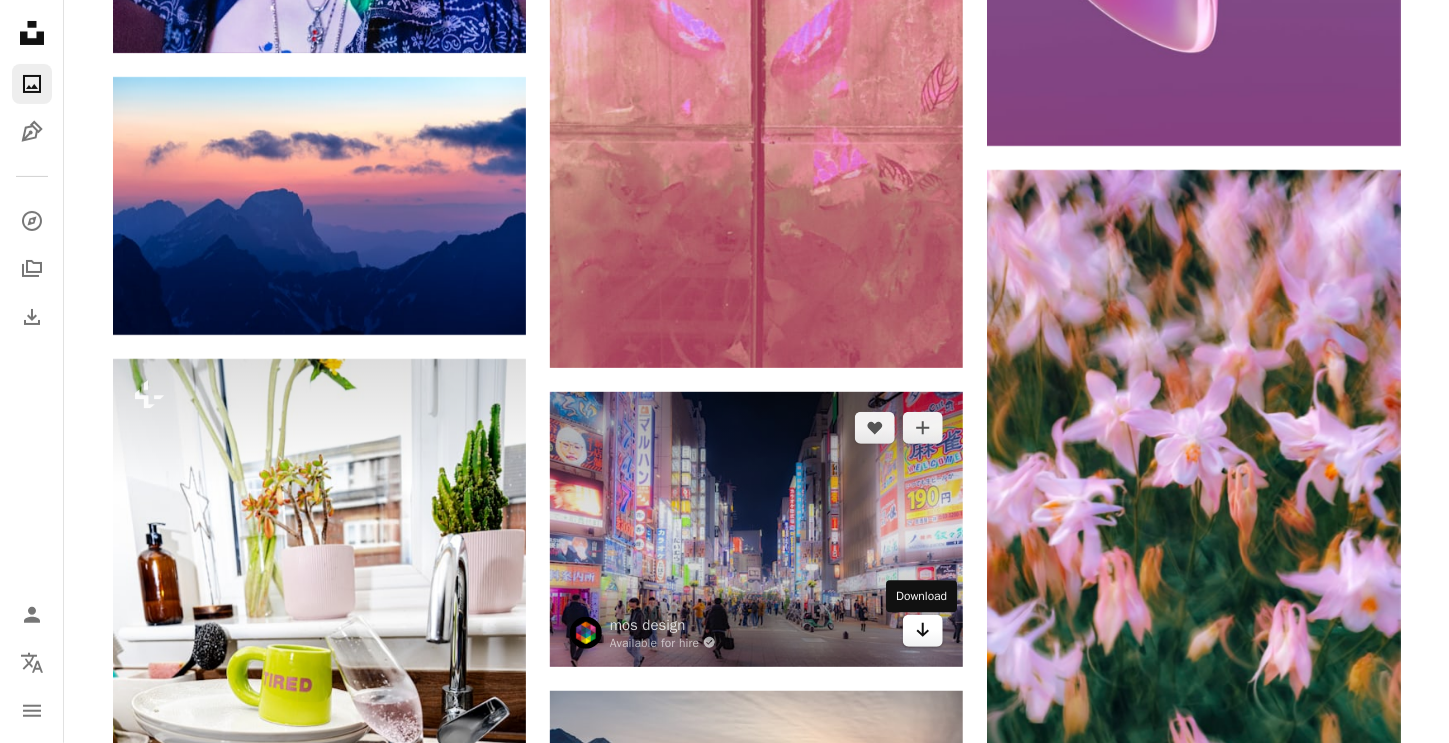click on "Arrow pointing down" 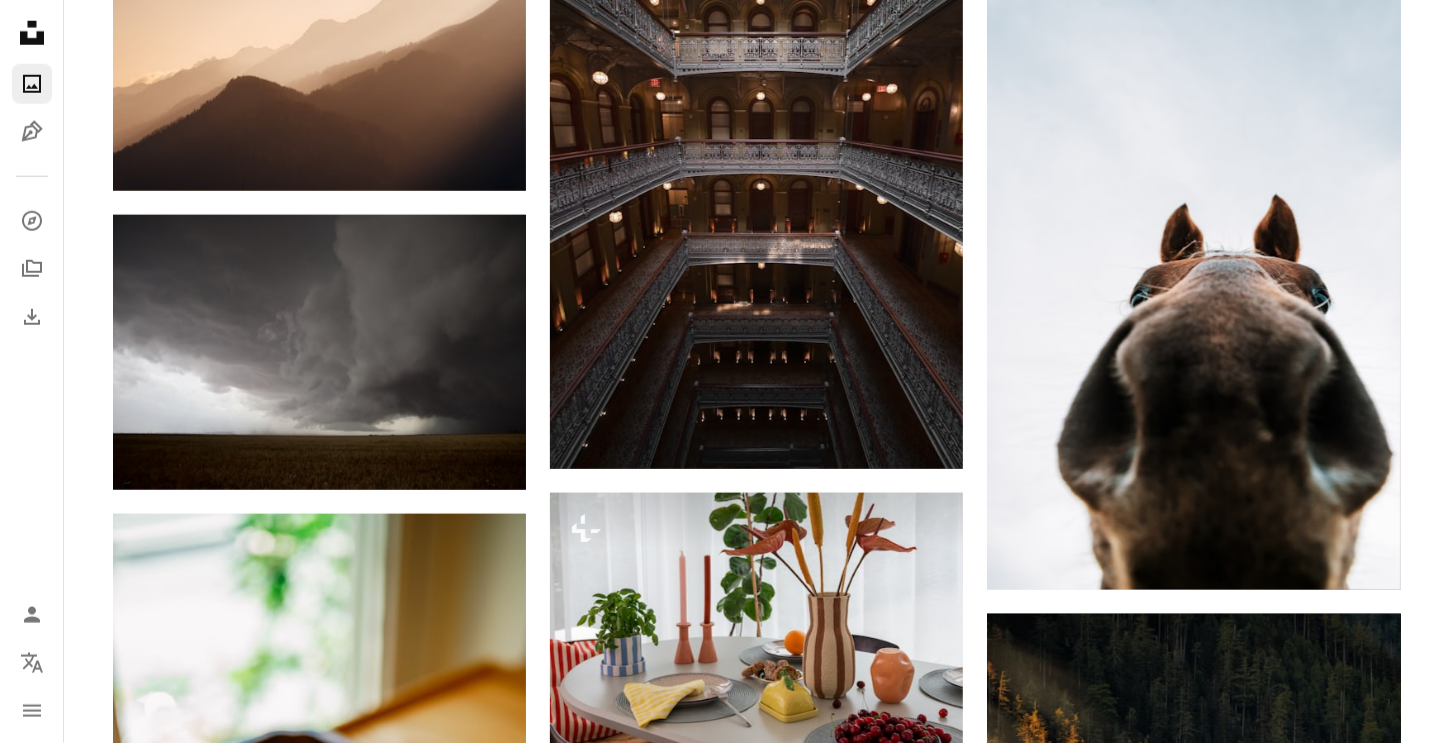 scroll, scrollTop: 67600, scrollLeft: 0, axis: vertical 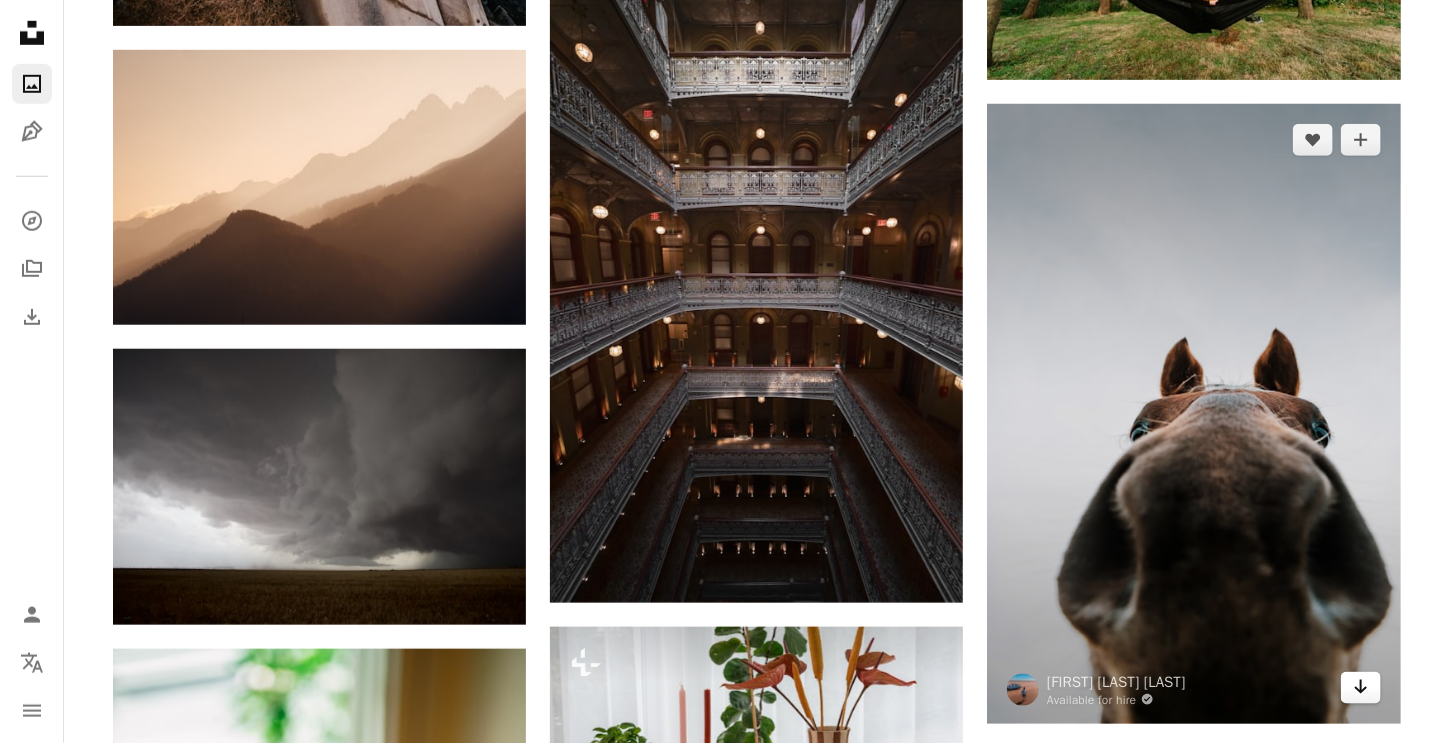 click on "Arrow pointing down" 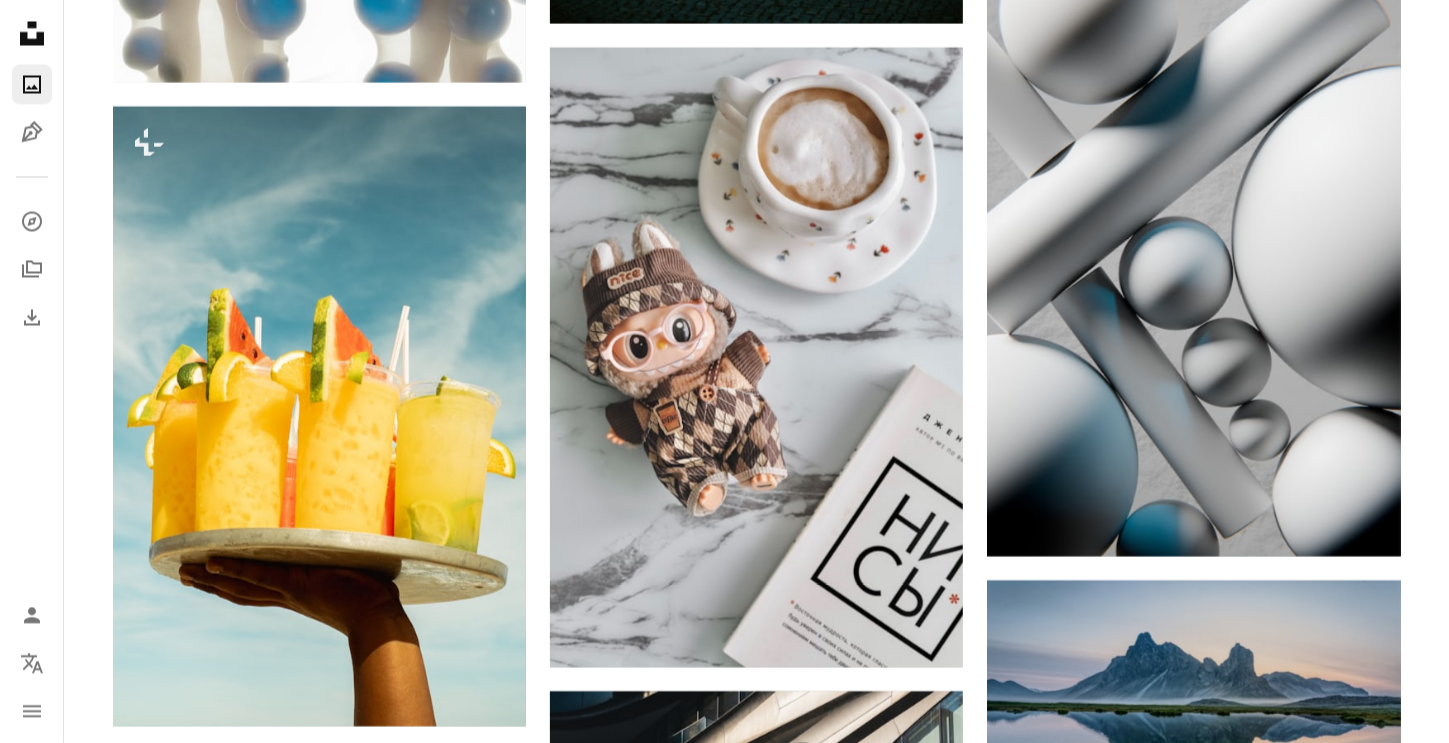 scroll, scrollTop: 82800, scrollLeft: 0, axis: vertical 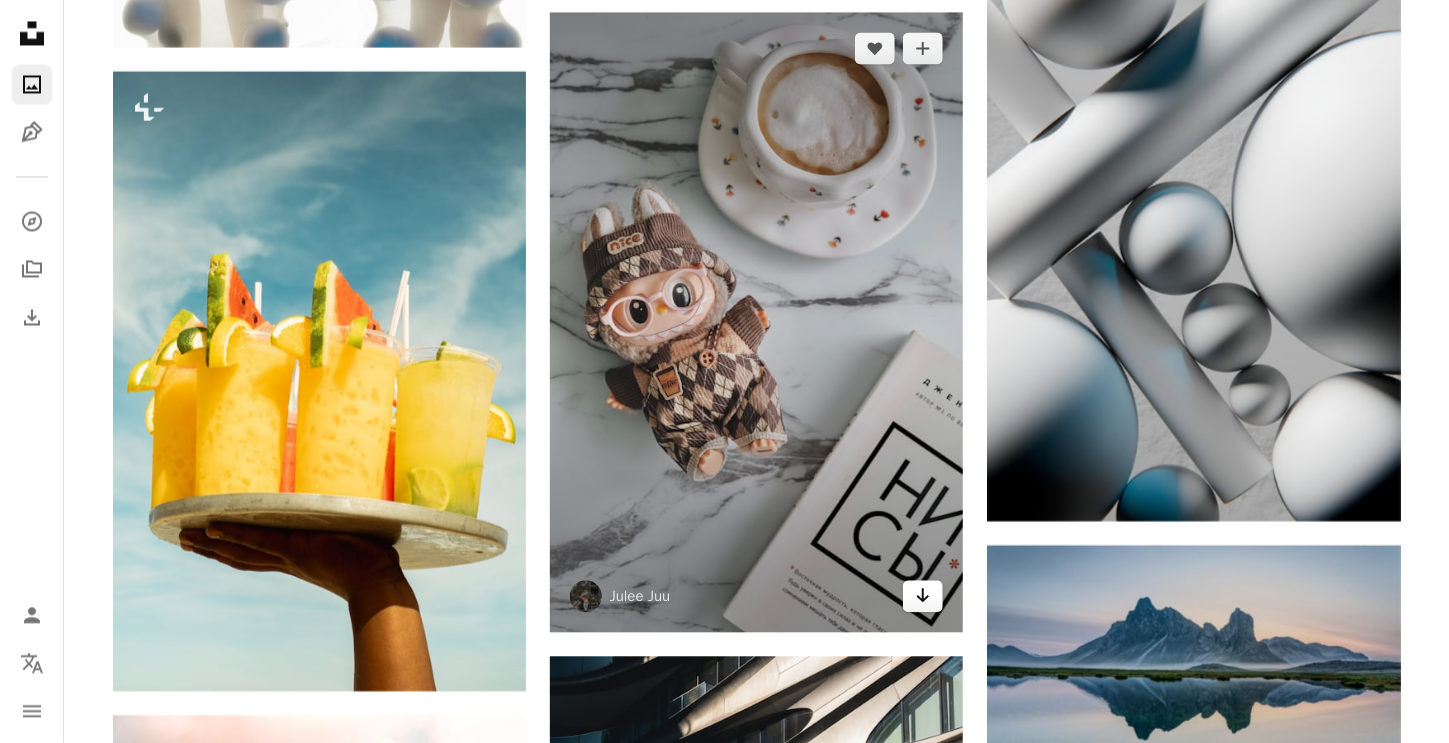 click 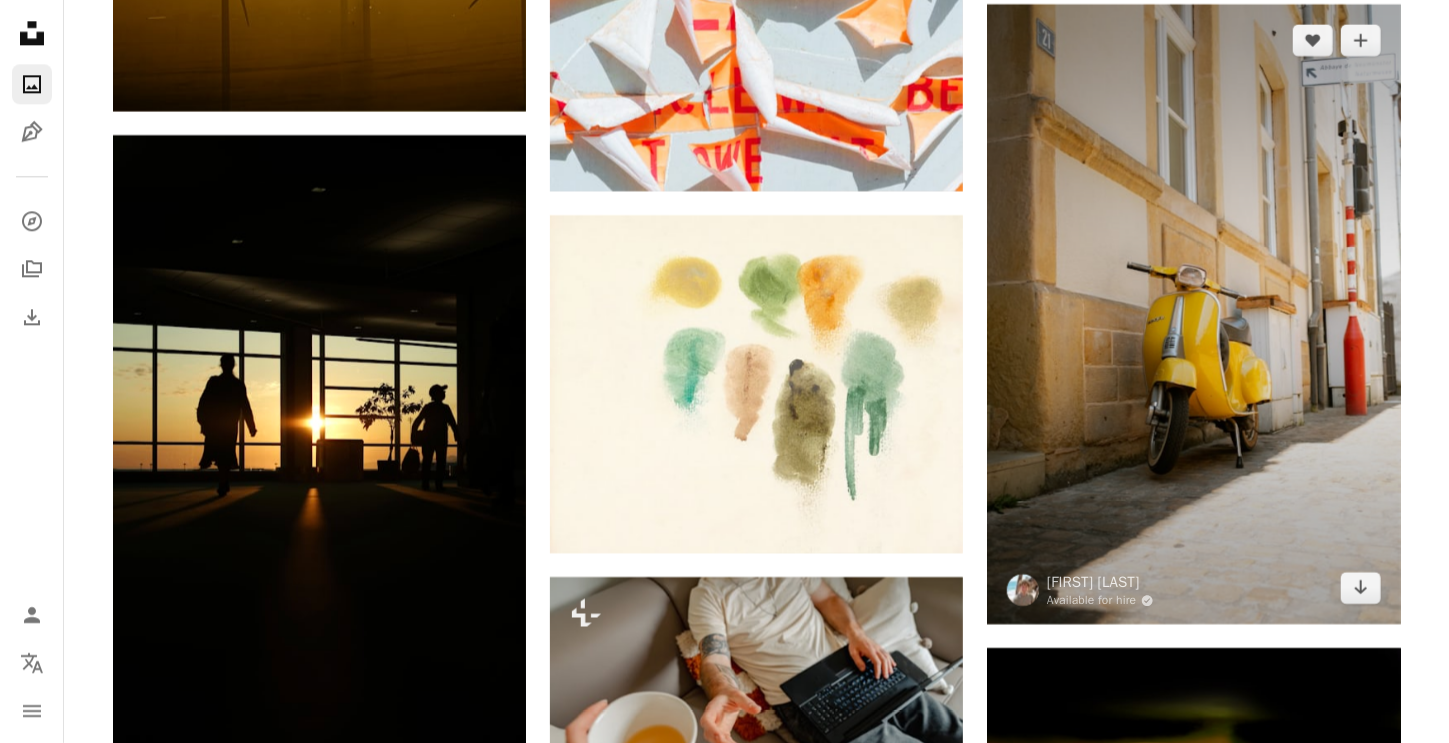 scroll, scrollTop: 93800, scrollLeft: 0, axis: vertical 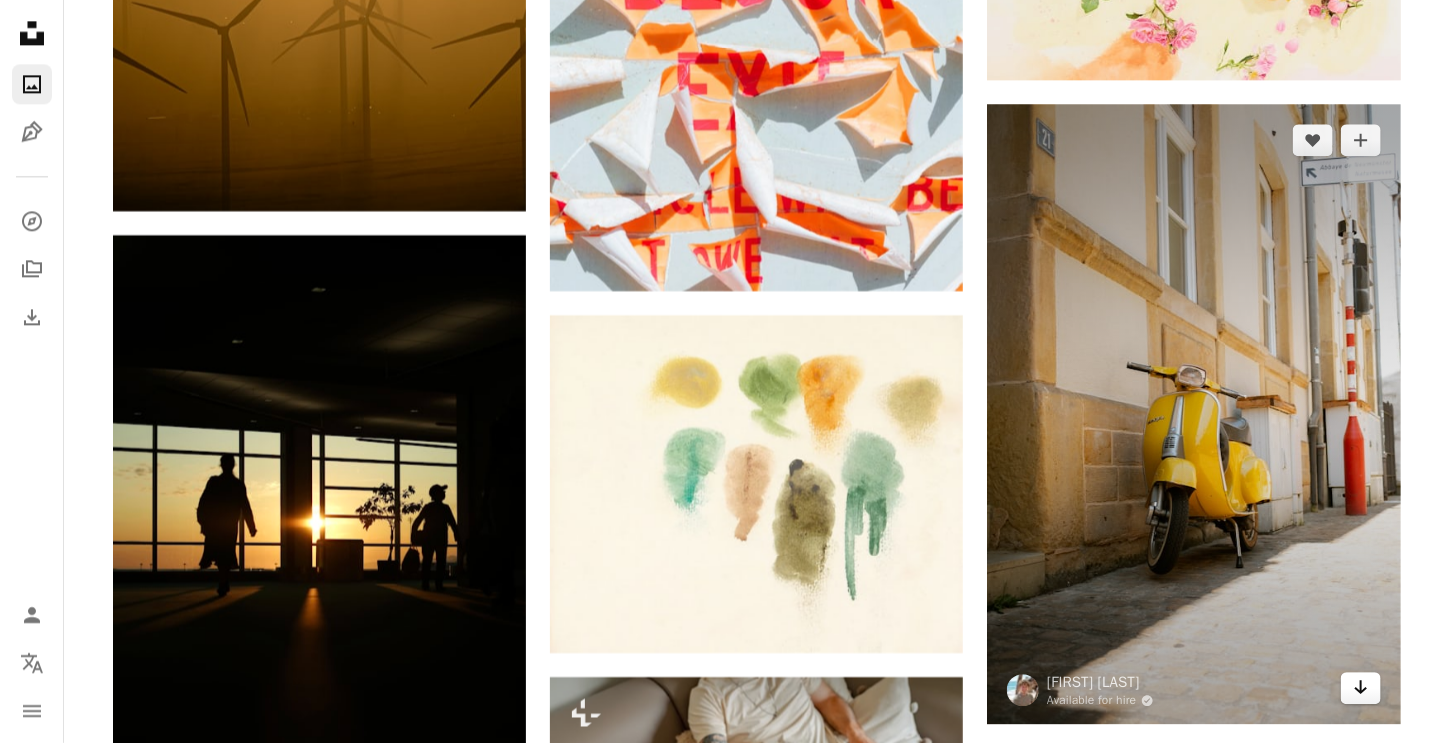 click on "Arrow pointing down" 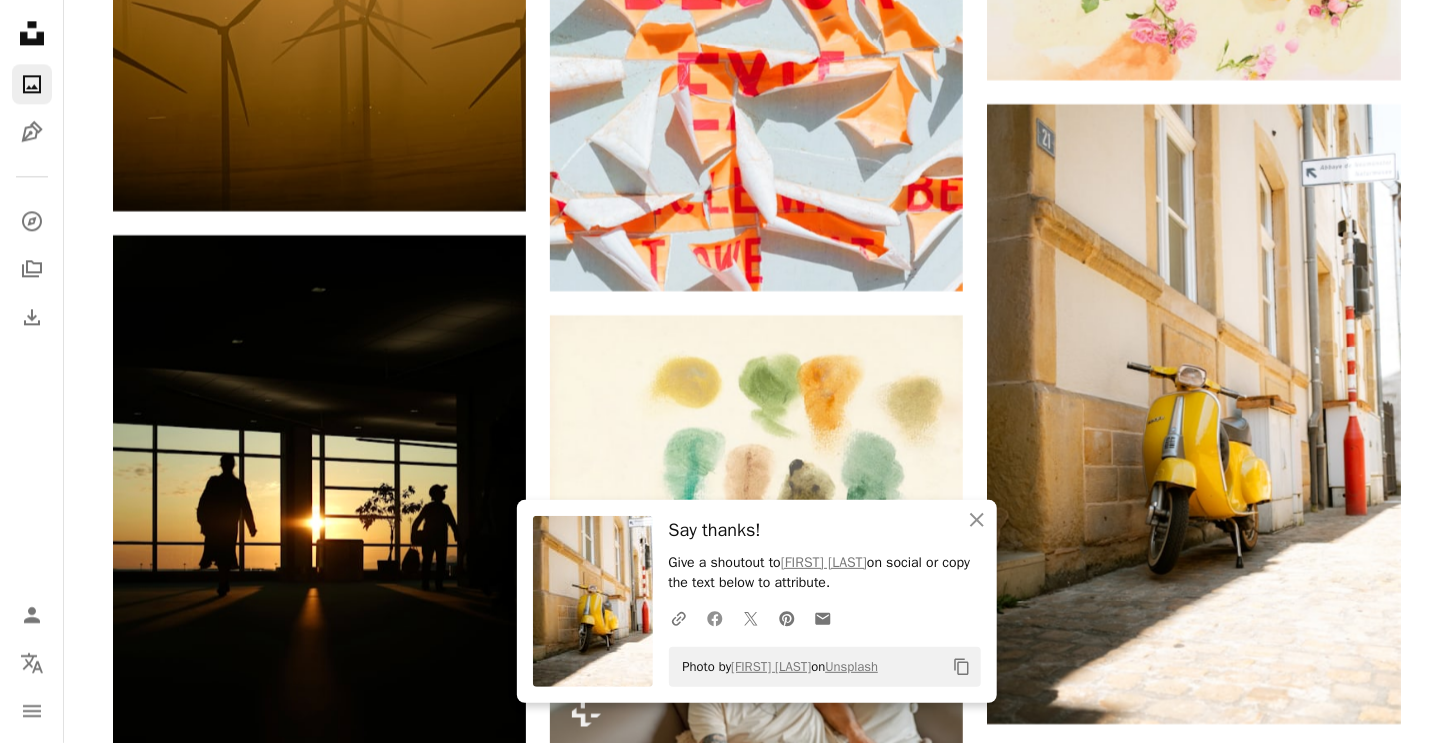 click 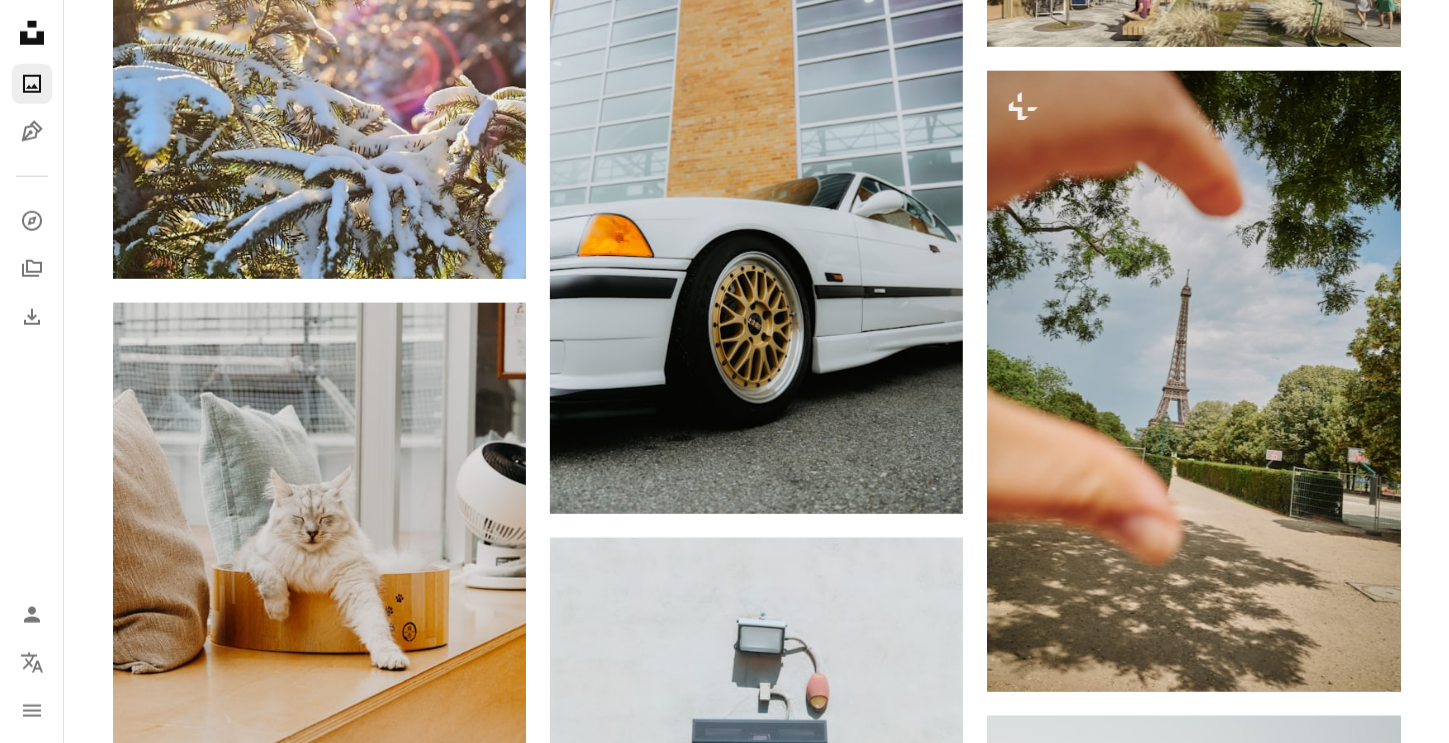 scroll, scrollTop: 96000, scrollLeft: 0, axis: vertical 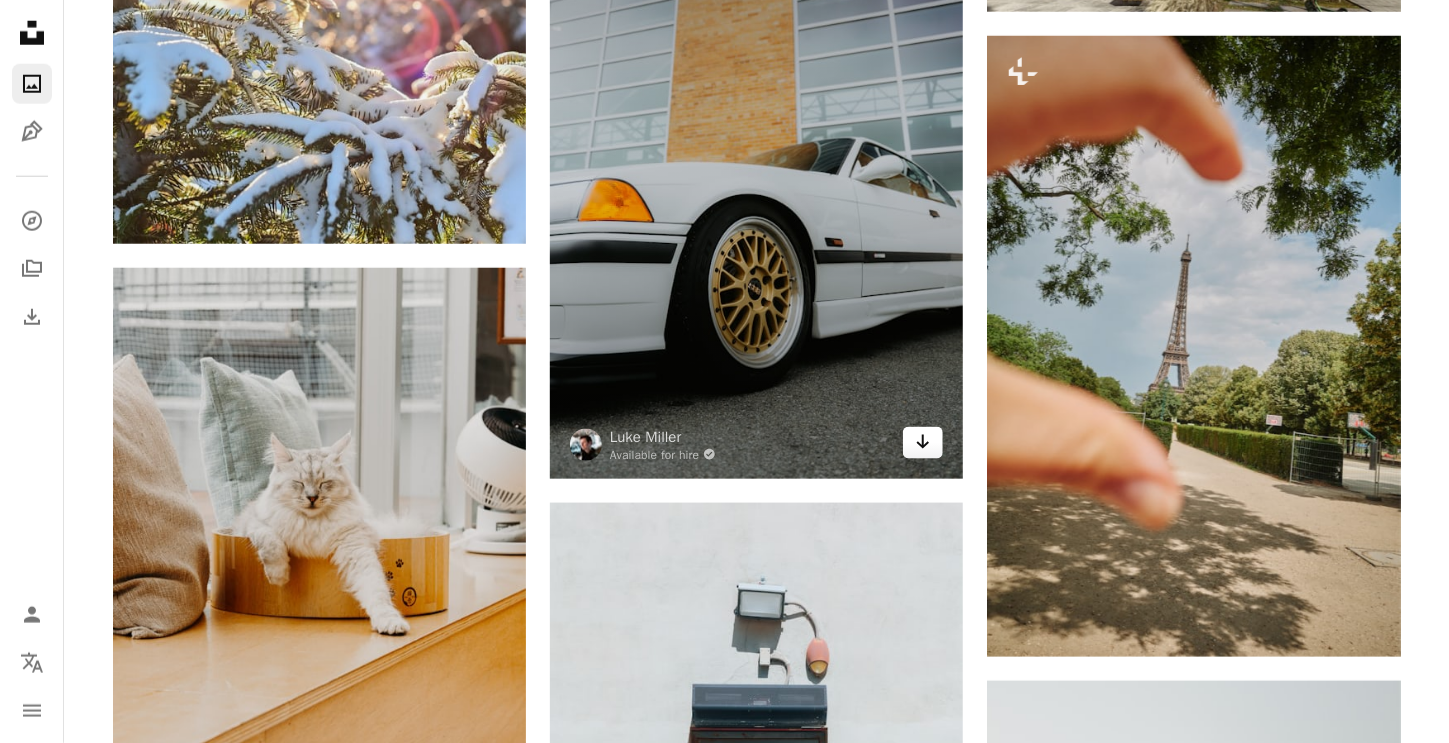 click on "Arrow pointing down" 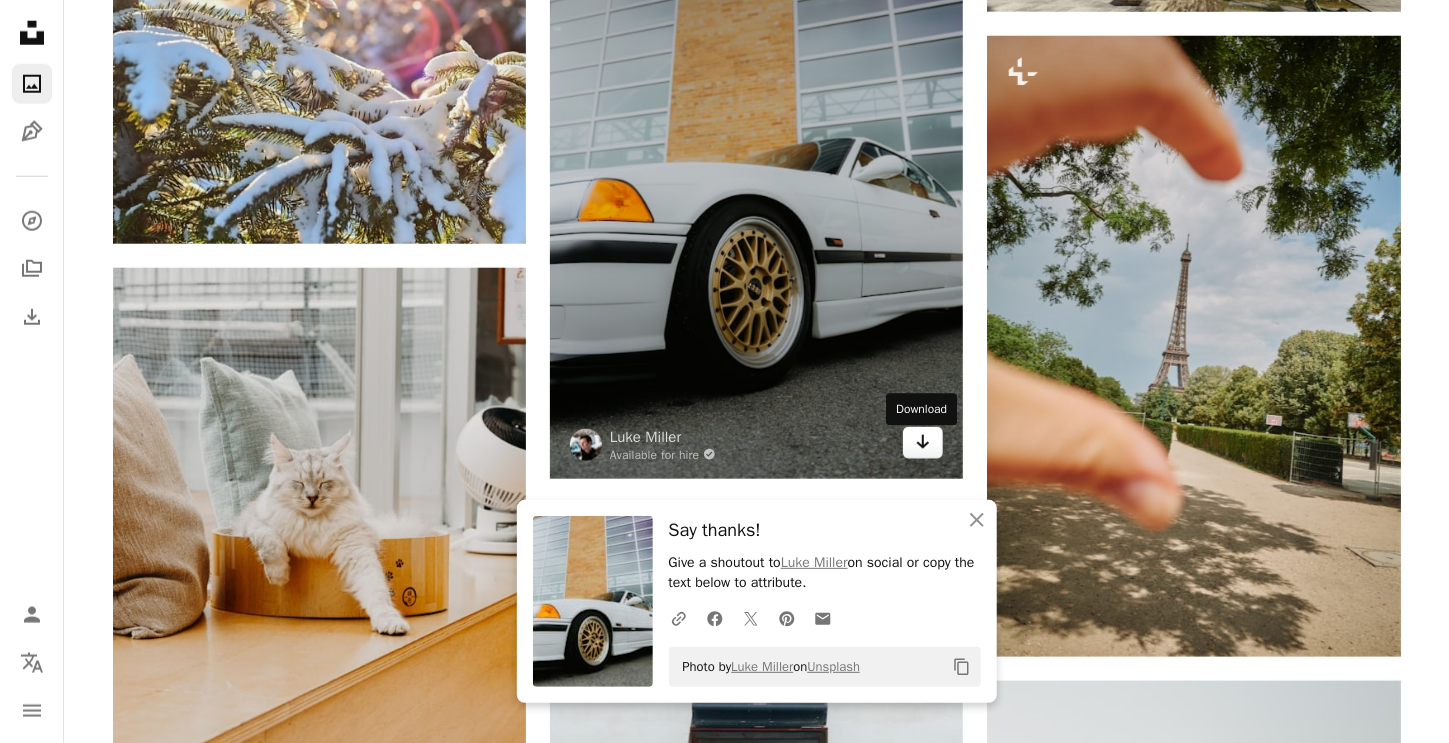 click on "Arrow pointing down" 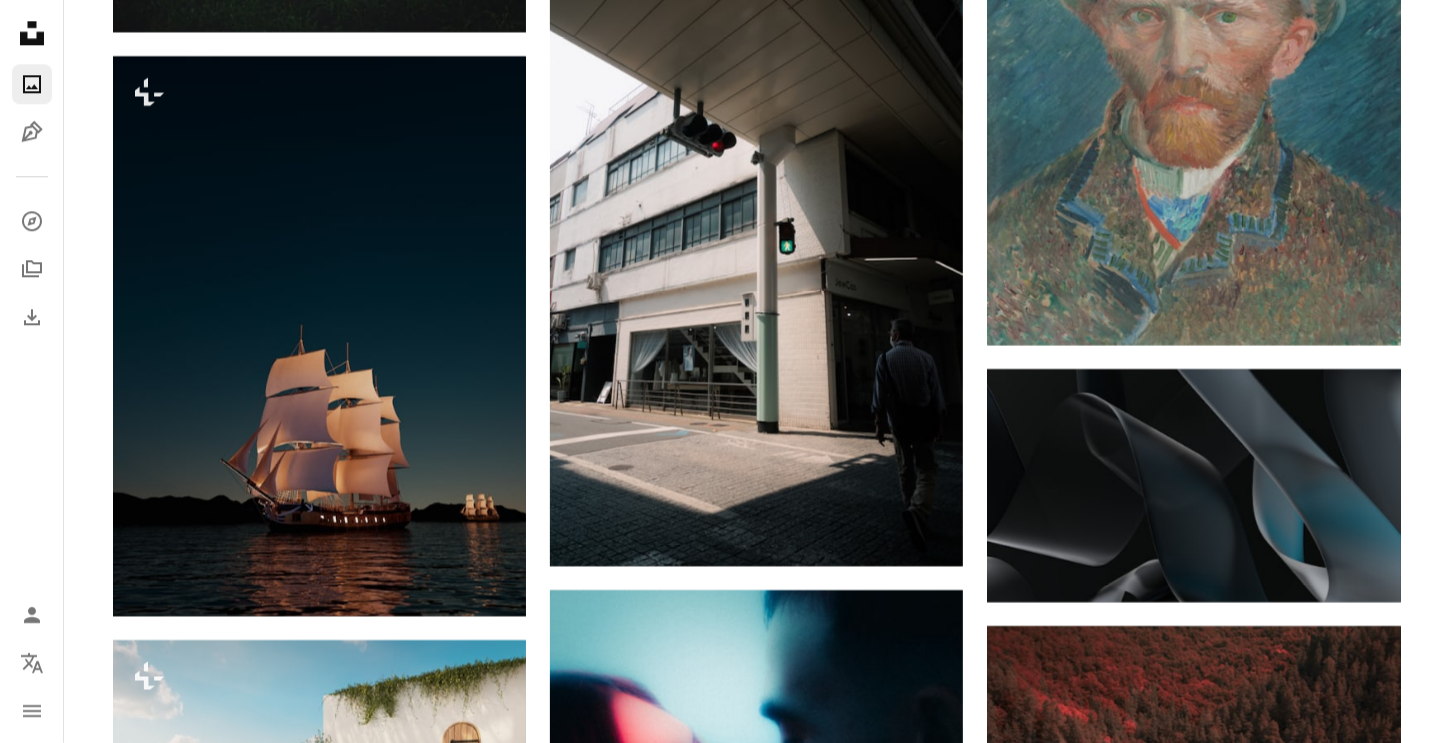 scroll, scrollTop: 97700, scrollLeft: 0, axis: vertical 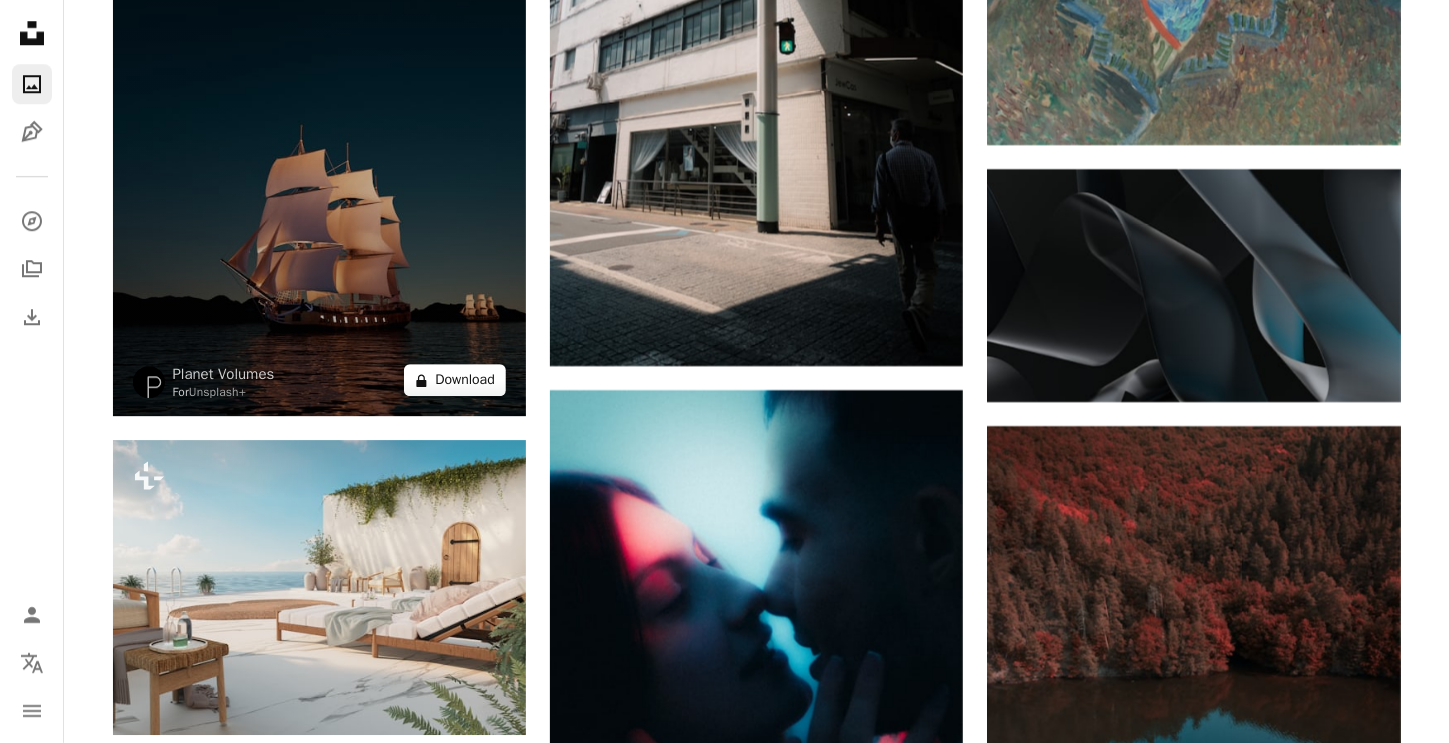 click on "A lock Download" at bounding box center (455, 380) 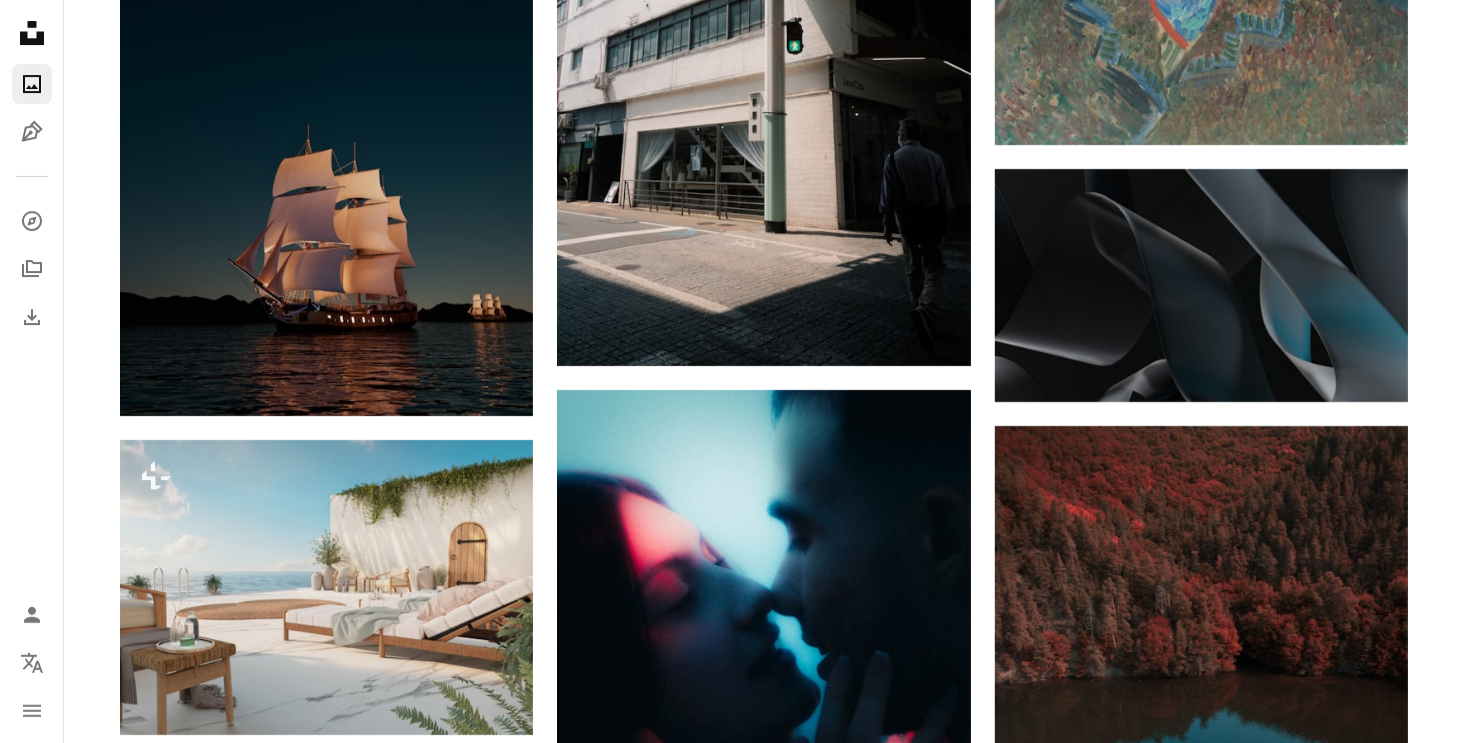 click on "An X shape" at bounding box center (20, 20) 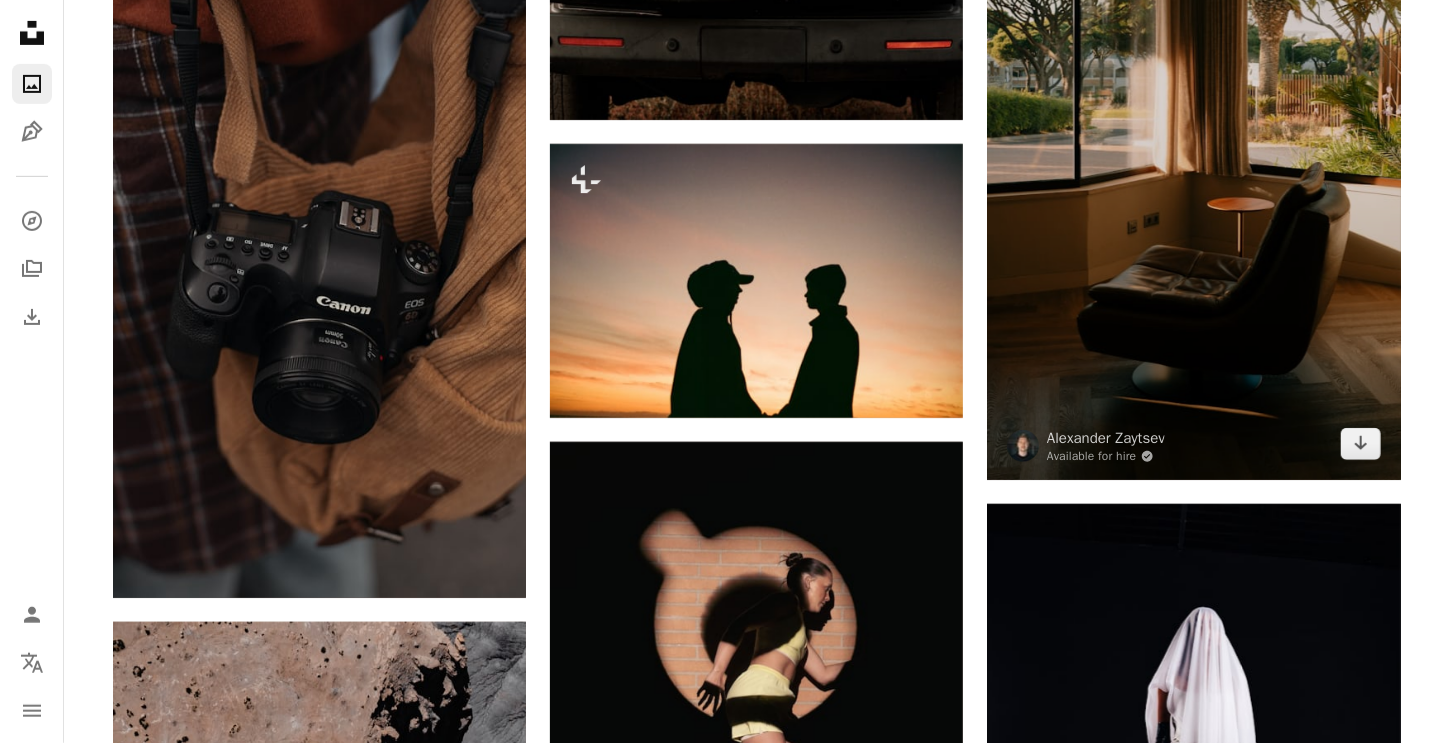 scroll, scrollTop: 113000, scrollLeft: 0, axis: vertical 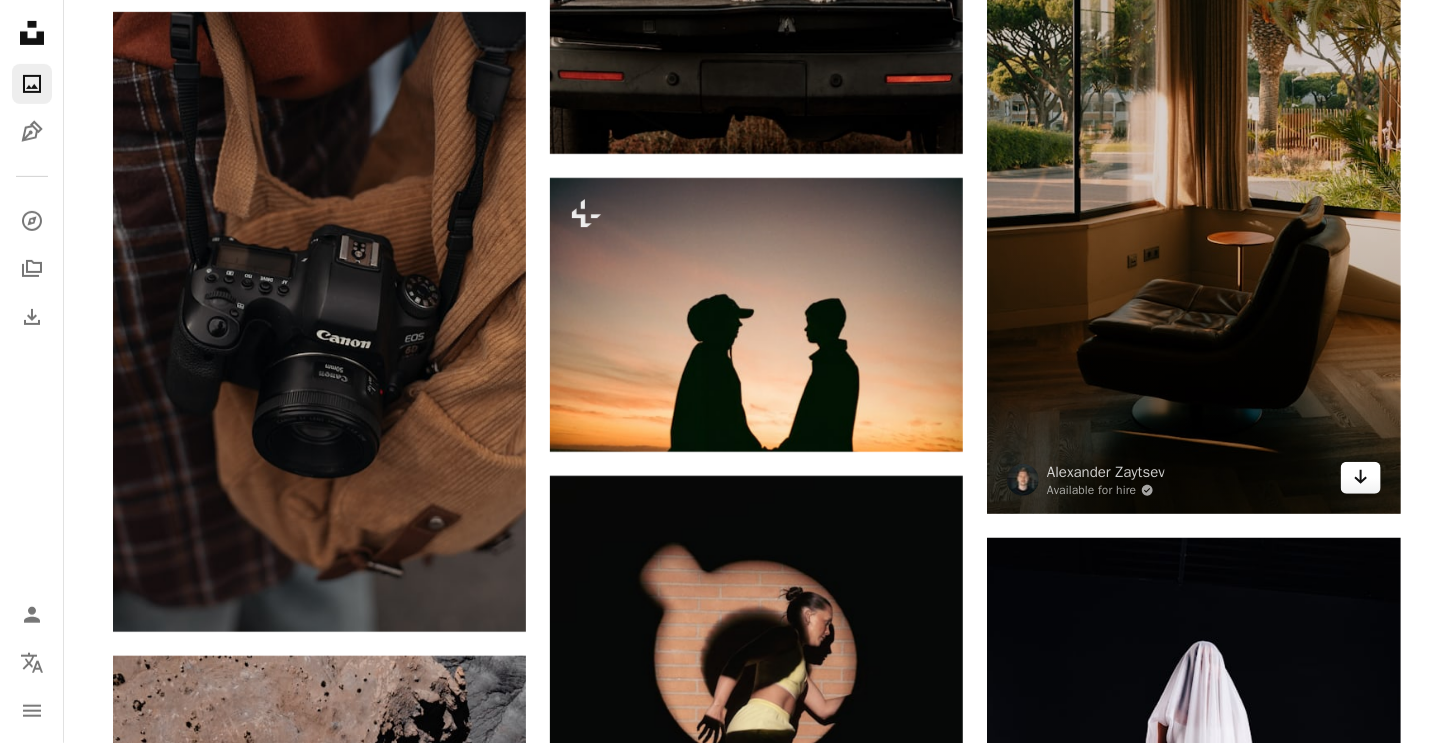 click on "Arrow pointing down" 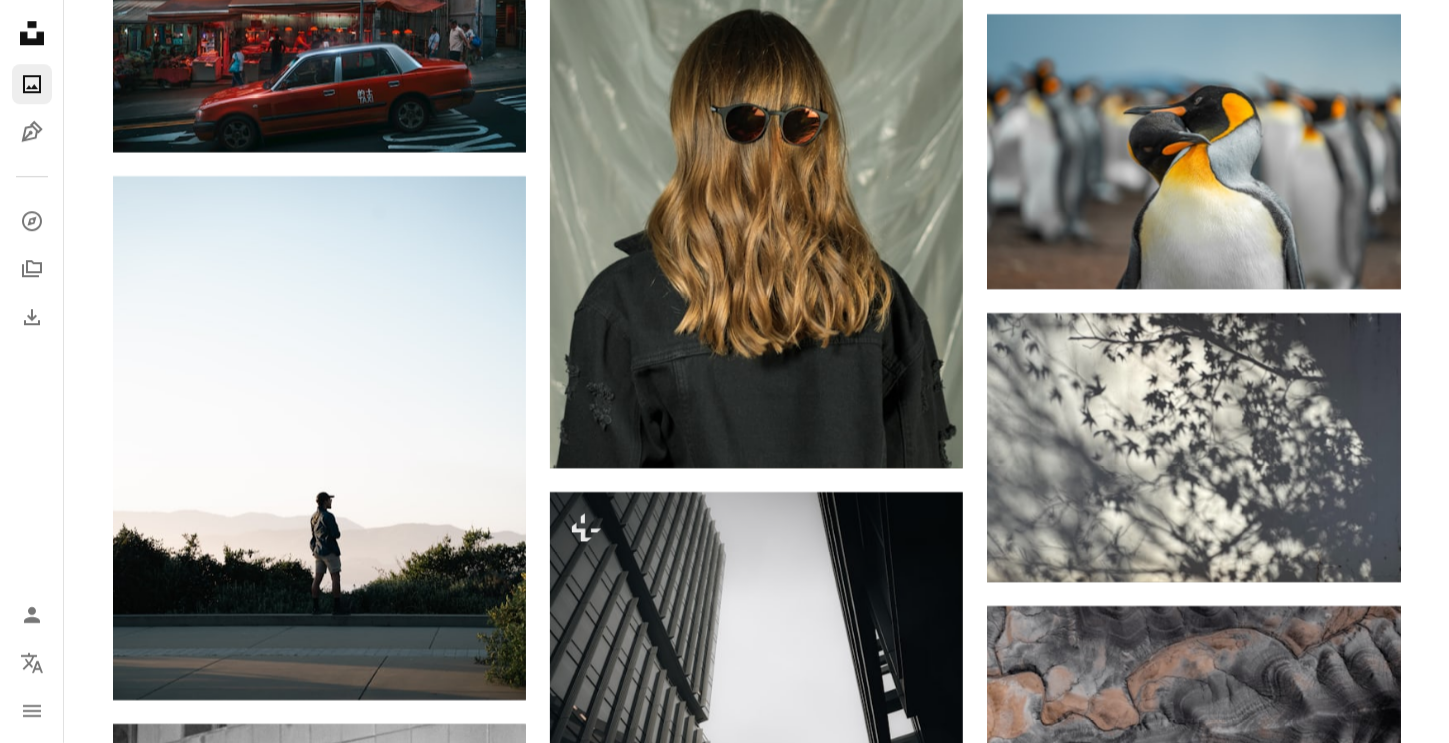 scroll, scrollTop: 115200, scrollLeft: 0, axis: vertical 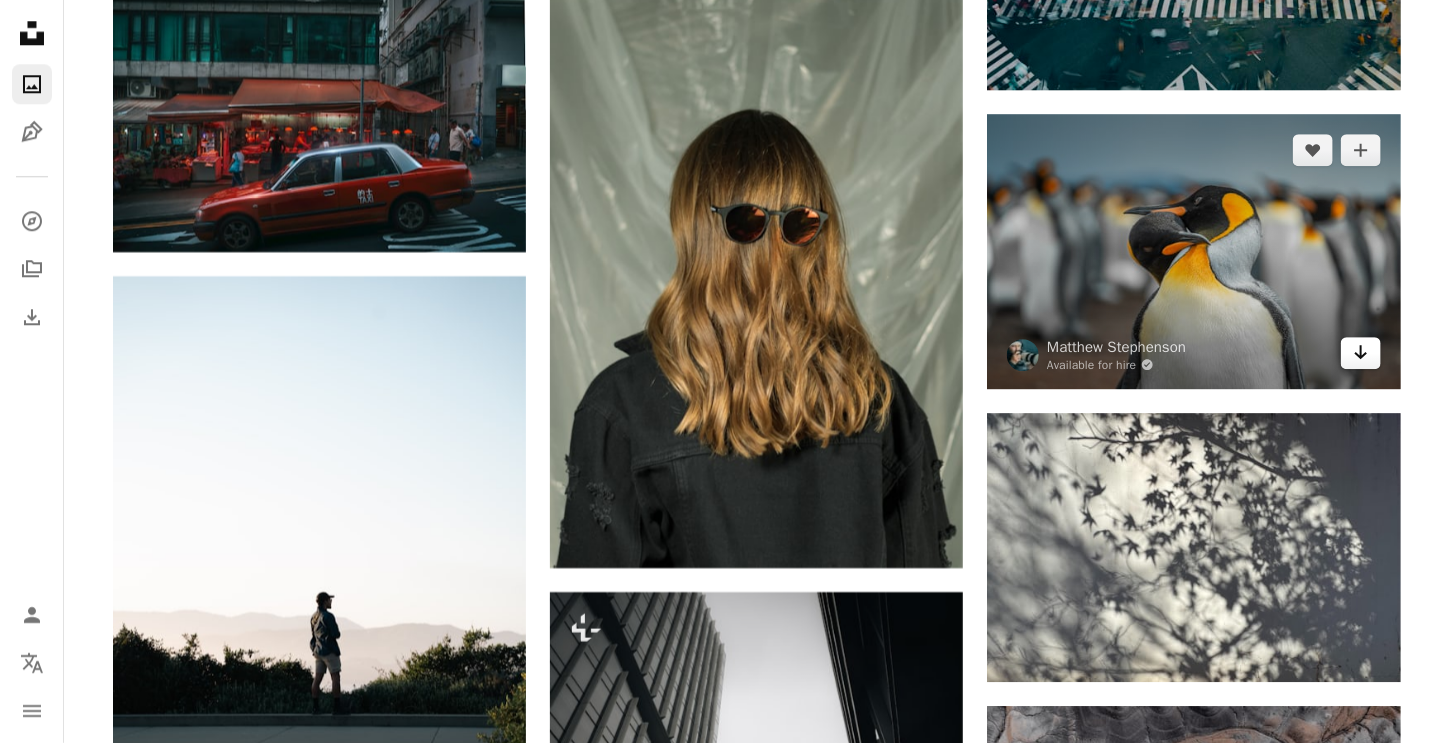 click on "Arrow pointing down" 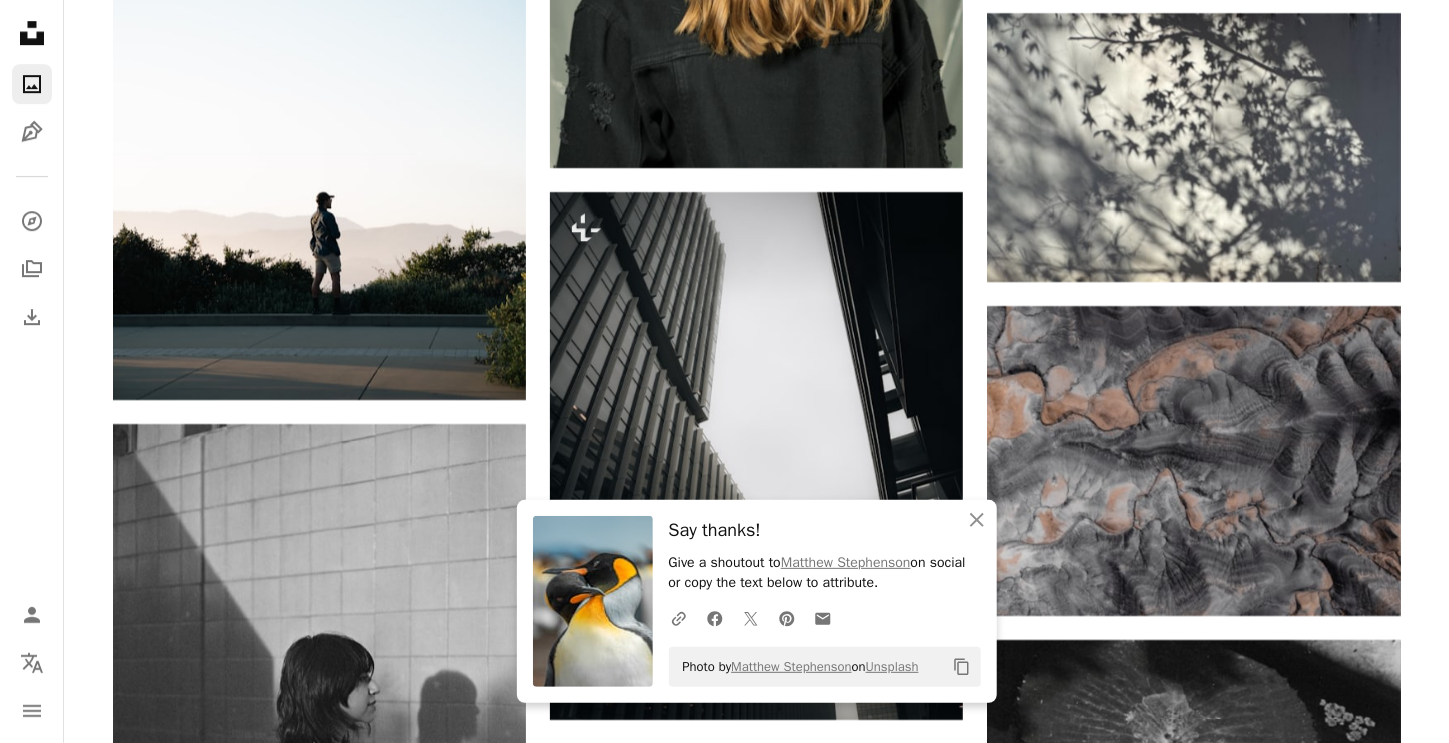 scroll, scrollTop: 115800, scrollLeft: 0, axis: vertical 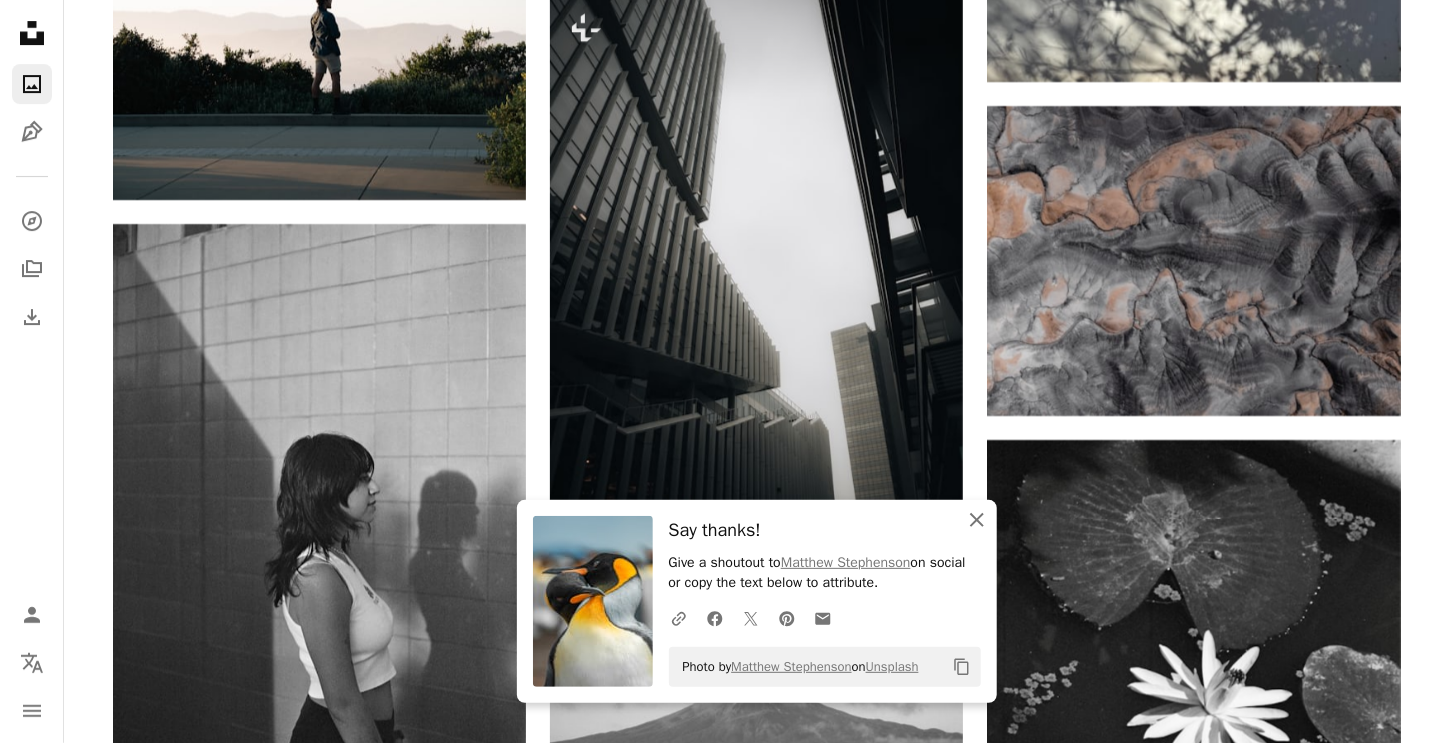 click 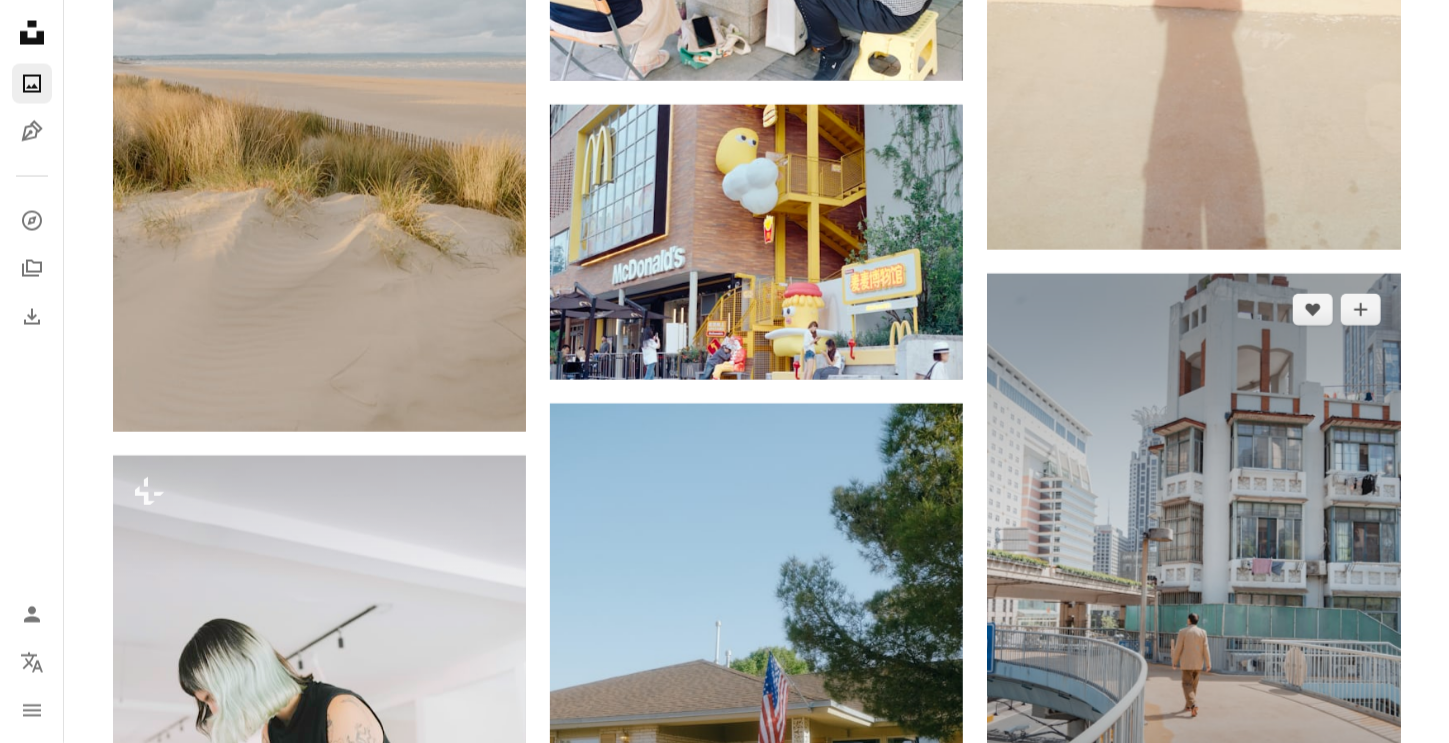scroll, scrollTop: 121700, scrollLeft: 0, axis: vertical 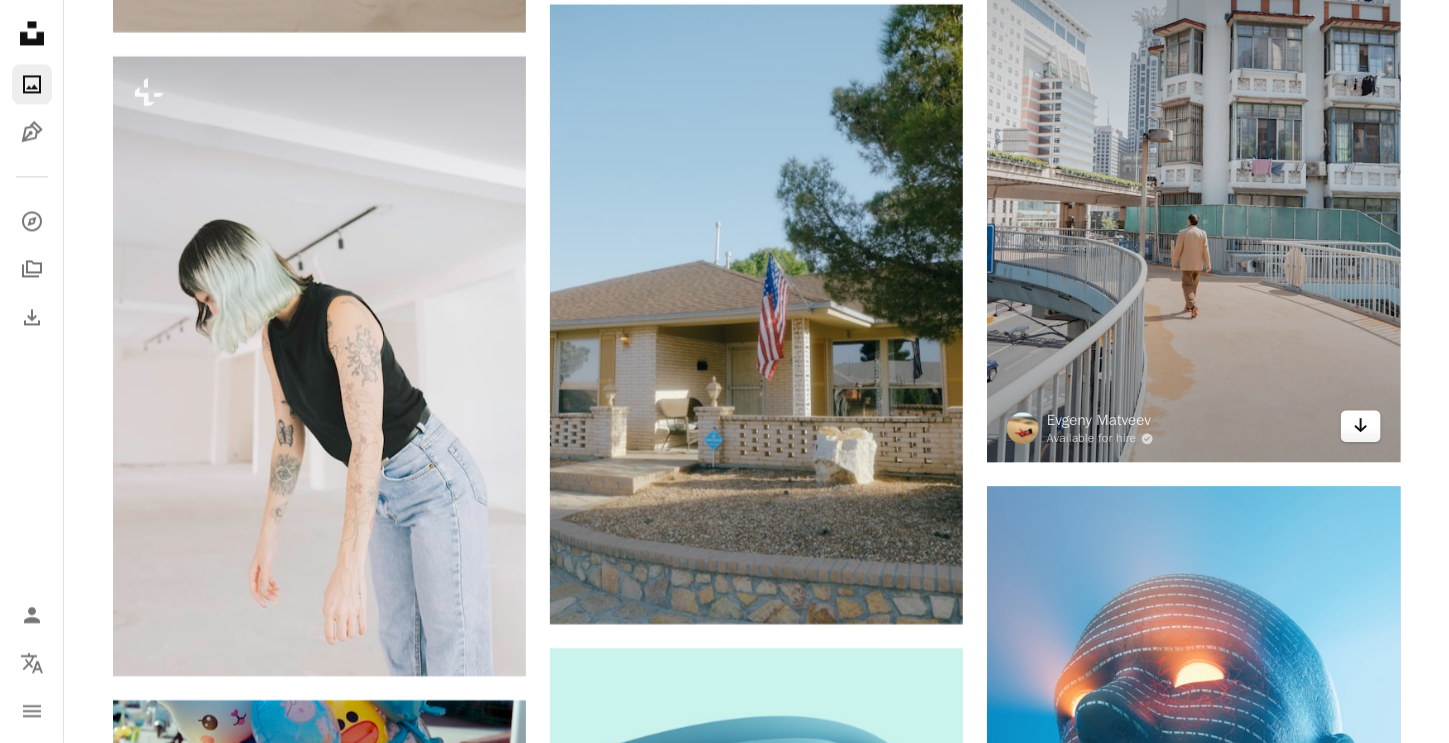 click on "Arrow pointing down" 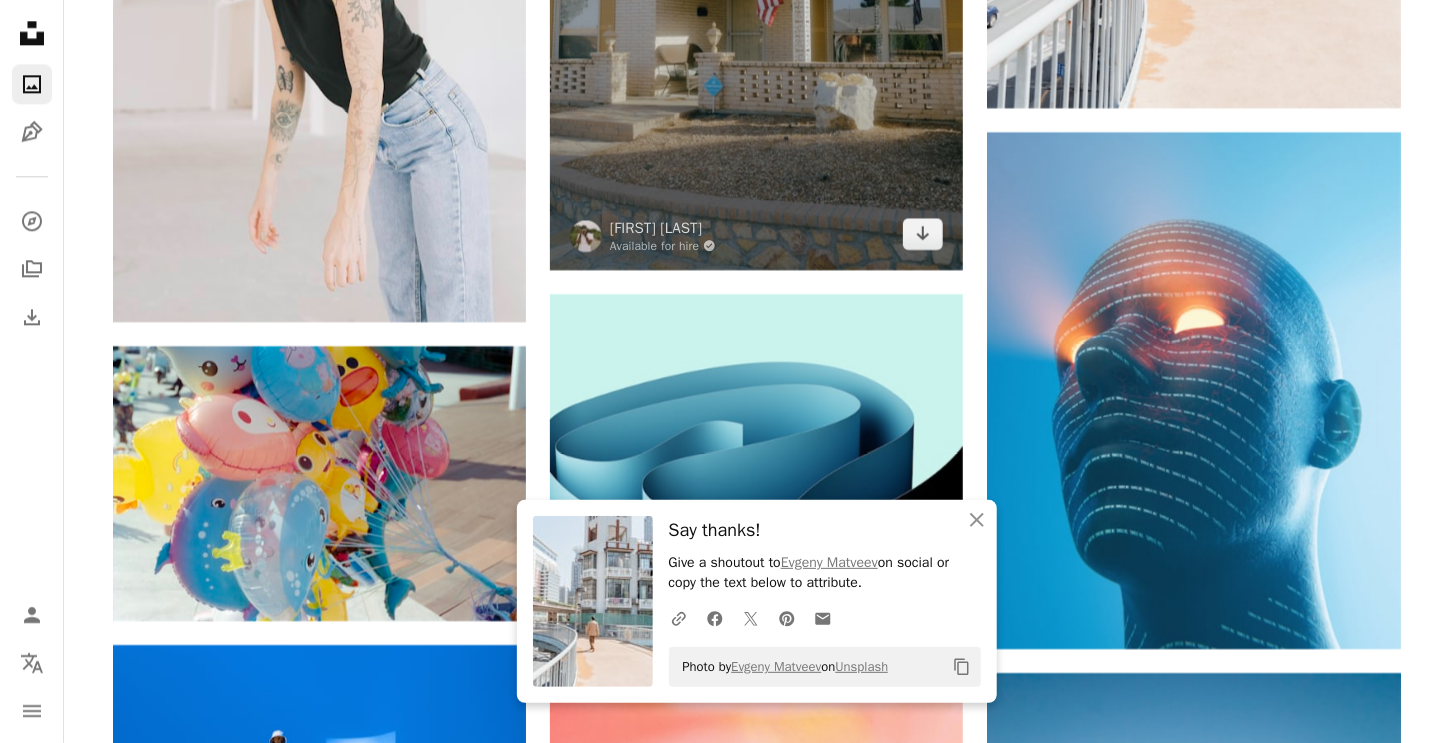 scroll, scrollTop: 122100, scrollLeft: 0, axis: vertical 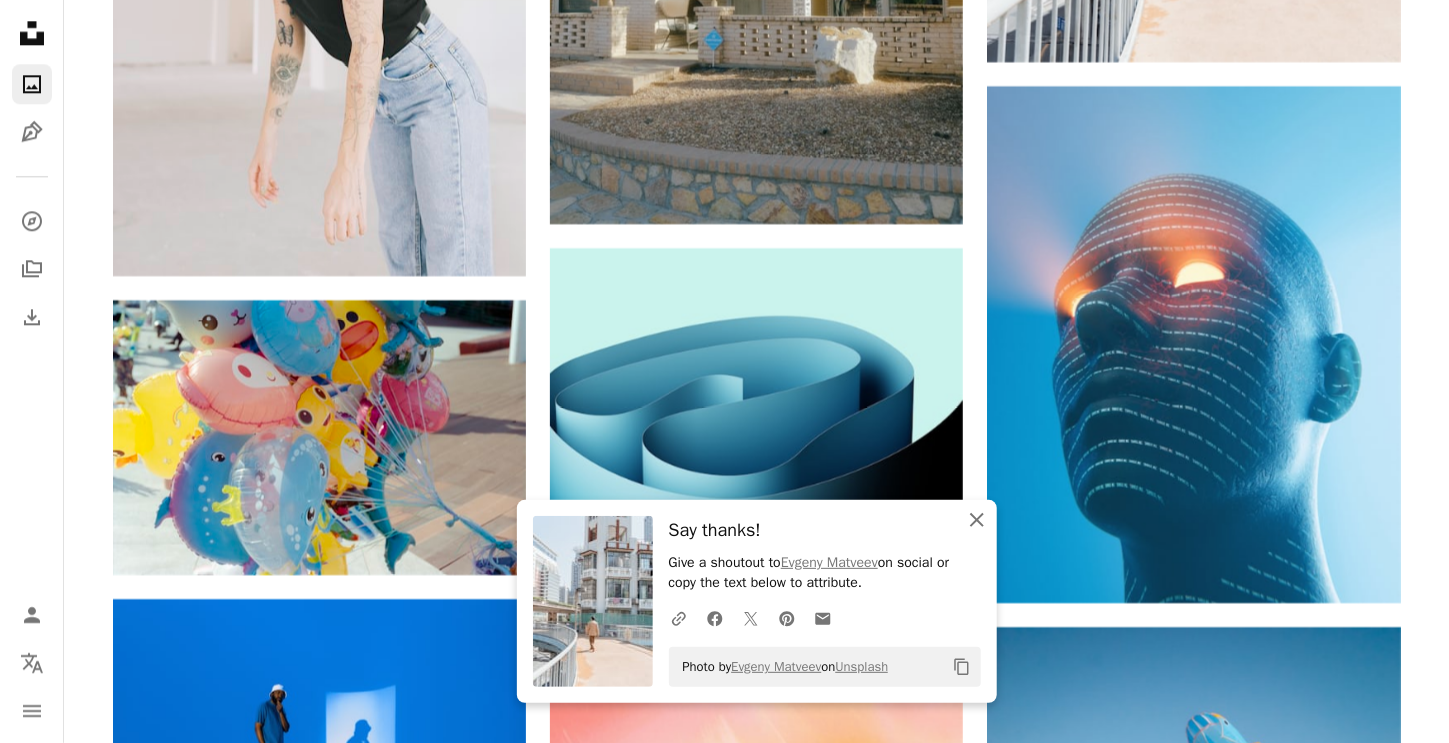 click on "An X shape" 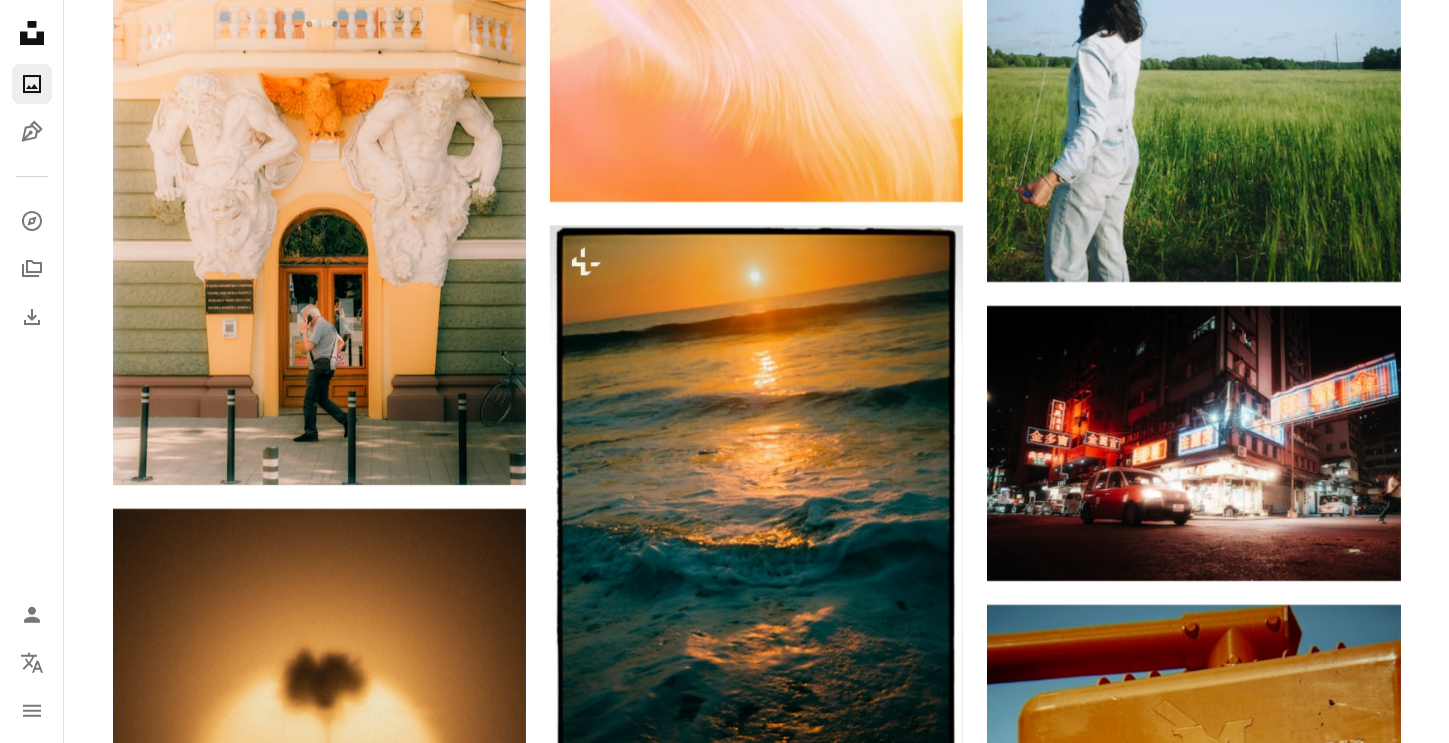 scroll, scrollTop: 123100, scrollLeft: 0, axis: vertical 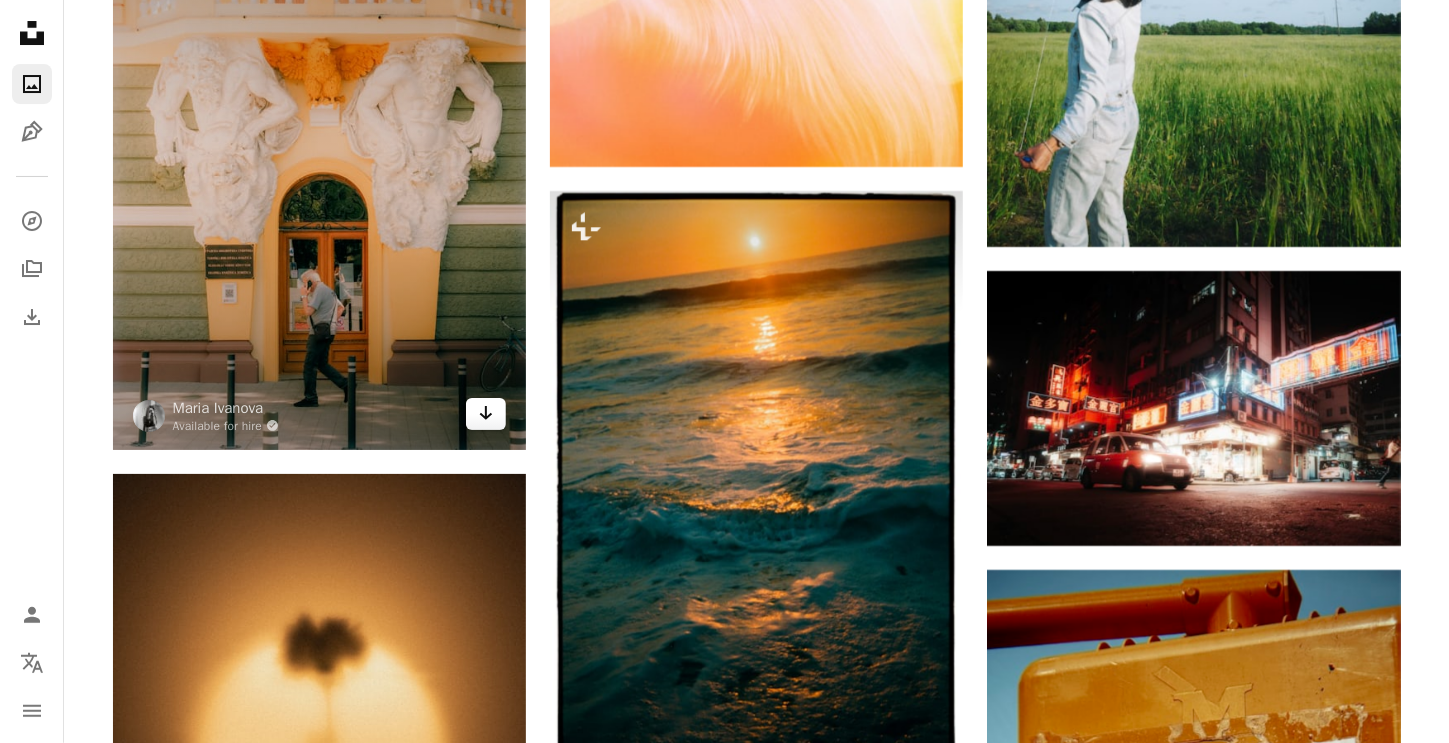 click 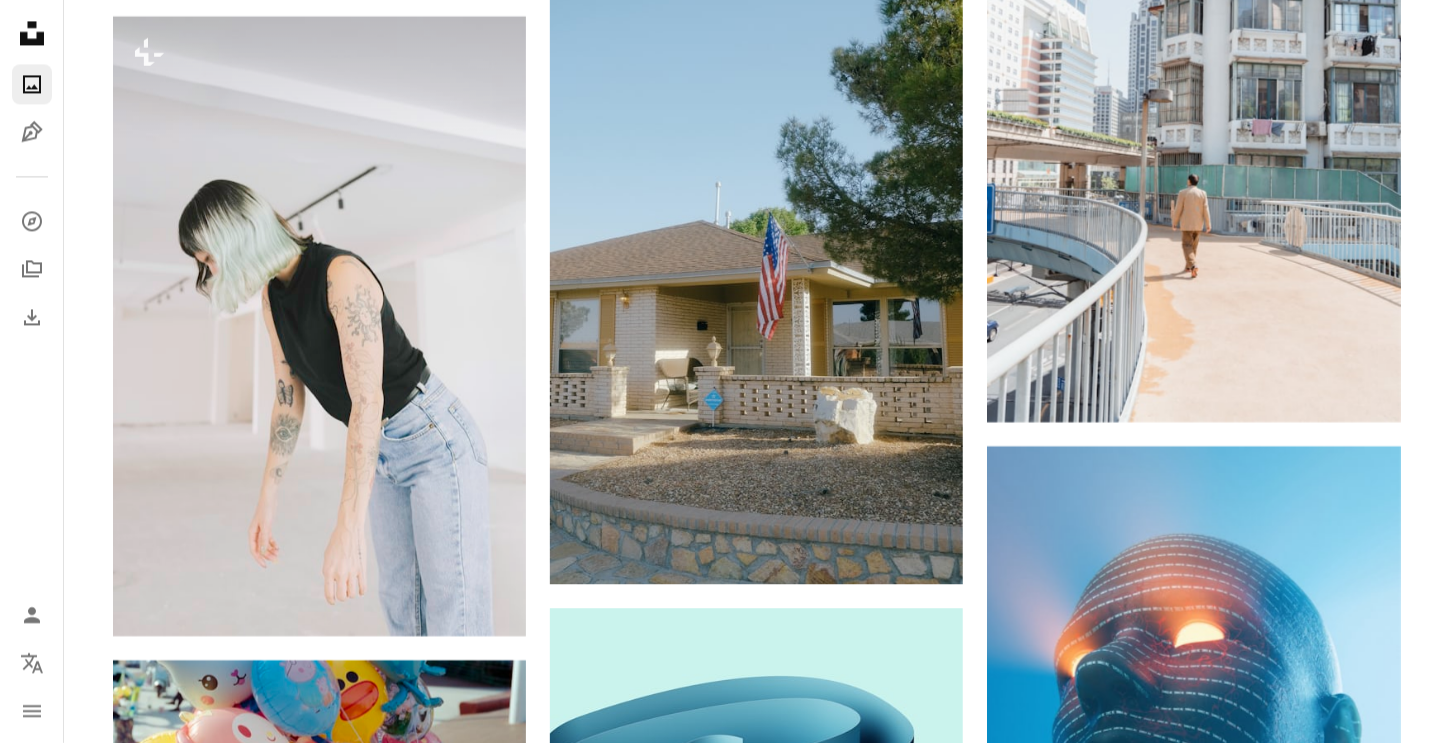 scroll, scrollTop: 121700, scrollLeft: 0, axis: vertical 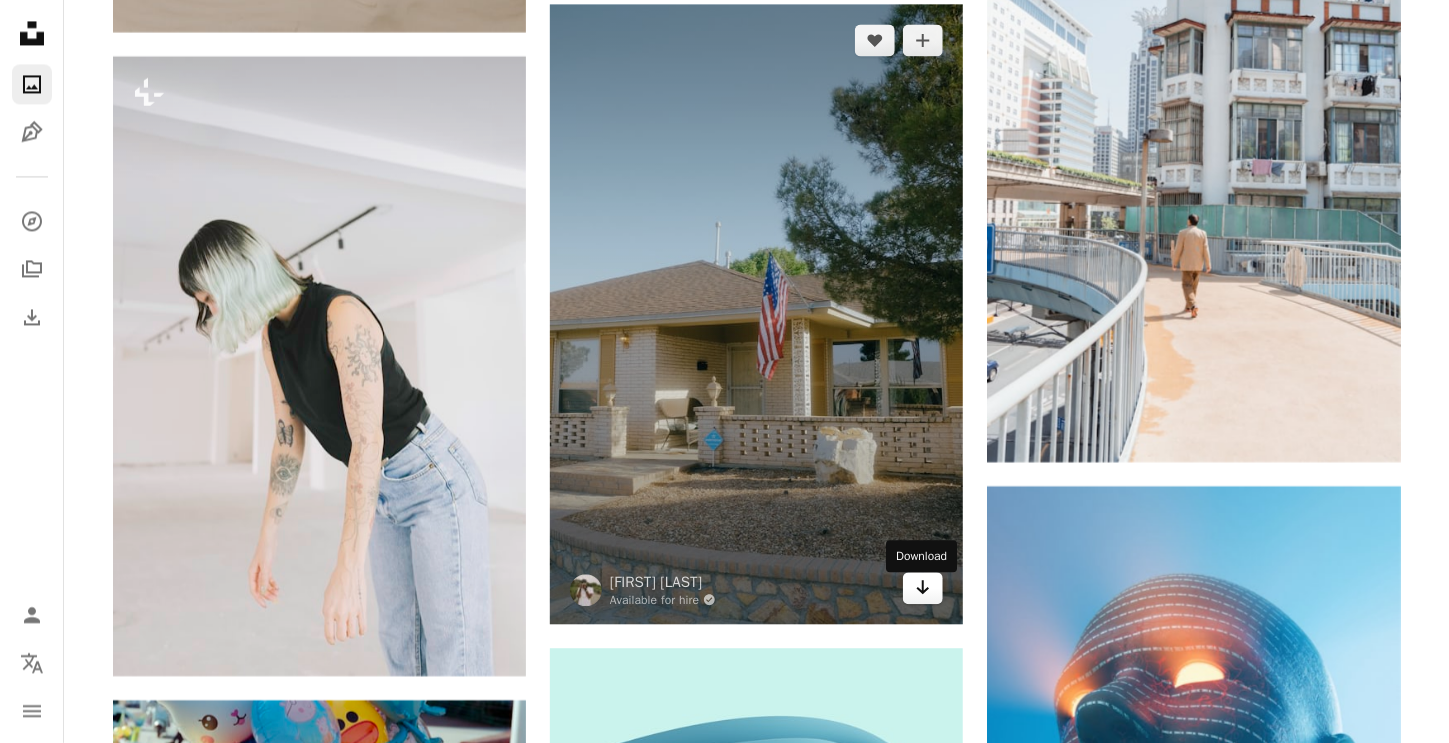 click on "Arrow pointing down" 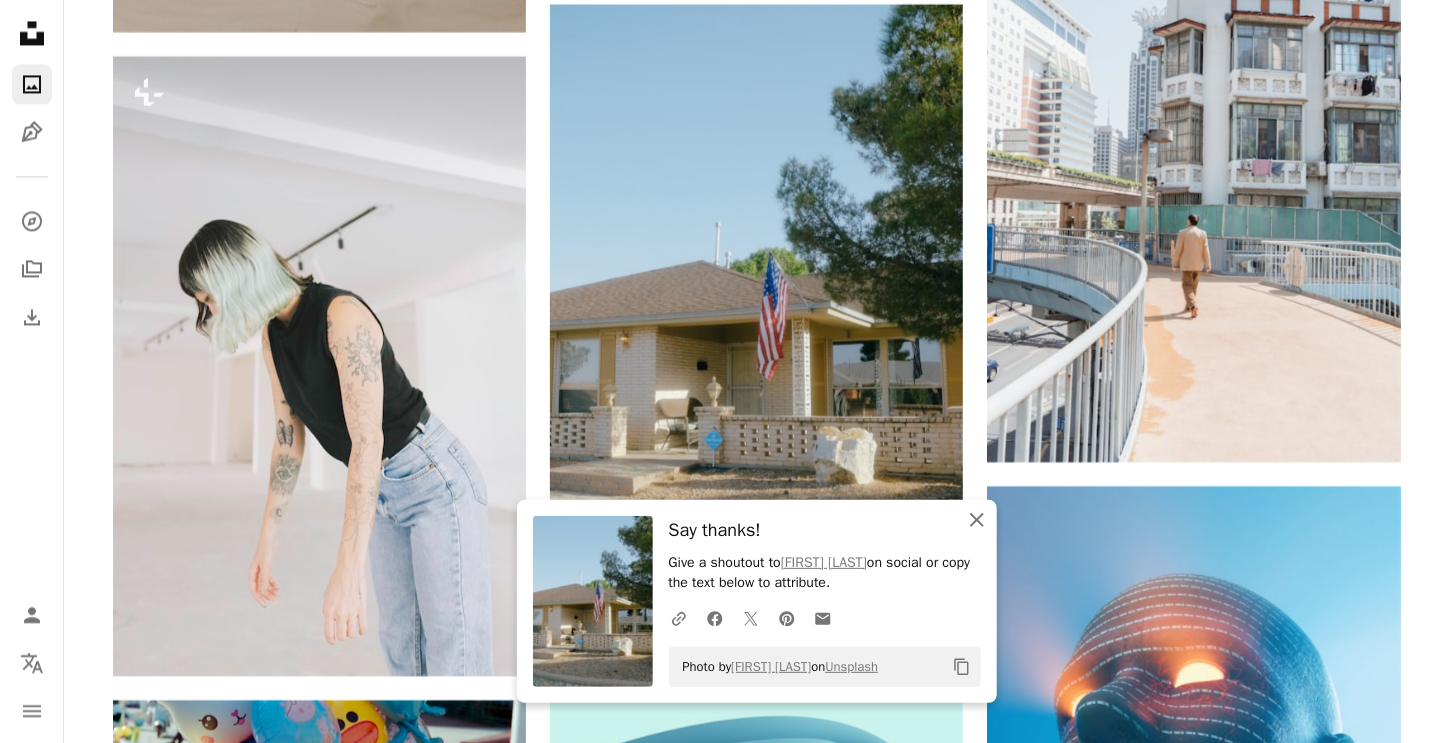 click 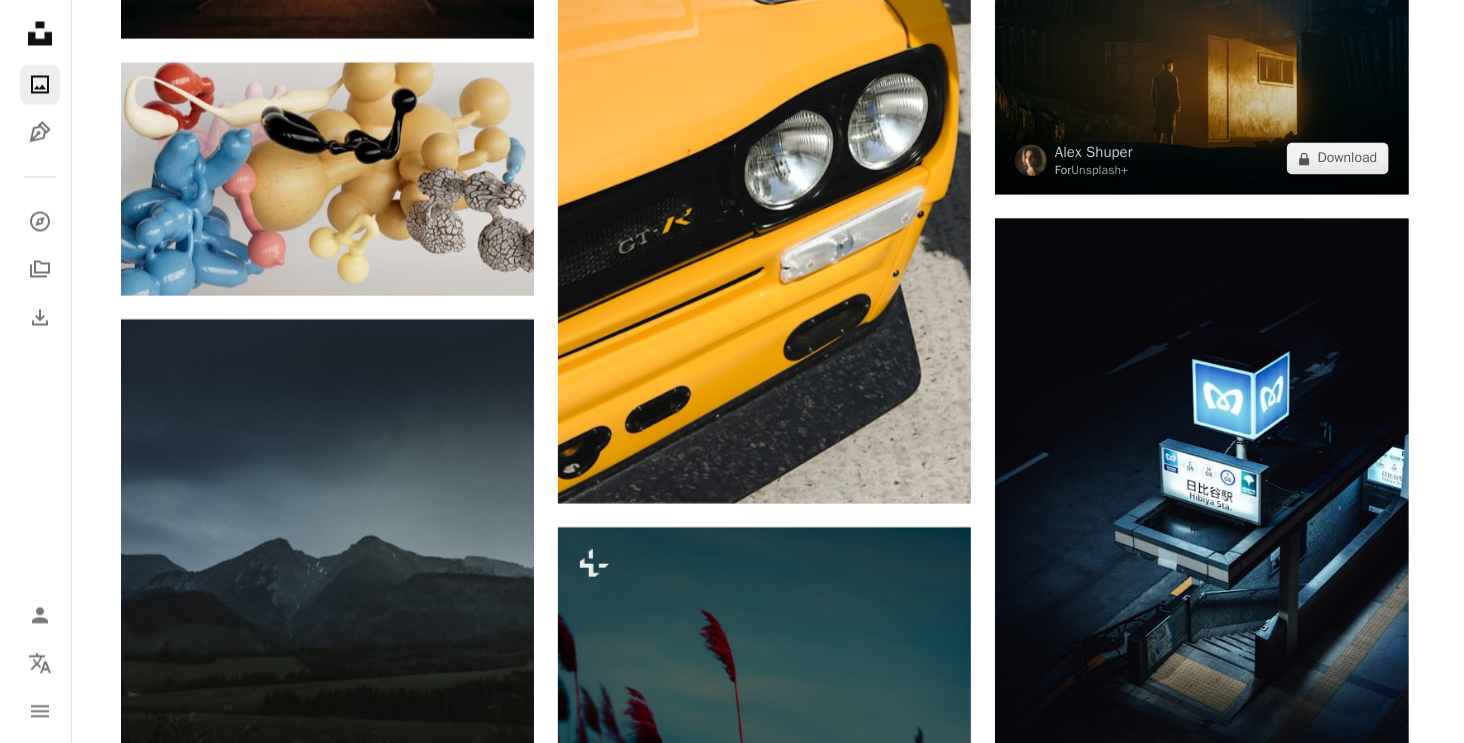 scroll, scrollTop: 125000, scrollLeft: 0, axis: vertical 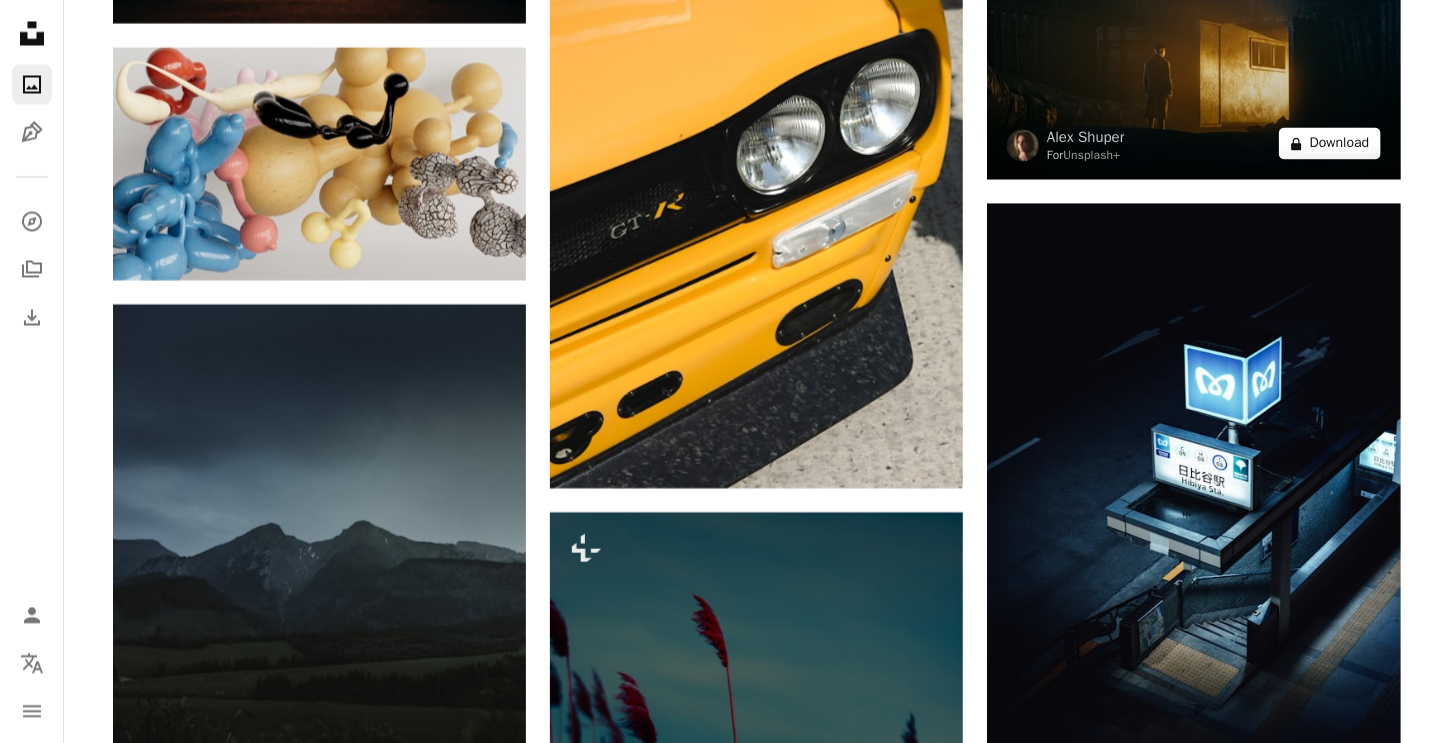 click on "A lock Download" at bounding box center [1330, 143] 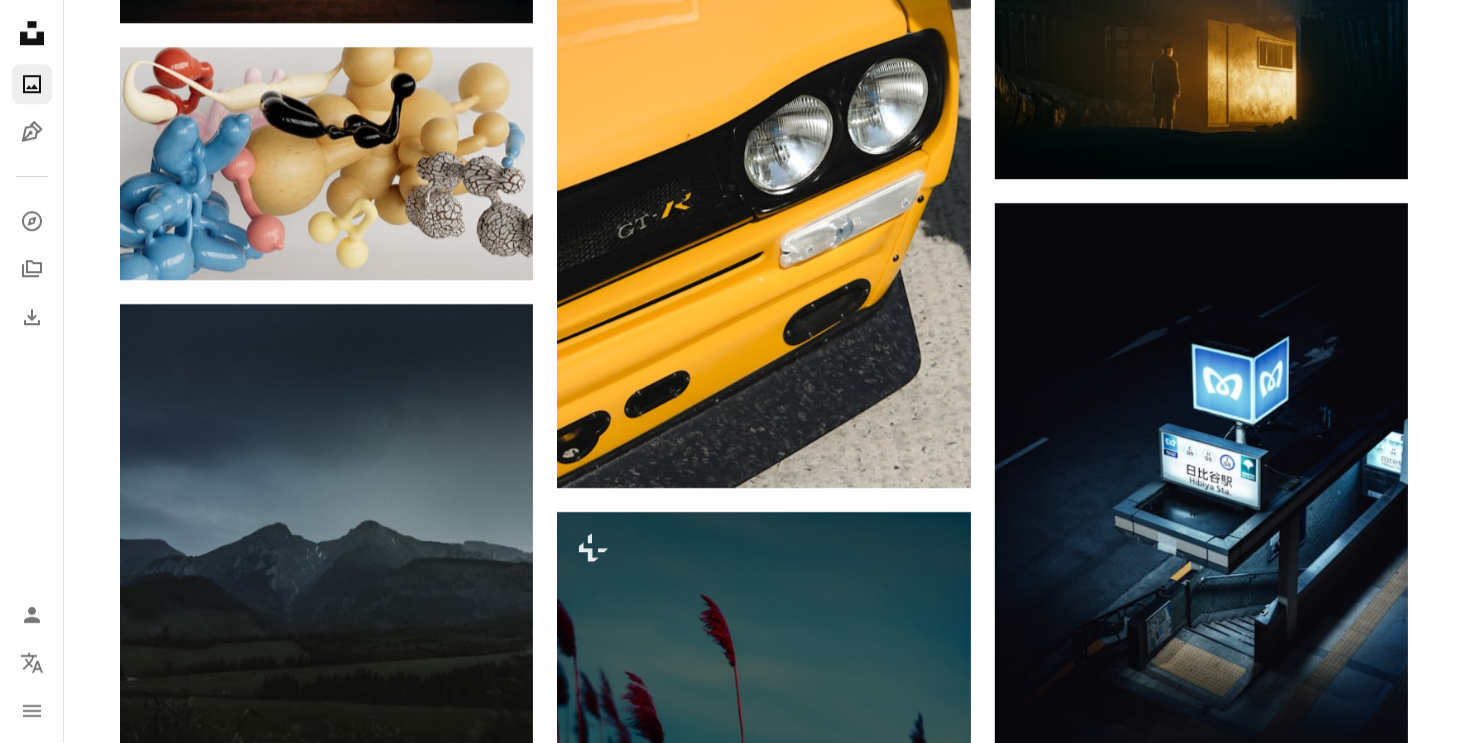 click on "An X shape" at bounding box center [20, 20] 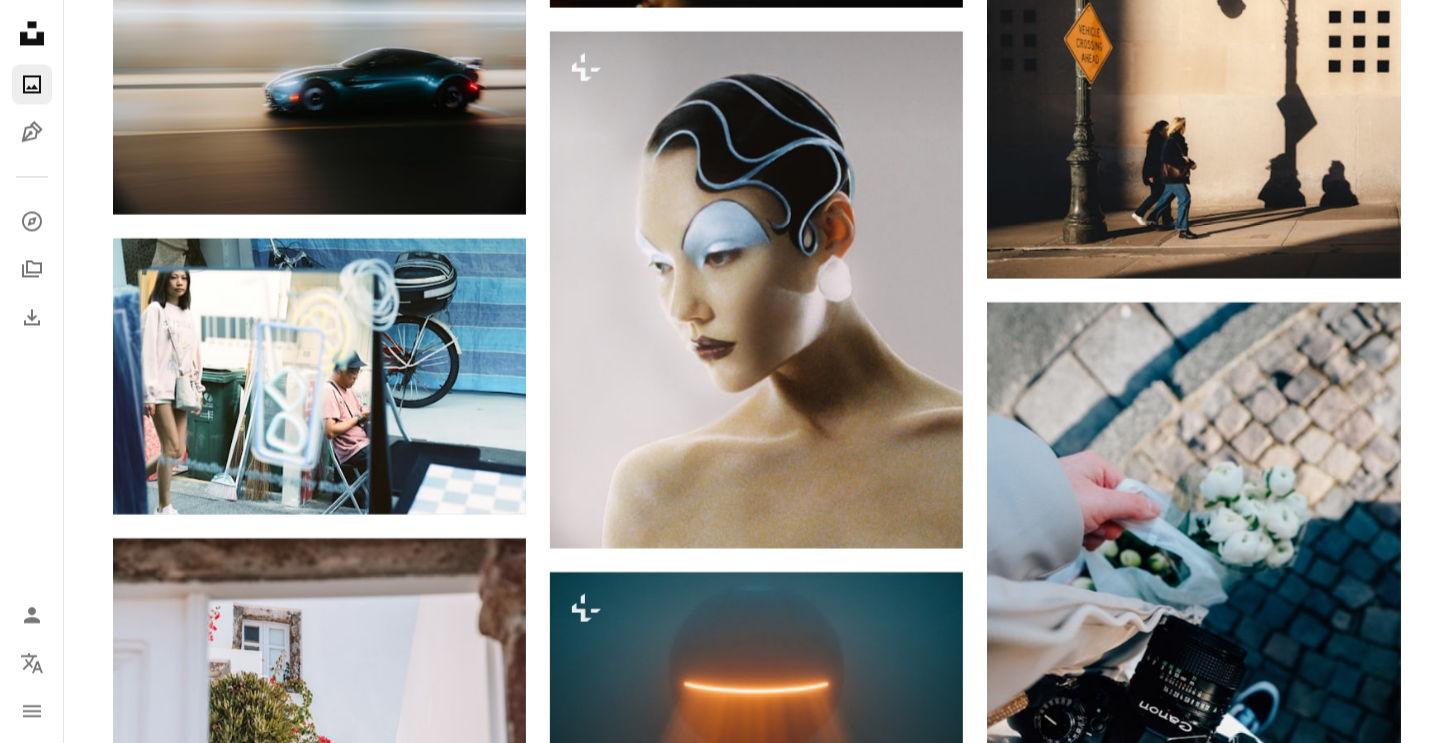 scroll, scrollTop: 129300, scrollLeft: 0, axis: vertical 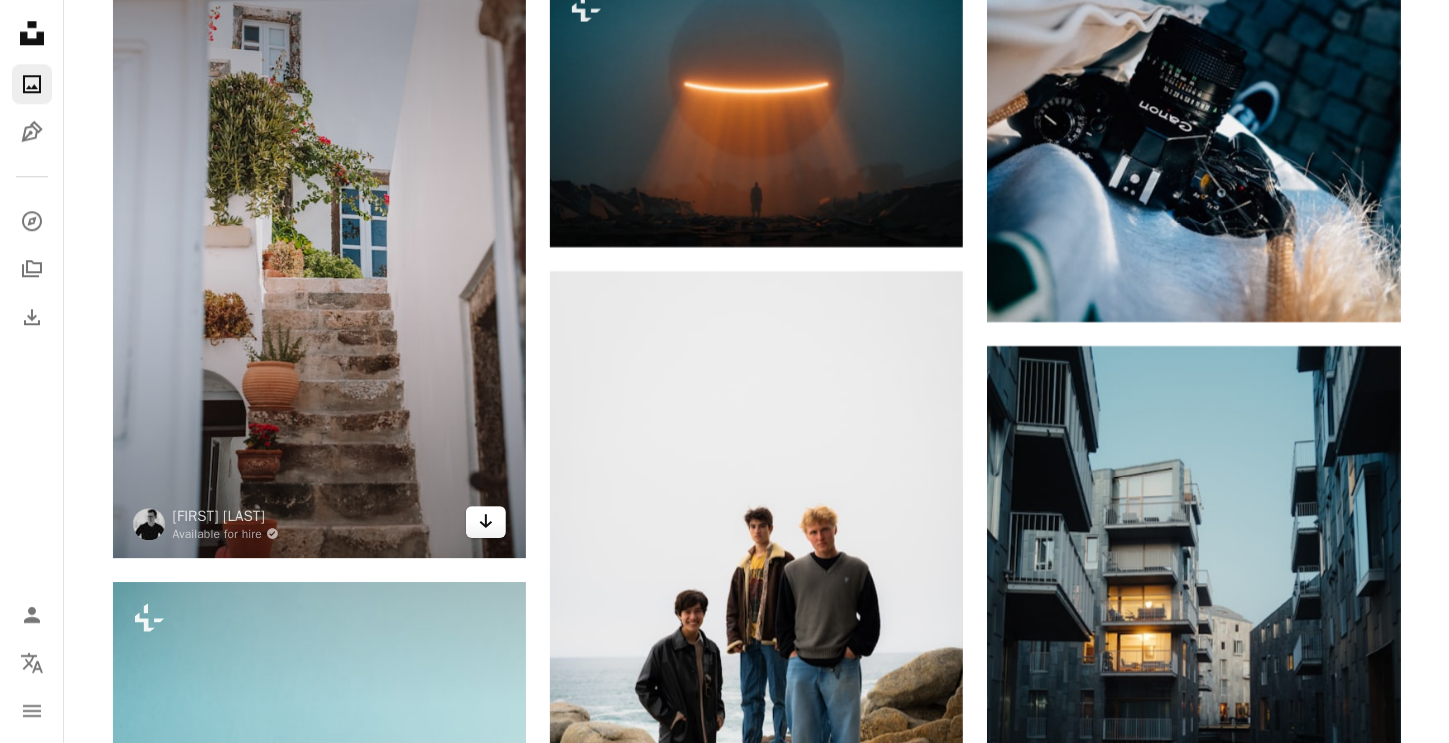 click on "Arrow pointing down" 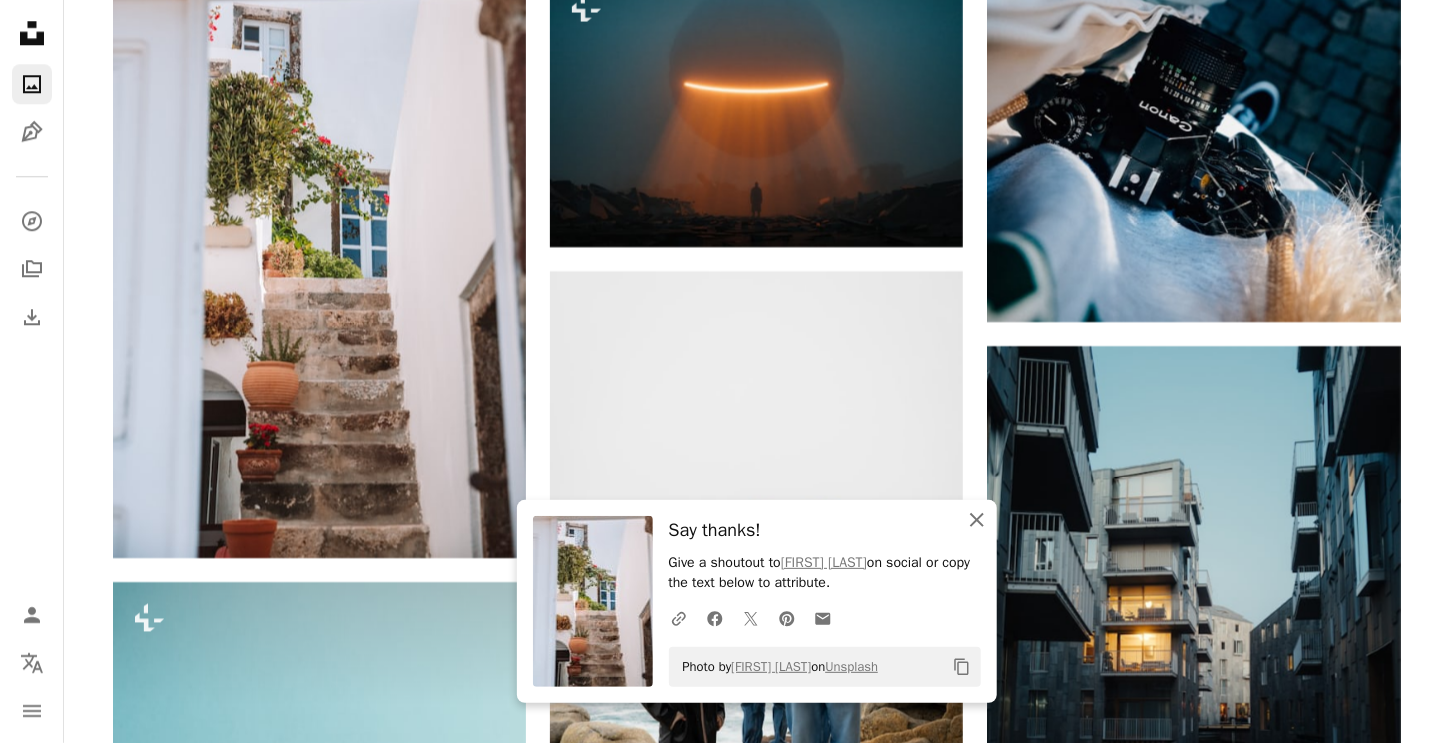 click on "An X shape" 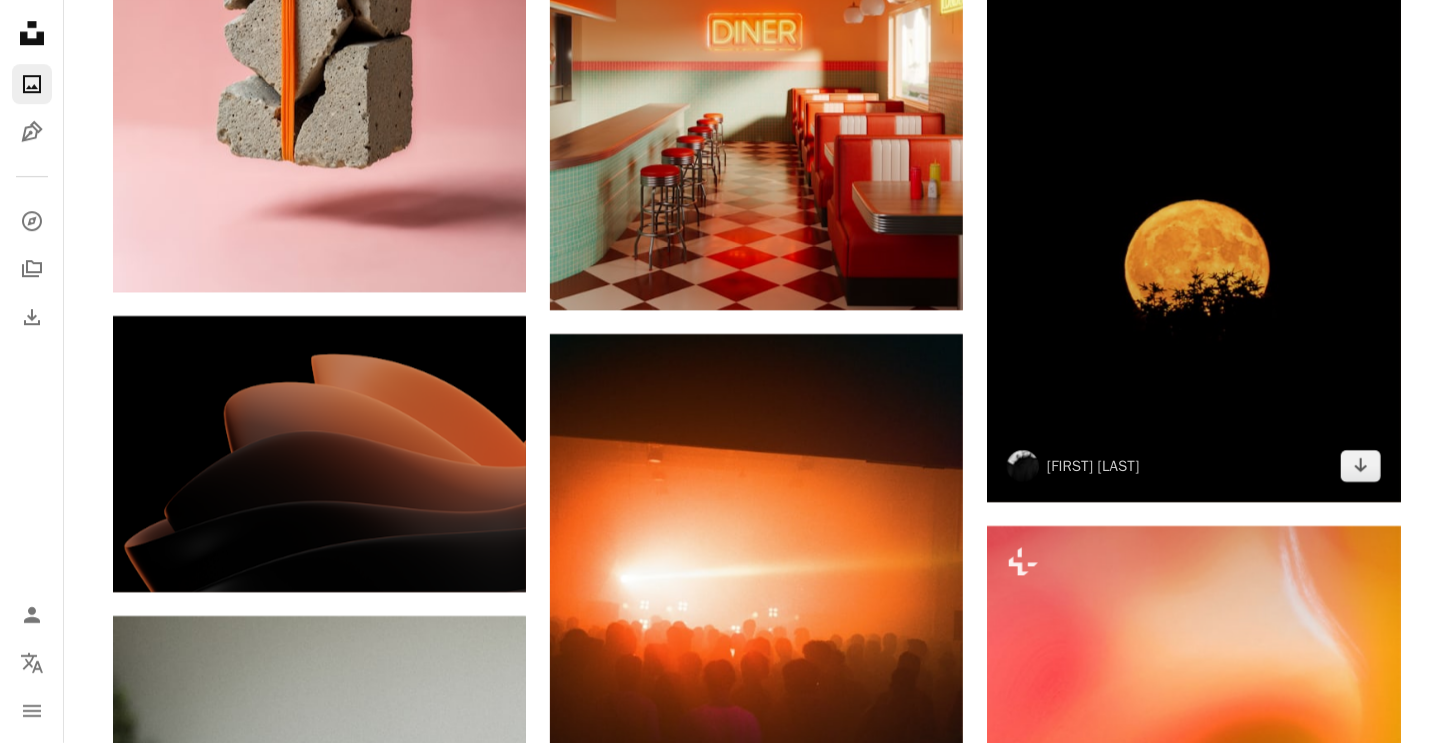 scroll, scrollTop: 136600, scrollLeft: 0, axis: vertical 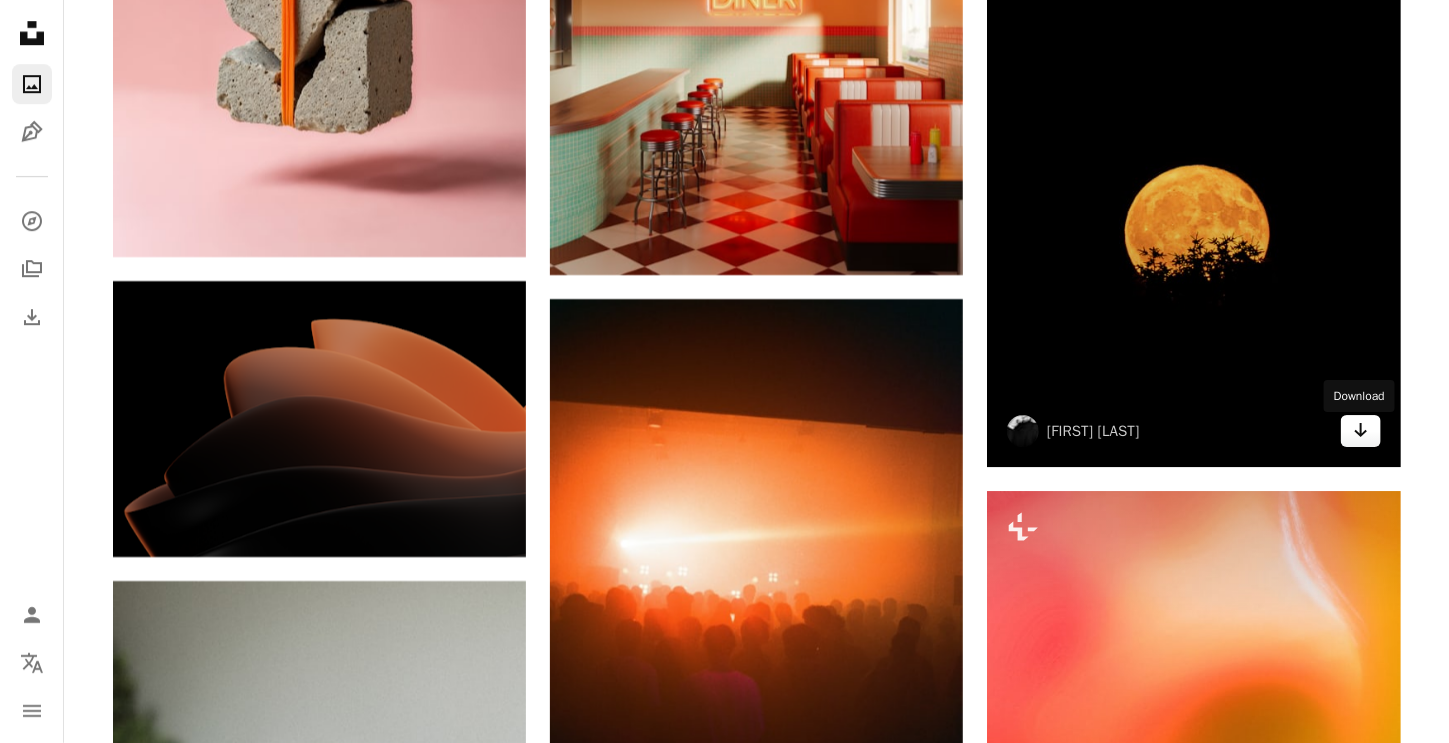 click on "Arrow pointing down" 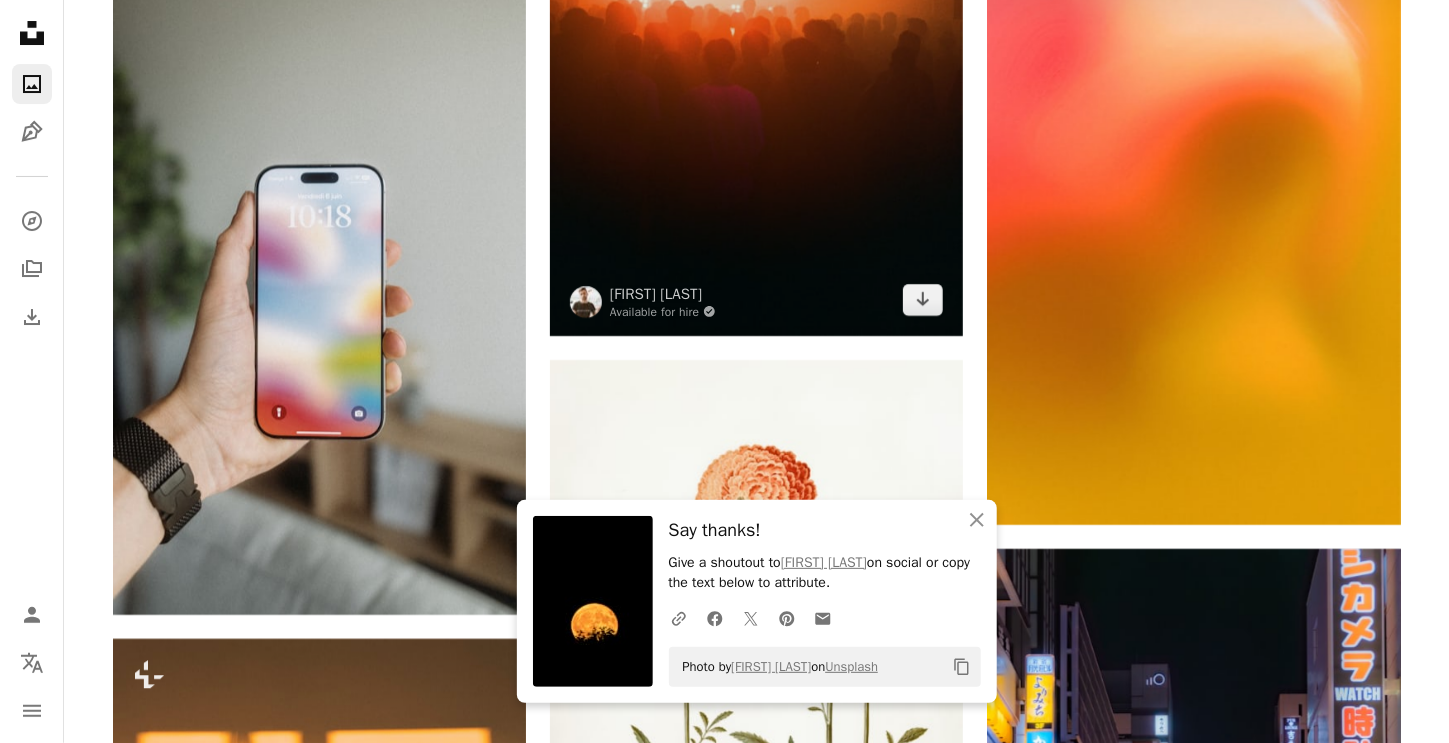 scroll, scrollTop: 137400, scrollLeft: 0, axis: vertical 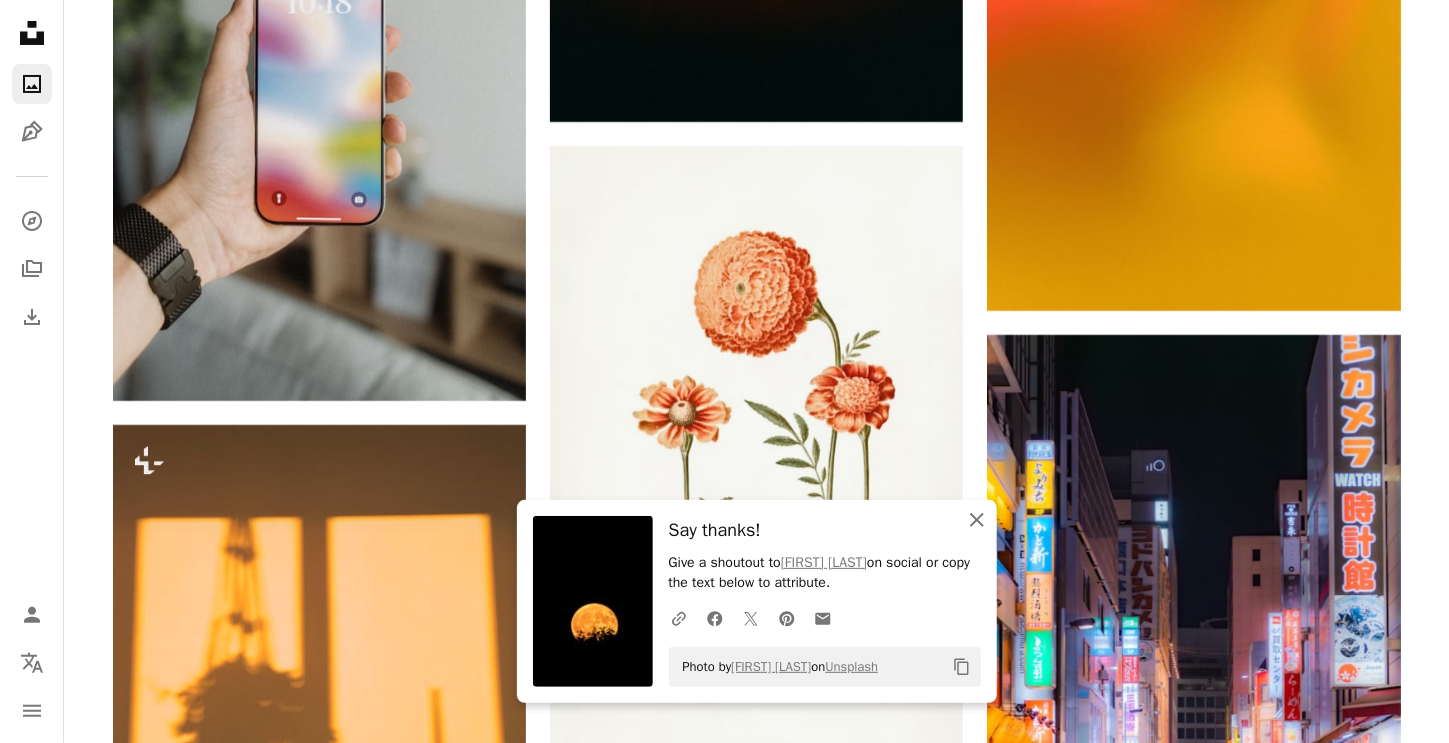 click 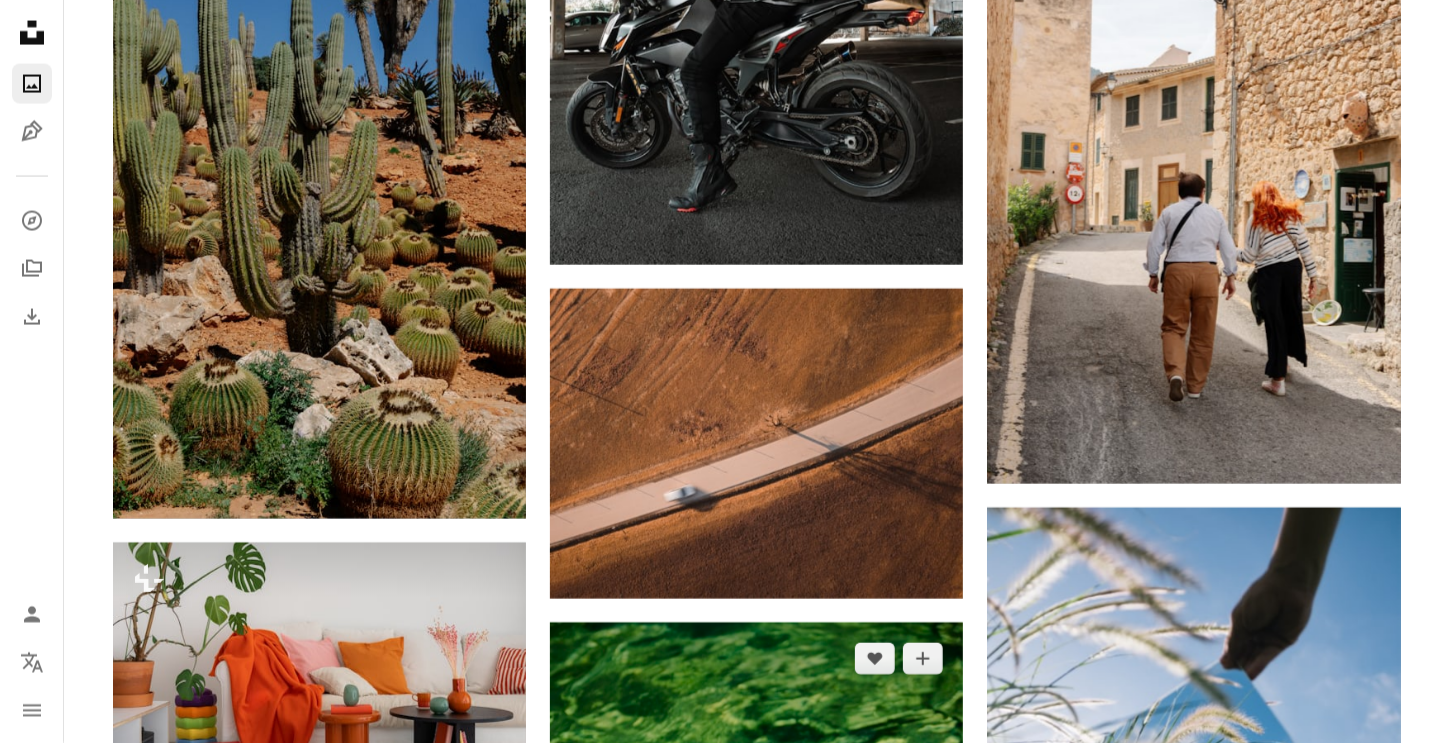 scroll, scrollTop: 138900, scrollLeft: 0, axis: vertical 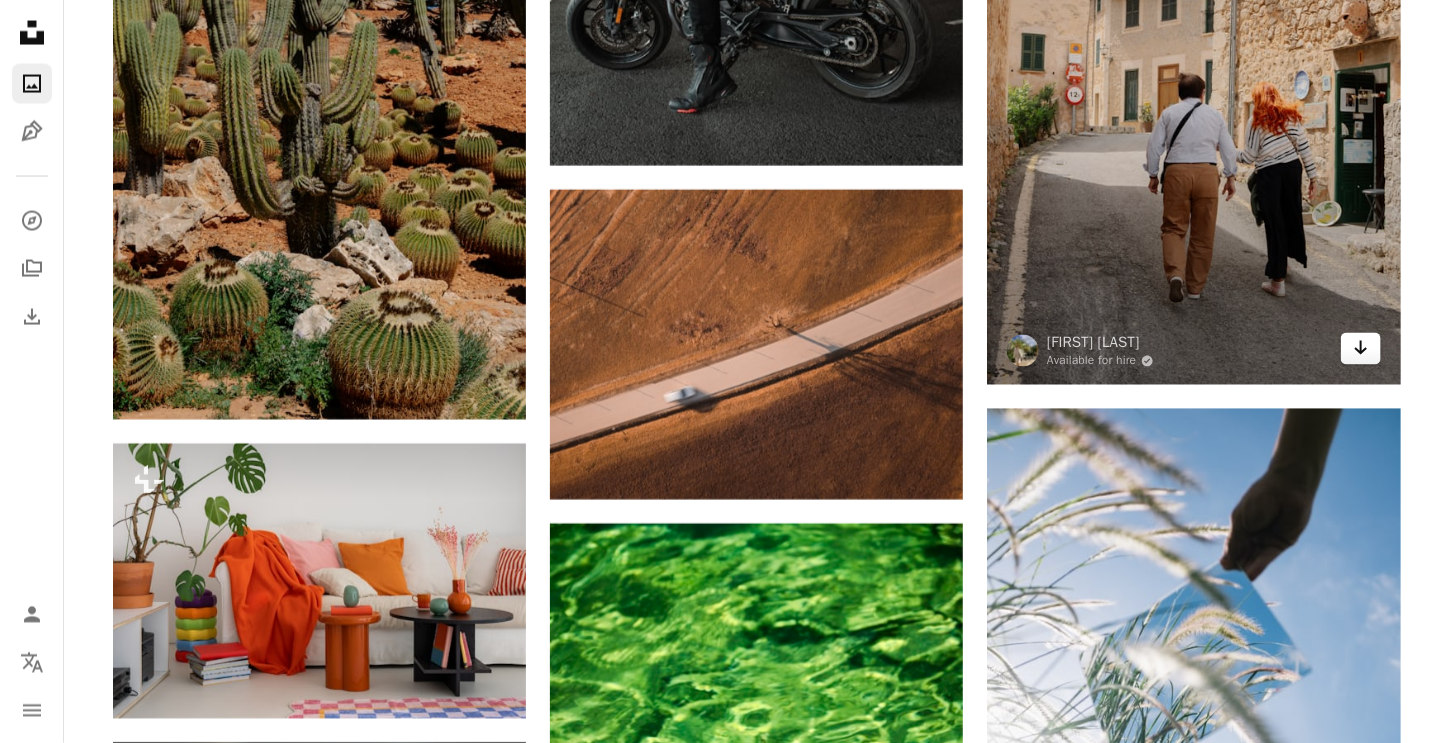 click 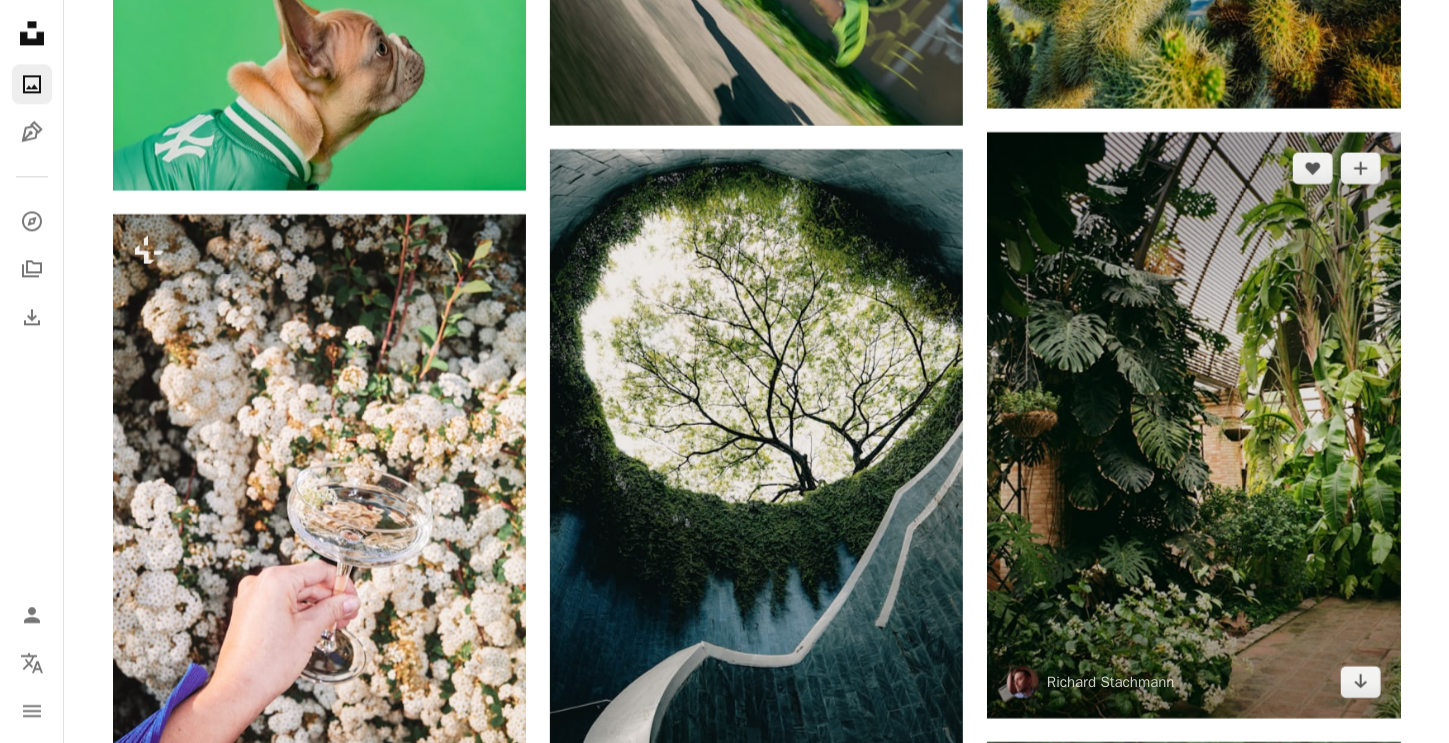scroll, scrollTop: 143100, scrollLeft: 0, axis: vertical 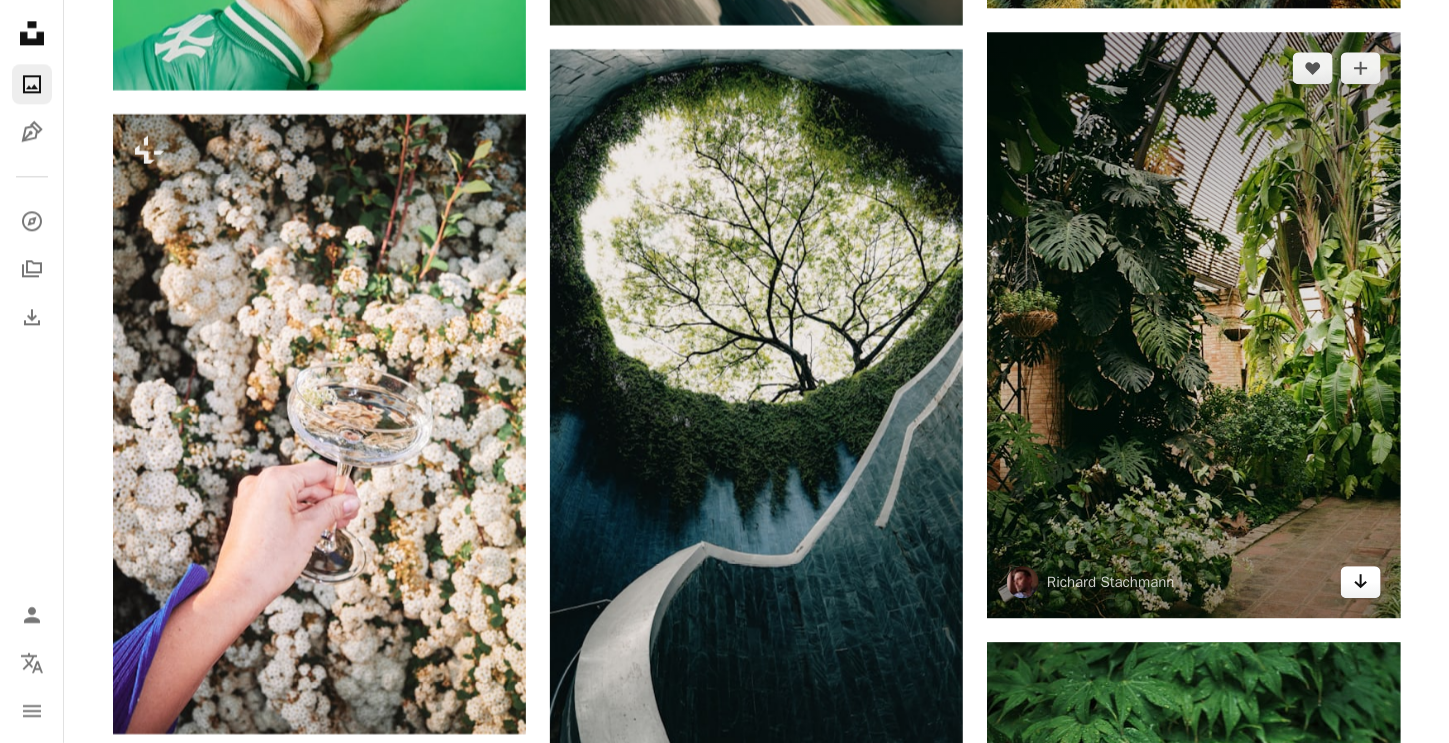 click 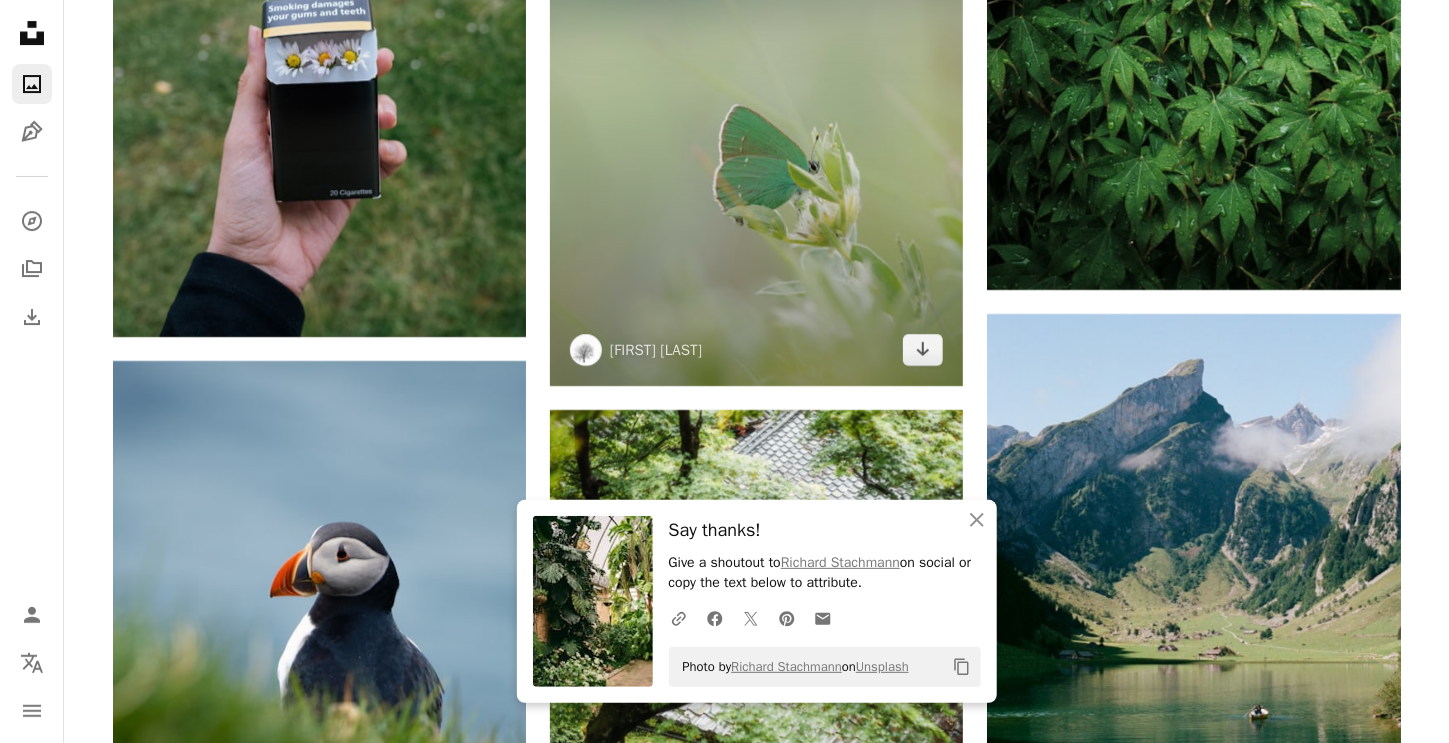 scroll, scrollTop: 144200, scrollLeft: 0, axis: vertical 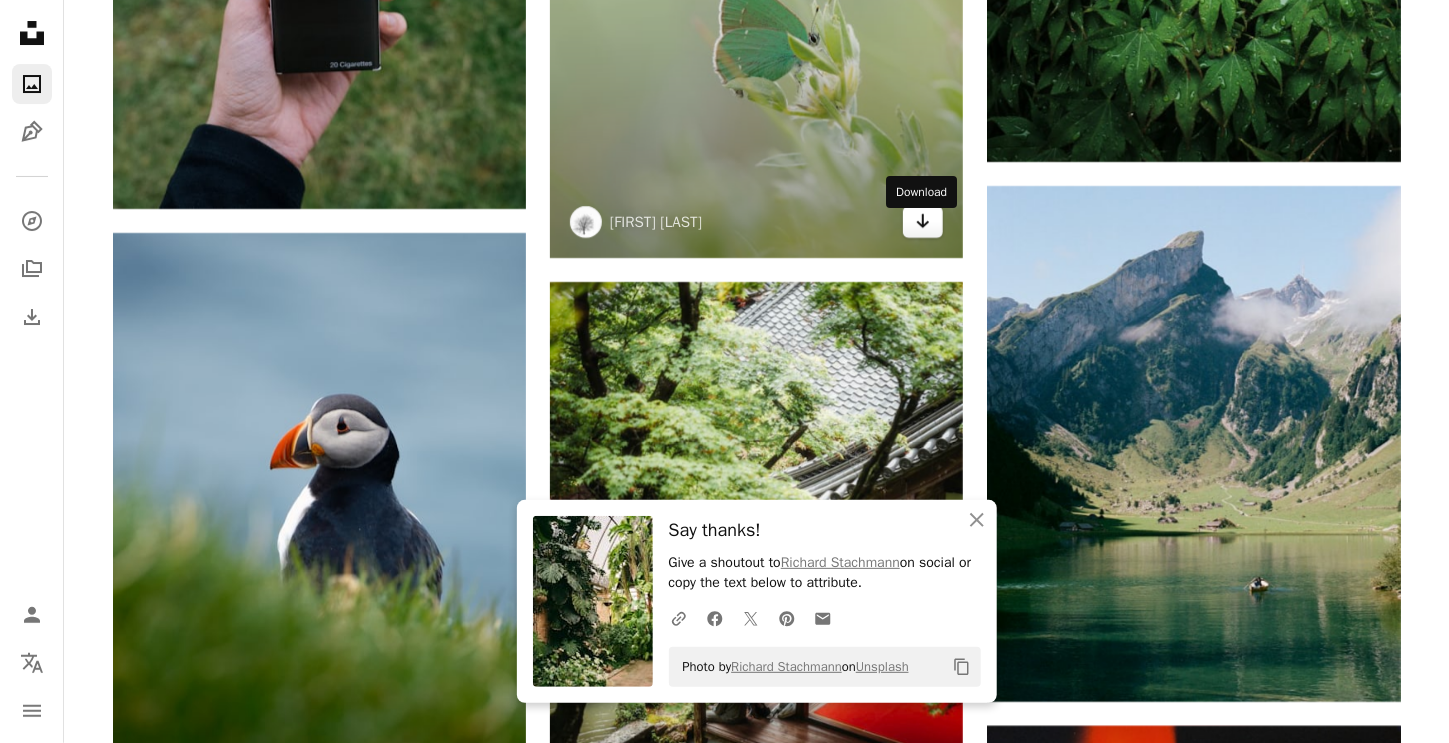 click on "Arrow pointing down" 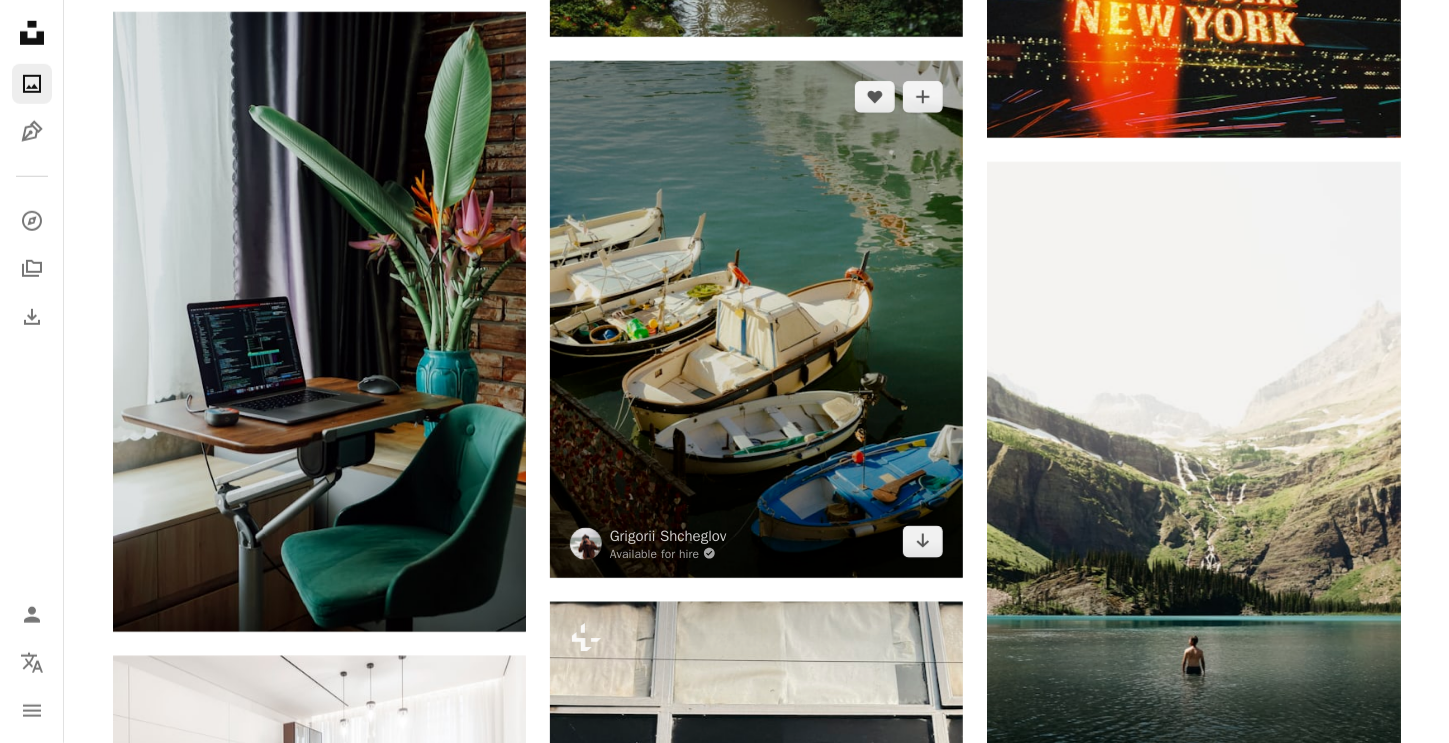 scroll, scrollTop: 145100, scrollLeft: 0, axis: vertical 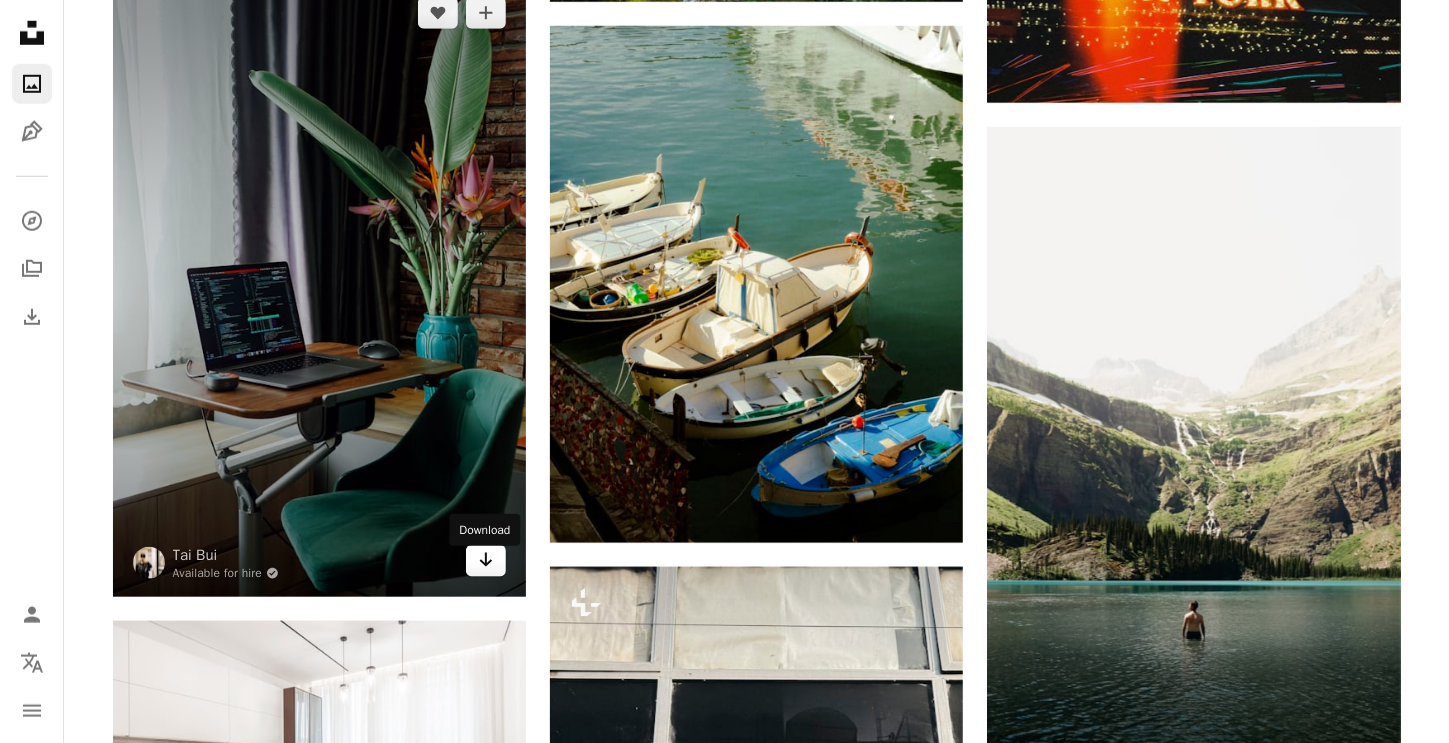 click on "Arrow pointing down" 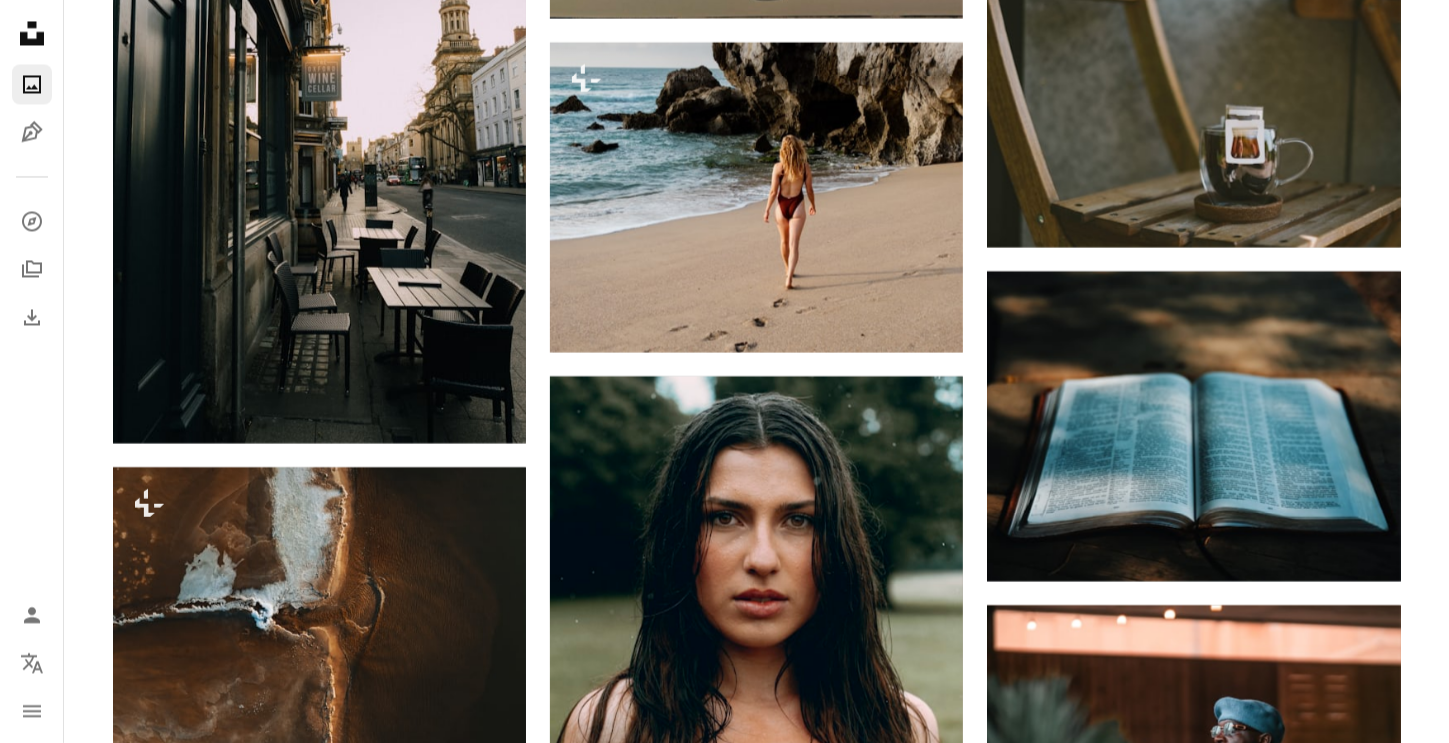 scroll, scrollTop: 146300, scrollLeft: 0, axis: vertical 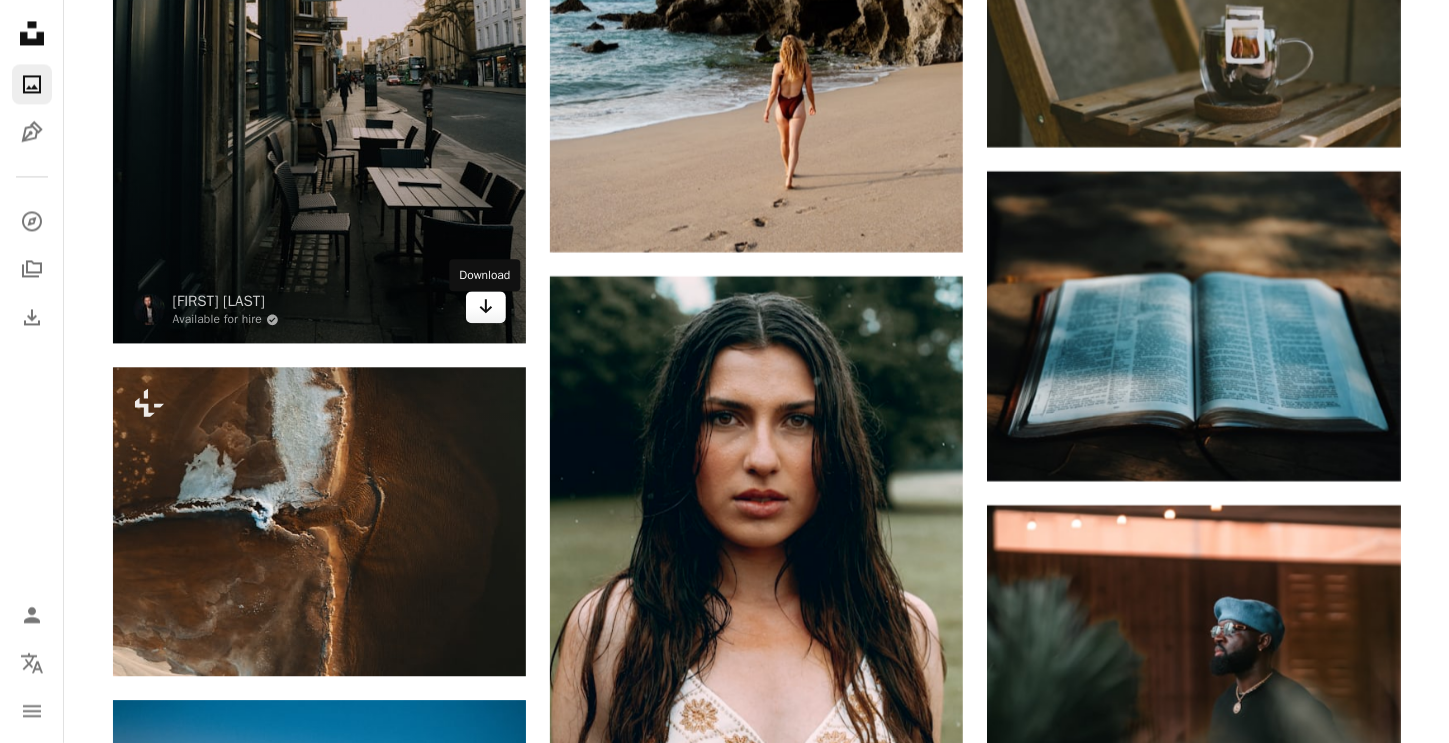 click 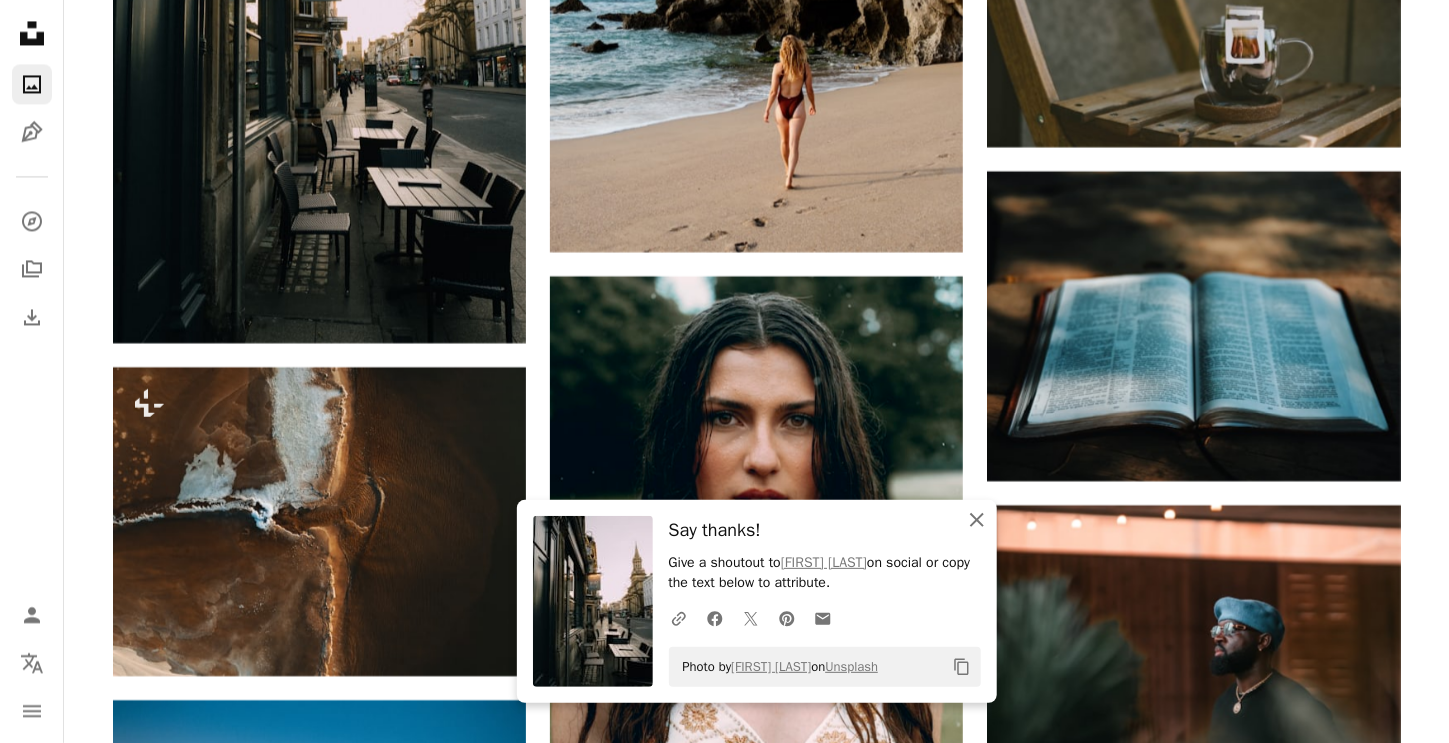click 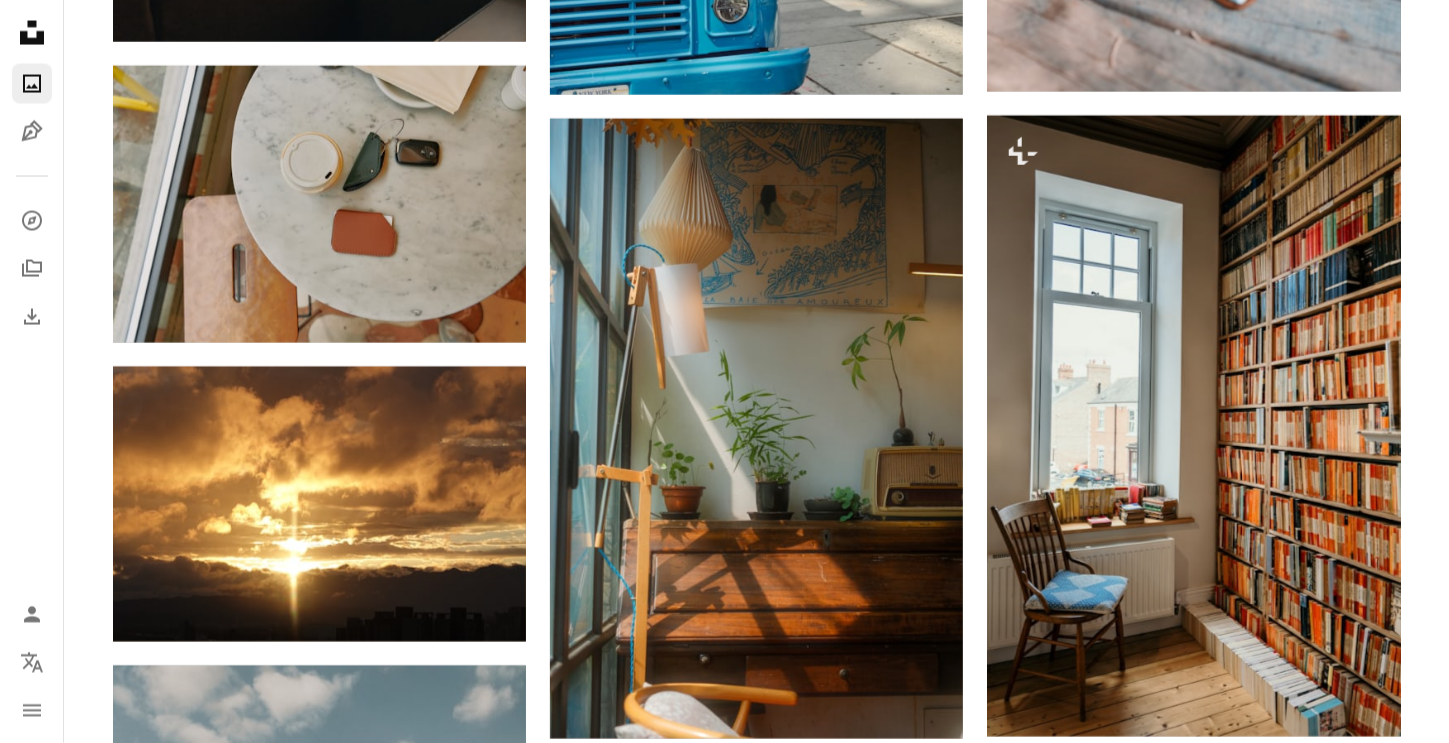 scroll, scrollTop: 149500, scrollLeft: 0, axis: vertical 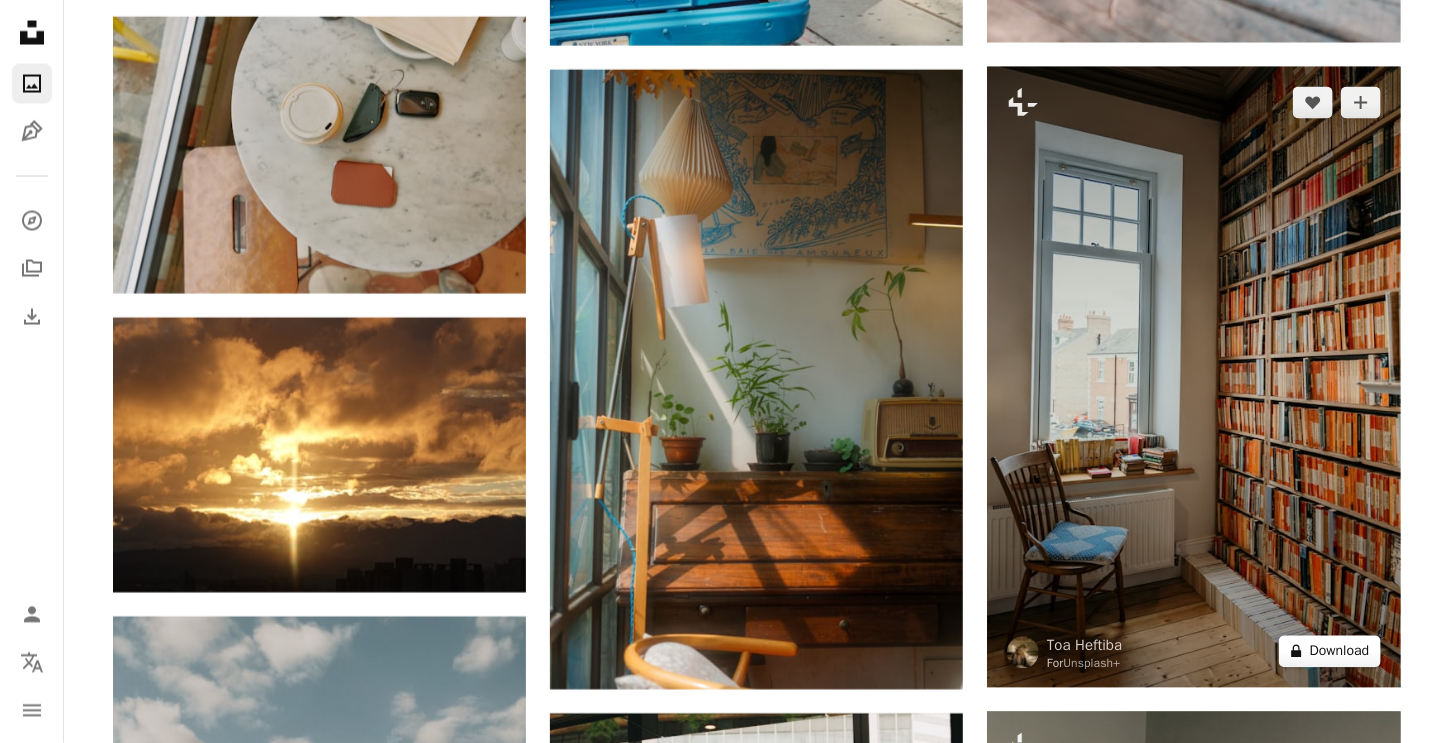 click on "A lock Download" at bounding box center [1330, 652] 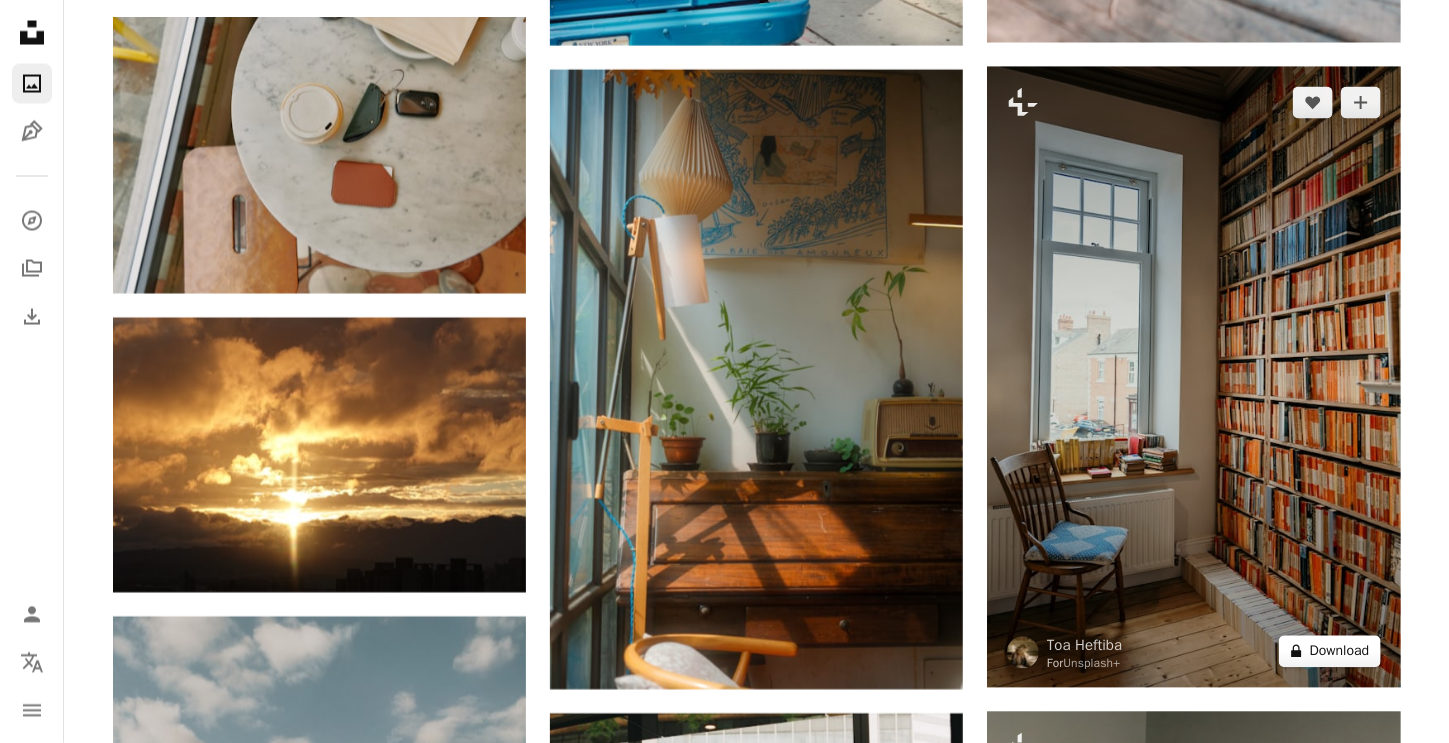 click on "An X shape Premium, ready to use images. Get unlimited access. A plus sign Members-only content added monthly A plus sign Unlimited royalty-free downloads A plus sign Illustrations  New A plus sign Enhanced legal protections yearly 66%  off monthly €12   €4 EUR per month * Get  Unsplash+ * When paid annually, billed upfront  €48 Taxes where applicable. Renews automatically. Cancel anytime." at bounding box center [724, 3536] 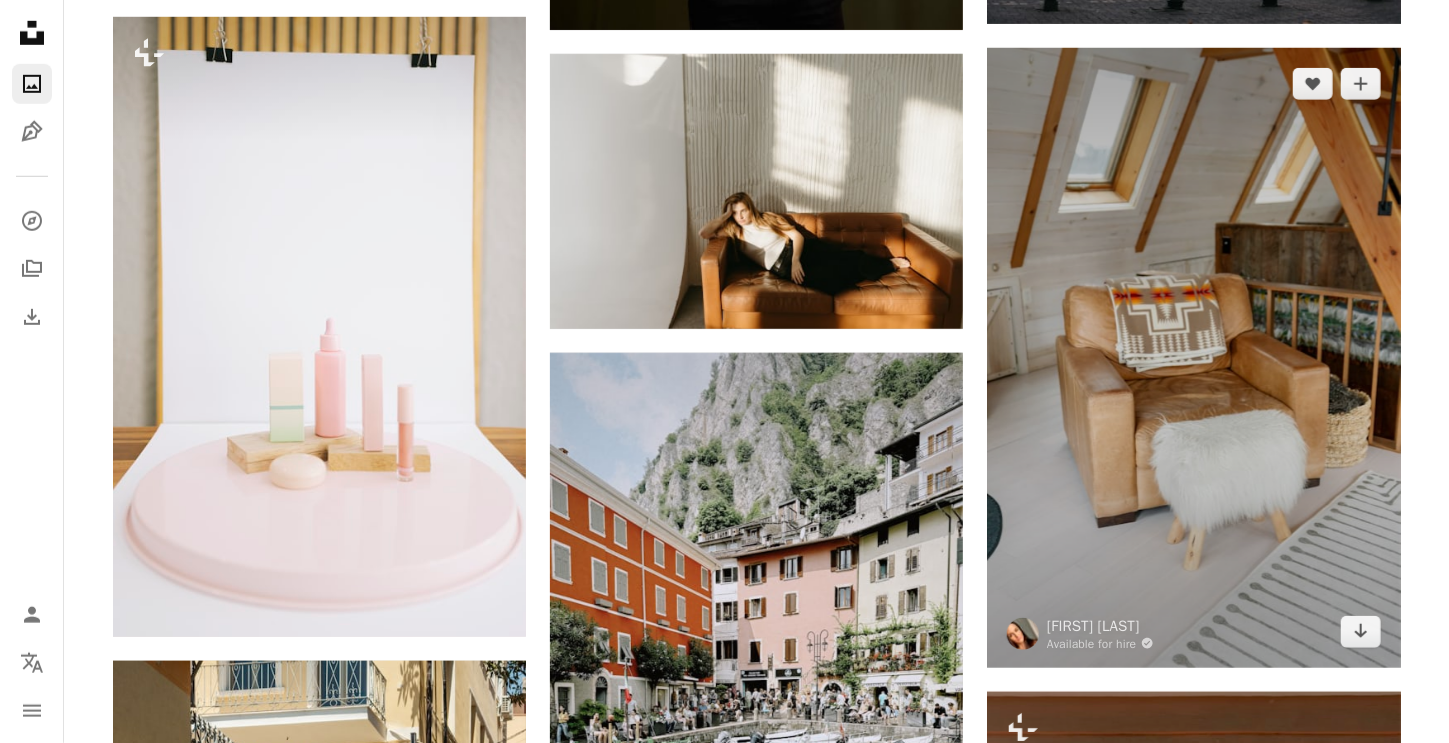 scroll, scrollTop: 152200, scrollLeft: 0, axis: vertical 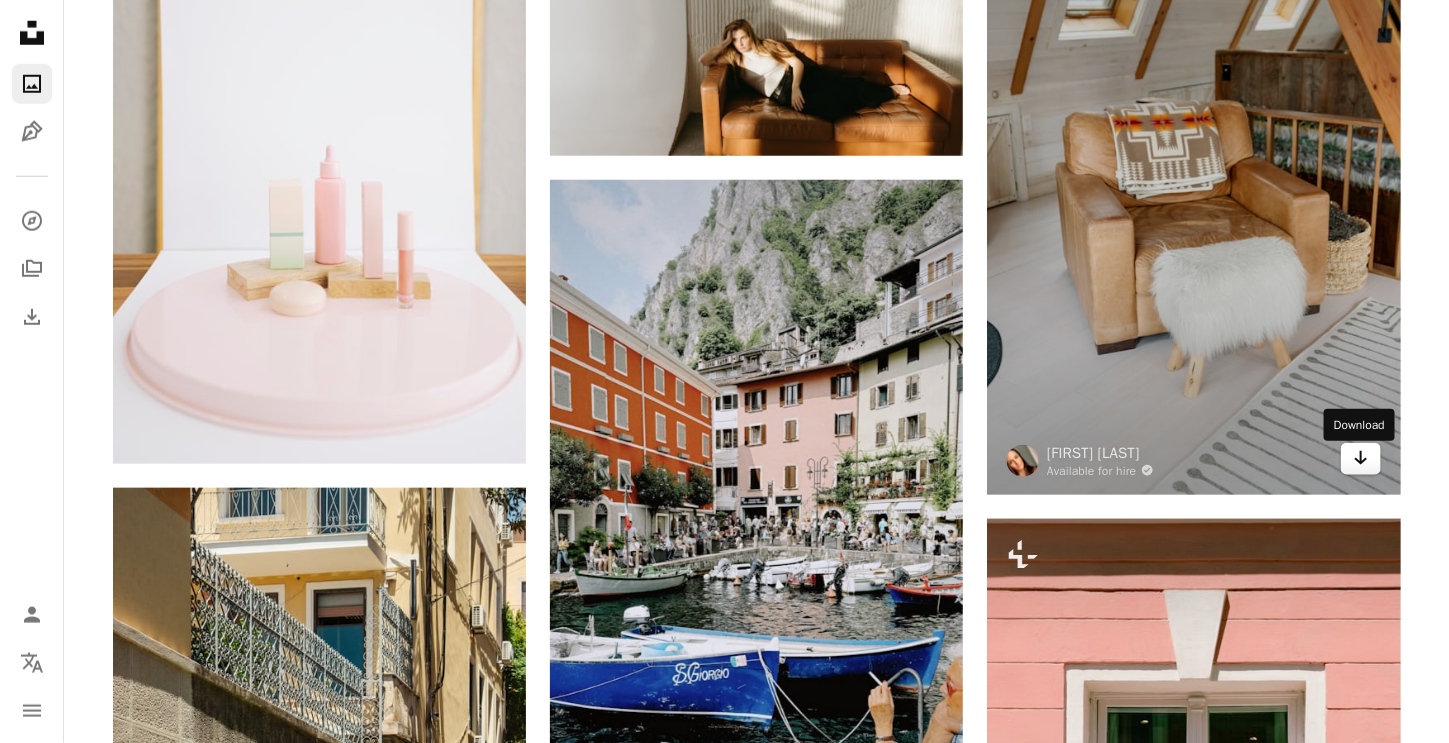 click on "Arrow pointing down" 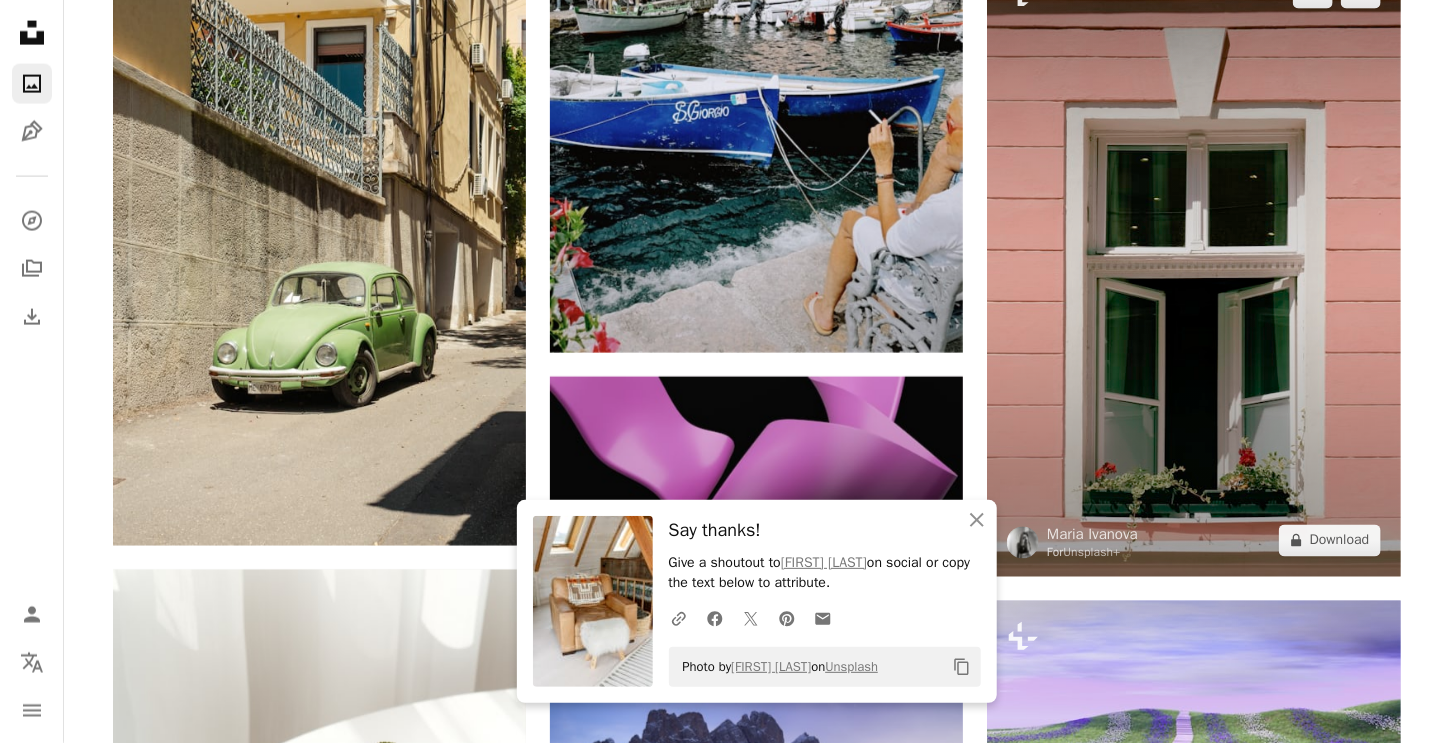scroll, scrollTop: 152800, scrollLeft: 0, axis: vertical 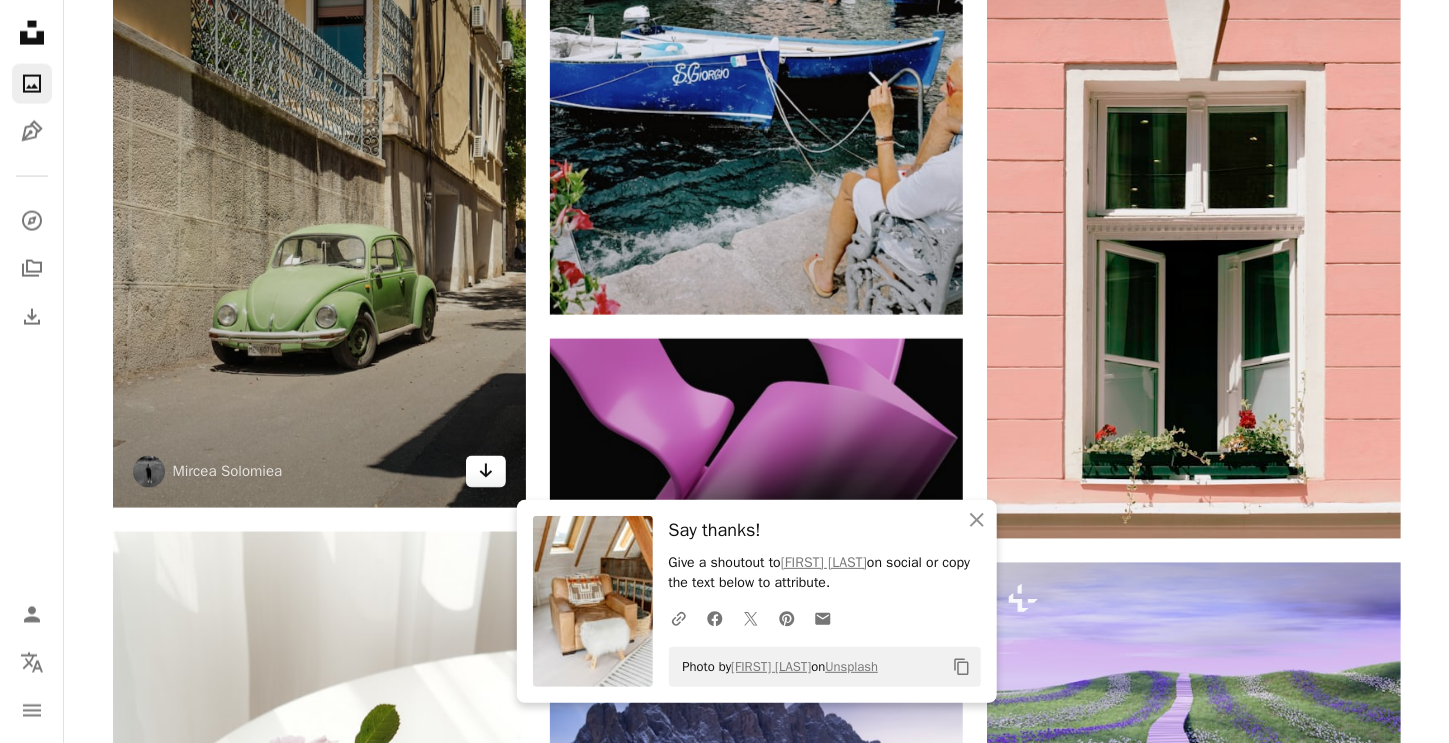 click on "Arrow pointing down" 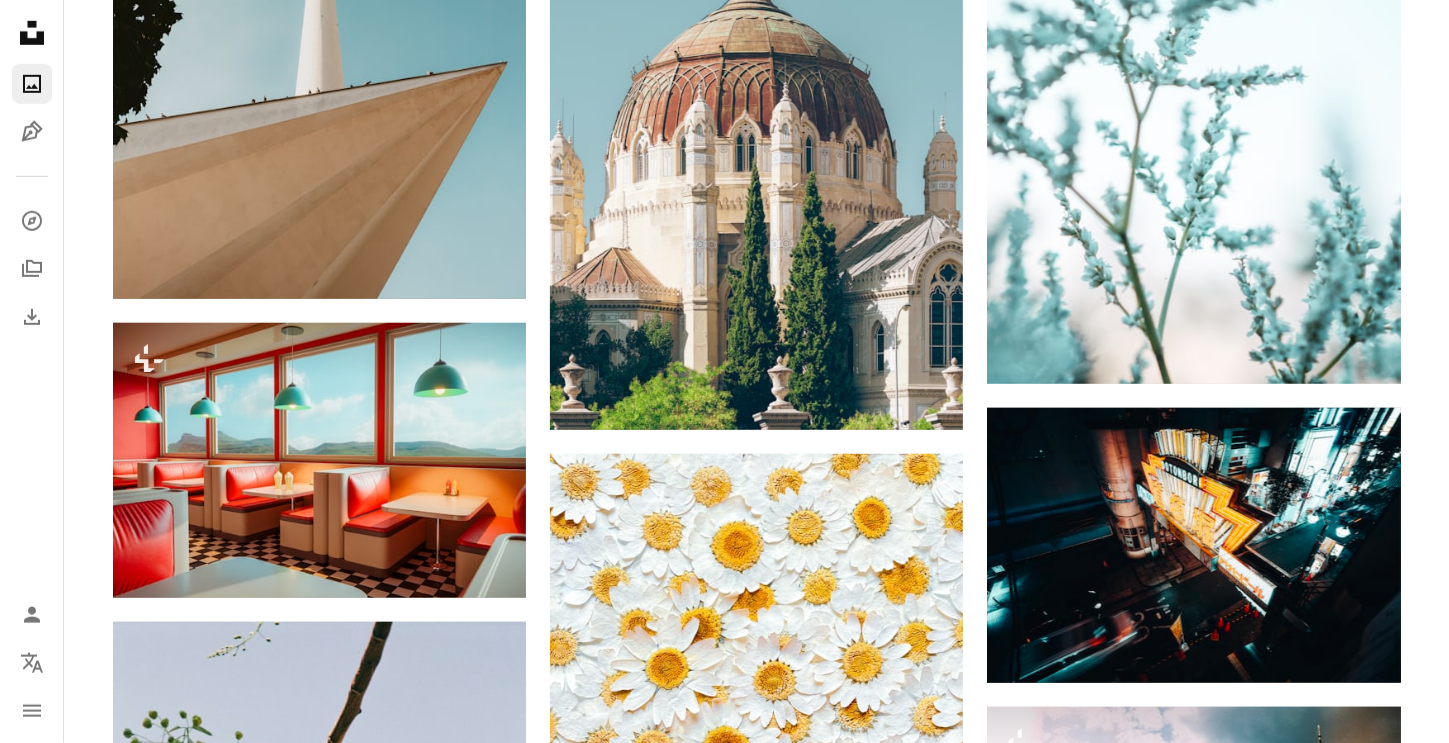 scroll, scrollTop: 154600, scrollLeft: 0, axis: vertical 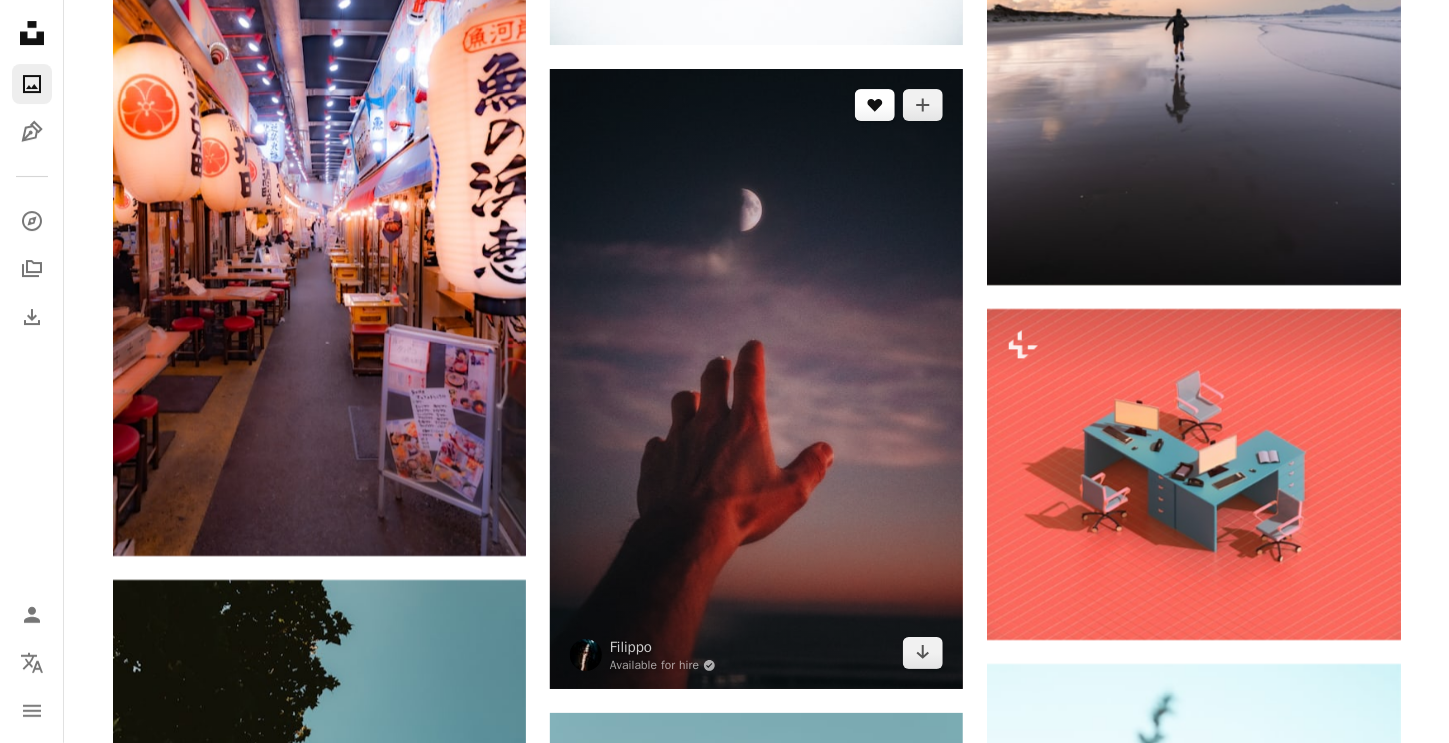 click 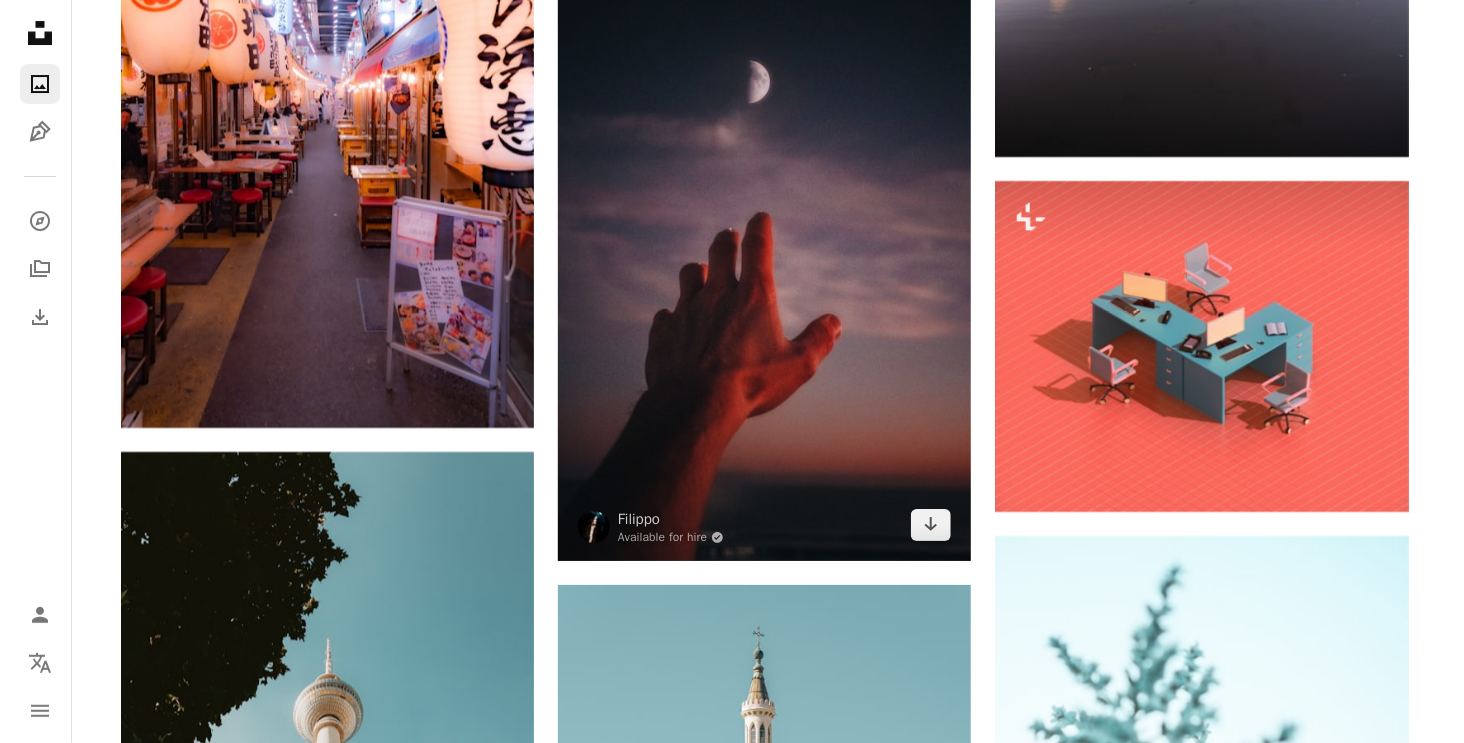 scroll, scrollTop: 154800, scrollLeft: 0, axis: vertical 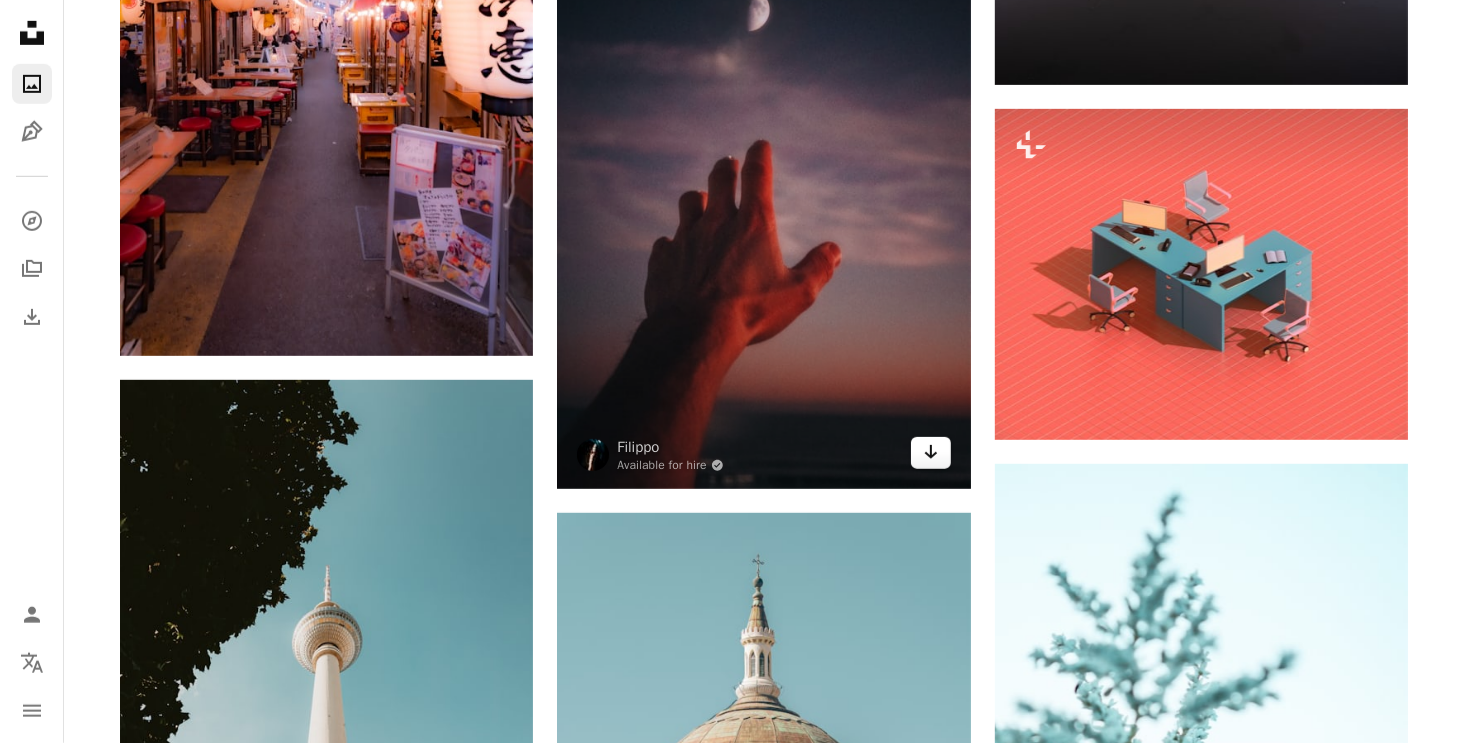 type on "**********" 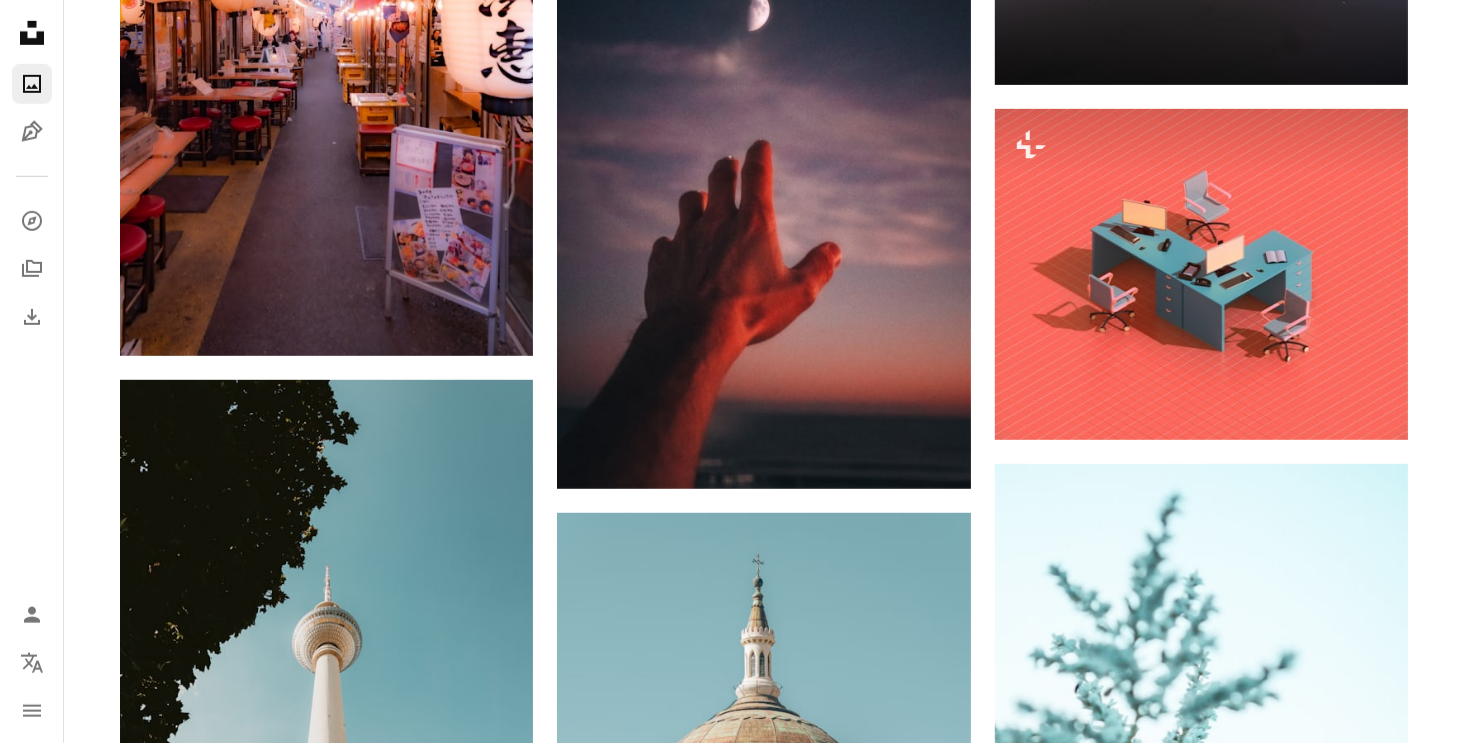 scroll, scrollTop: 98, scrollLeft: 0, axis: vertical 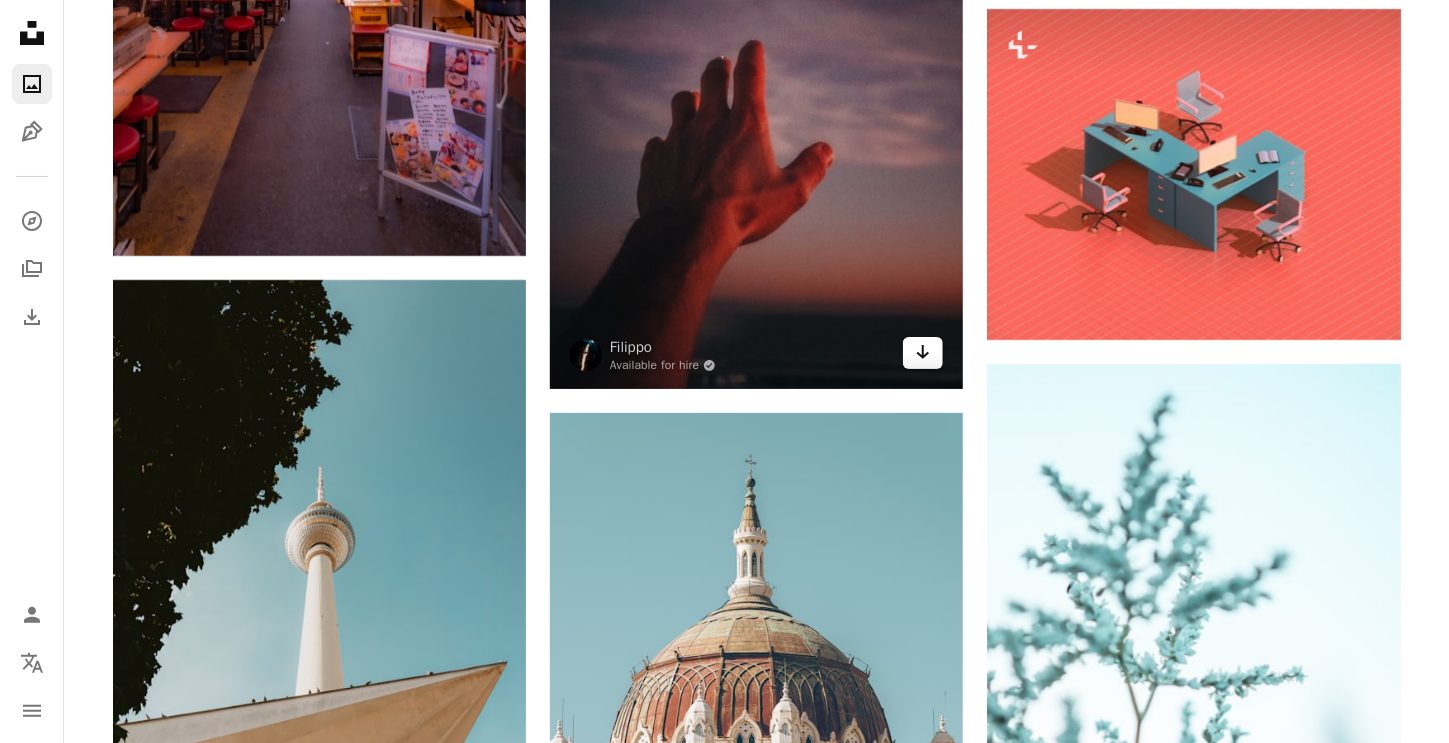 click 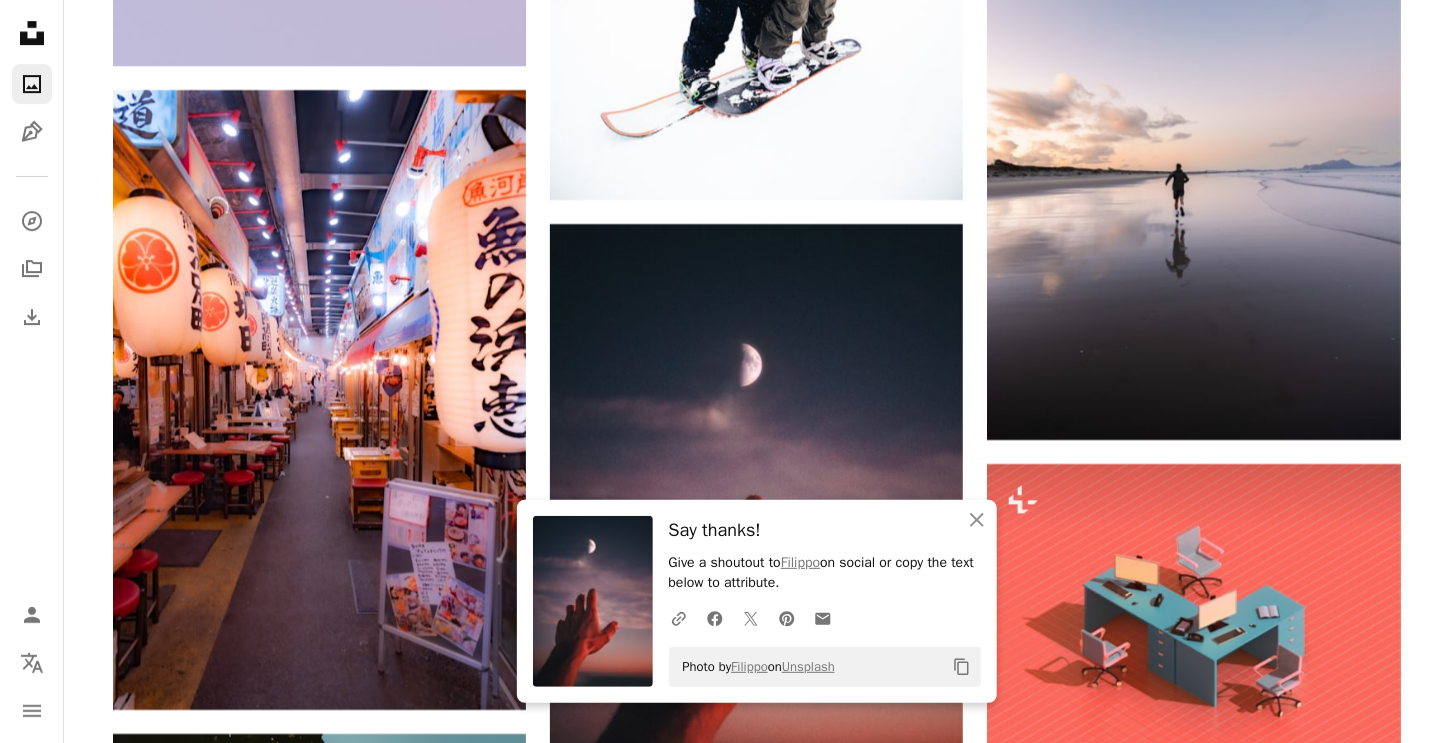 scroll, scrollTop: 154400, scrollLeft: 0, axis: vertical 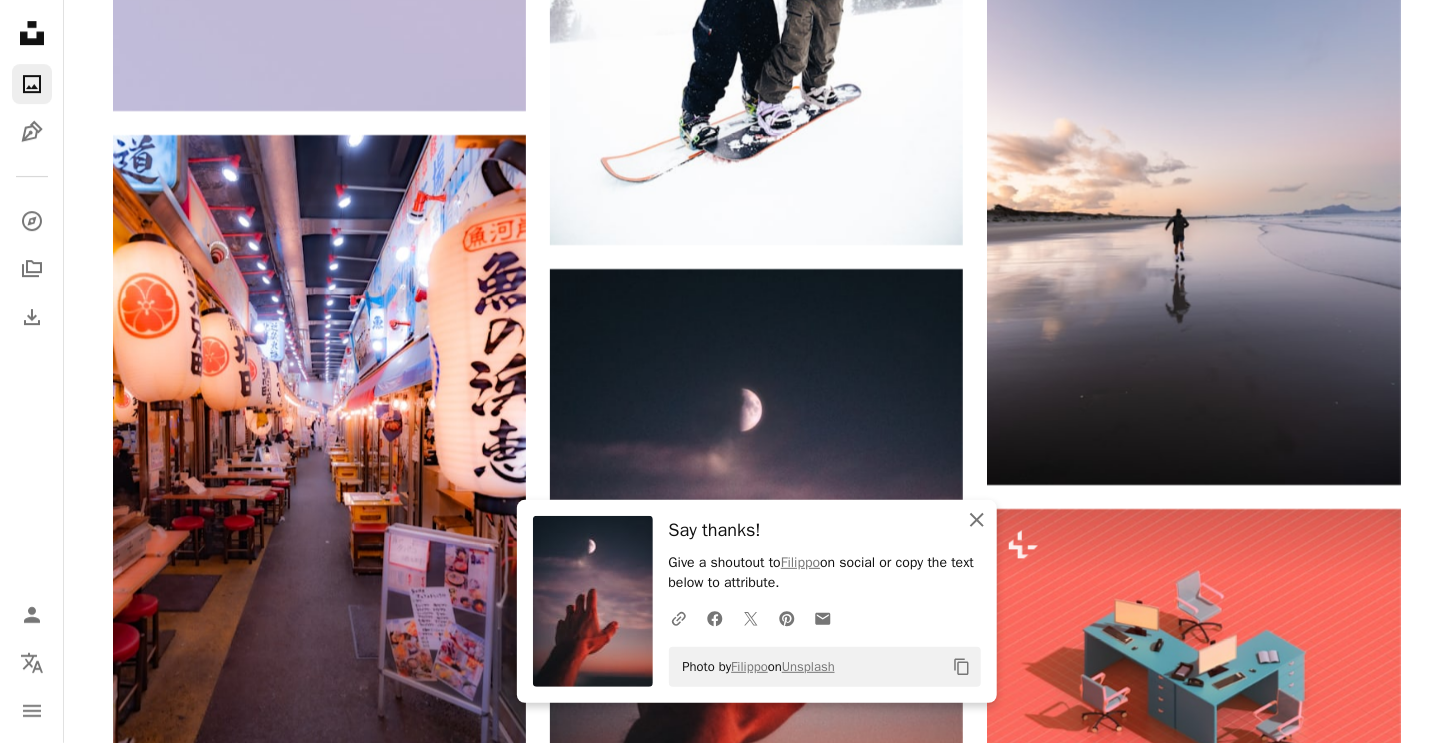 click 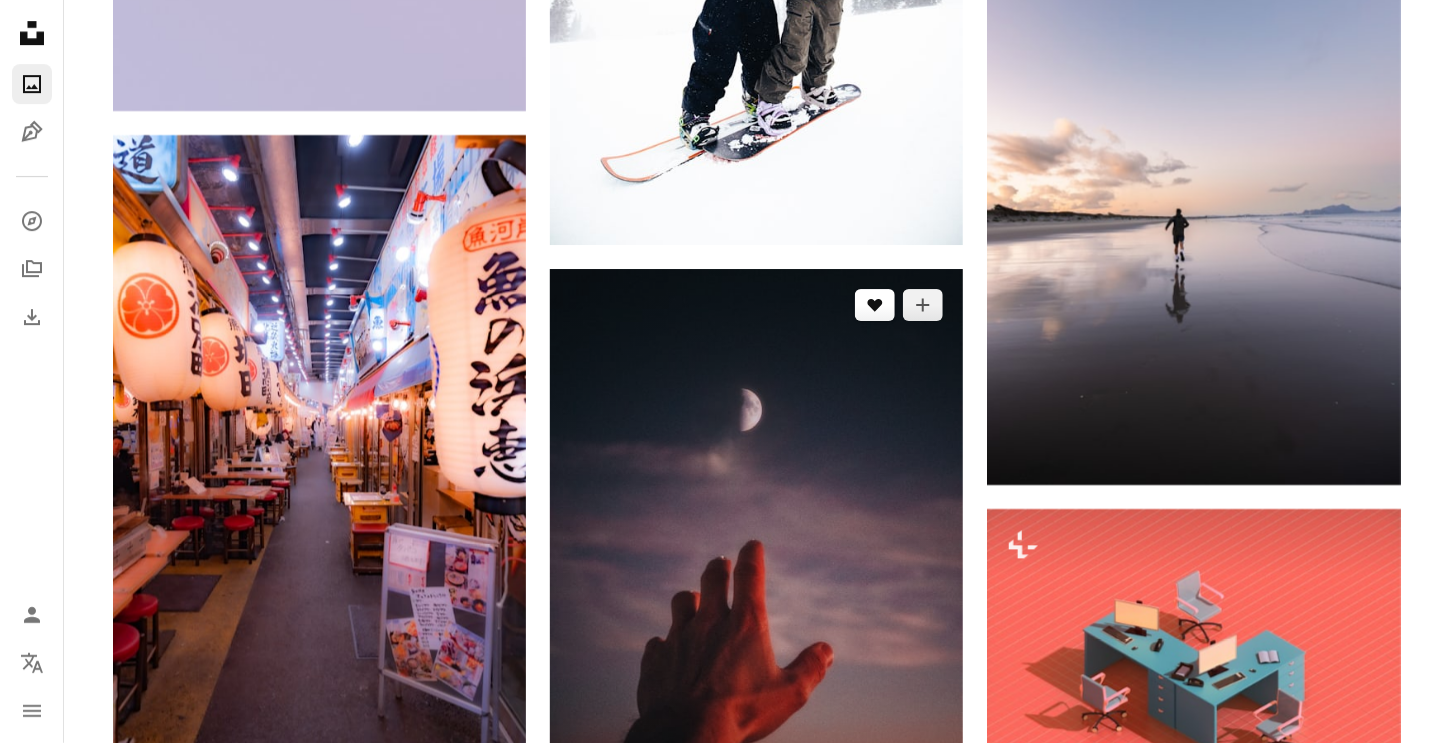 click 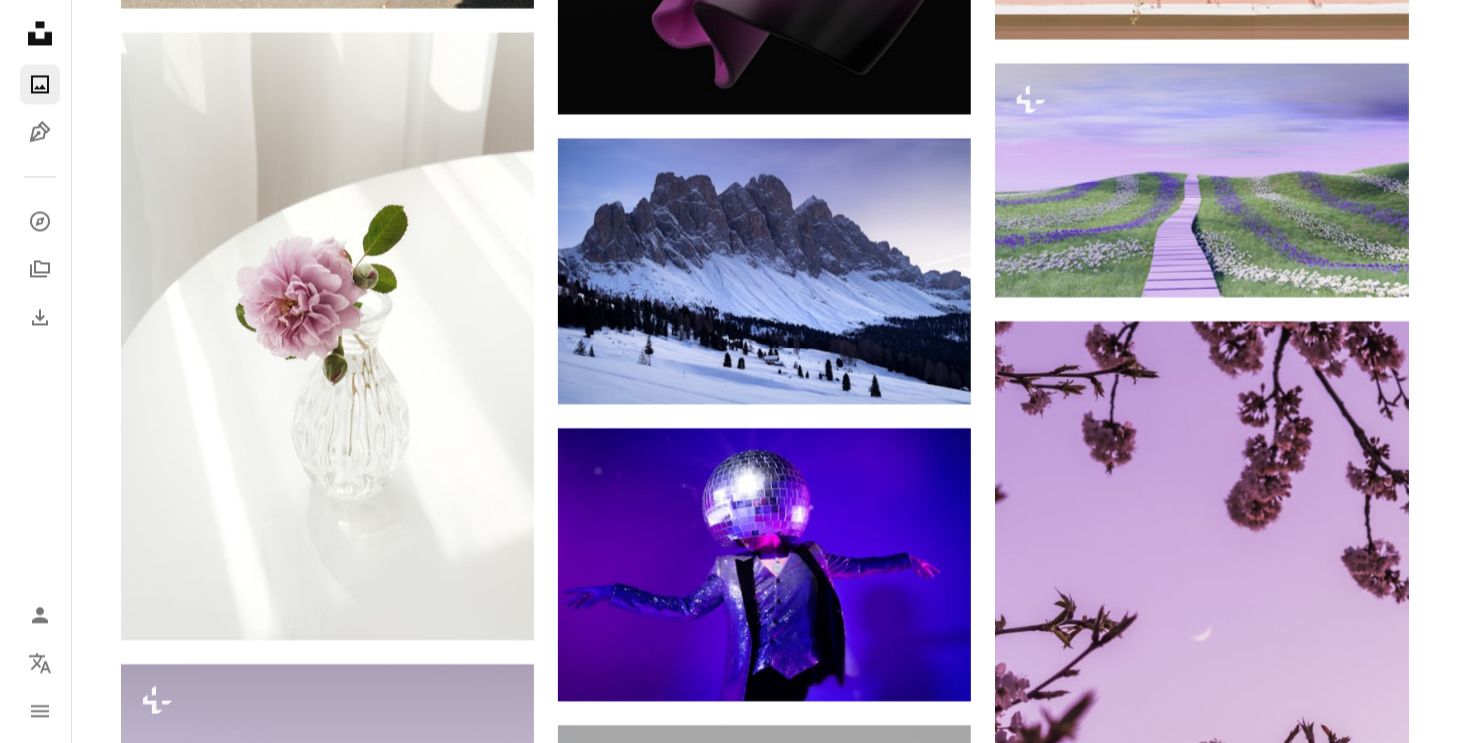 scroll, scrollTop: 152900, scrollLeft: 0, axis: vertical 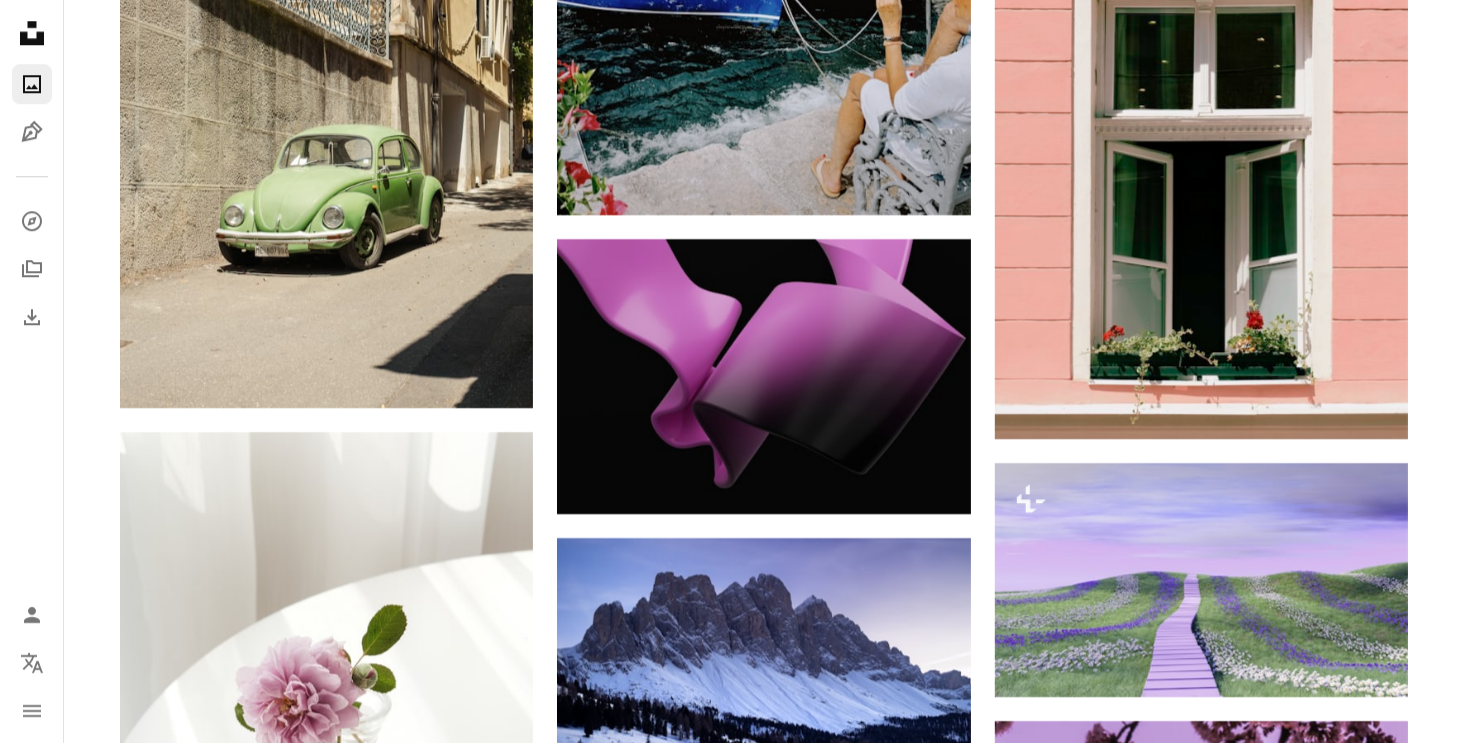 type on "**********" 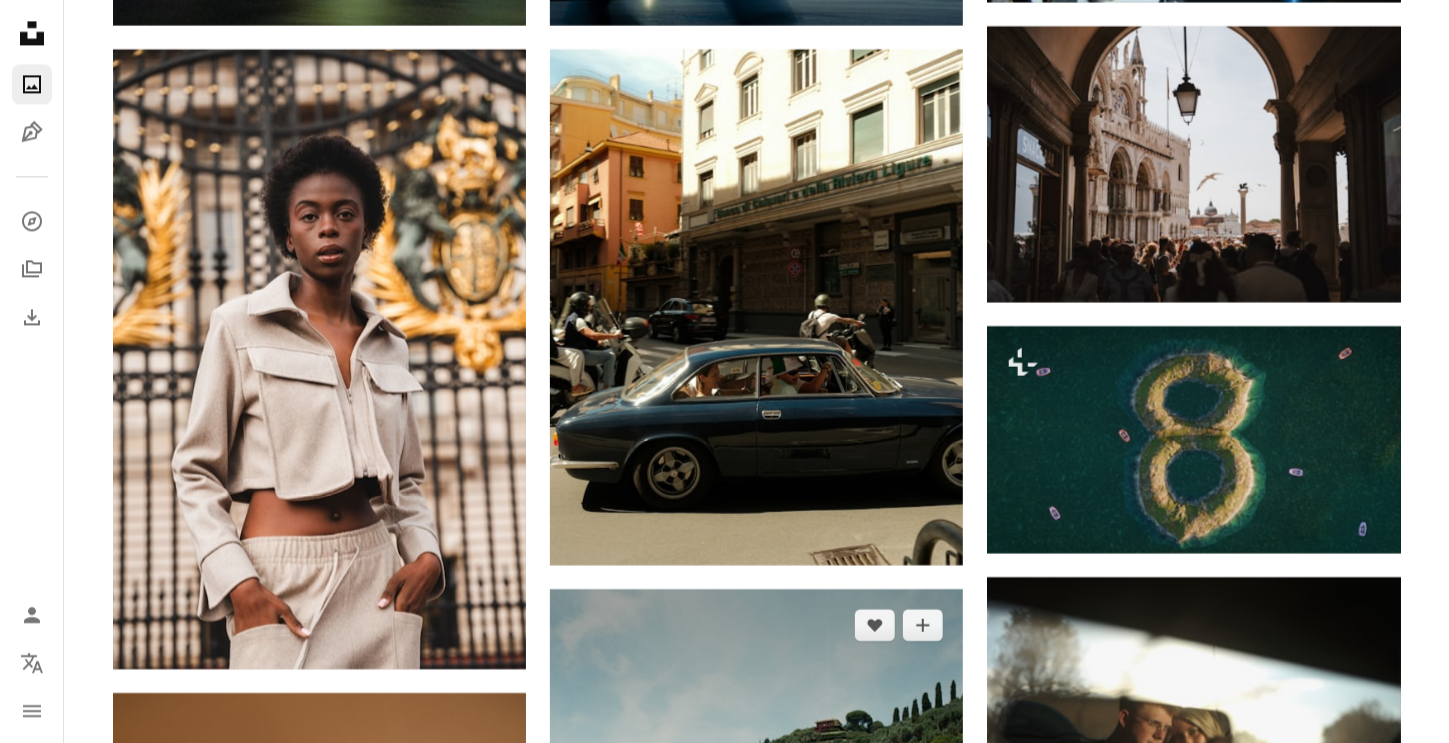 scroll, scrollTop: 157000, scrollLeft: 0, axis: vertical 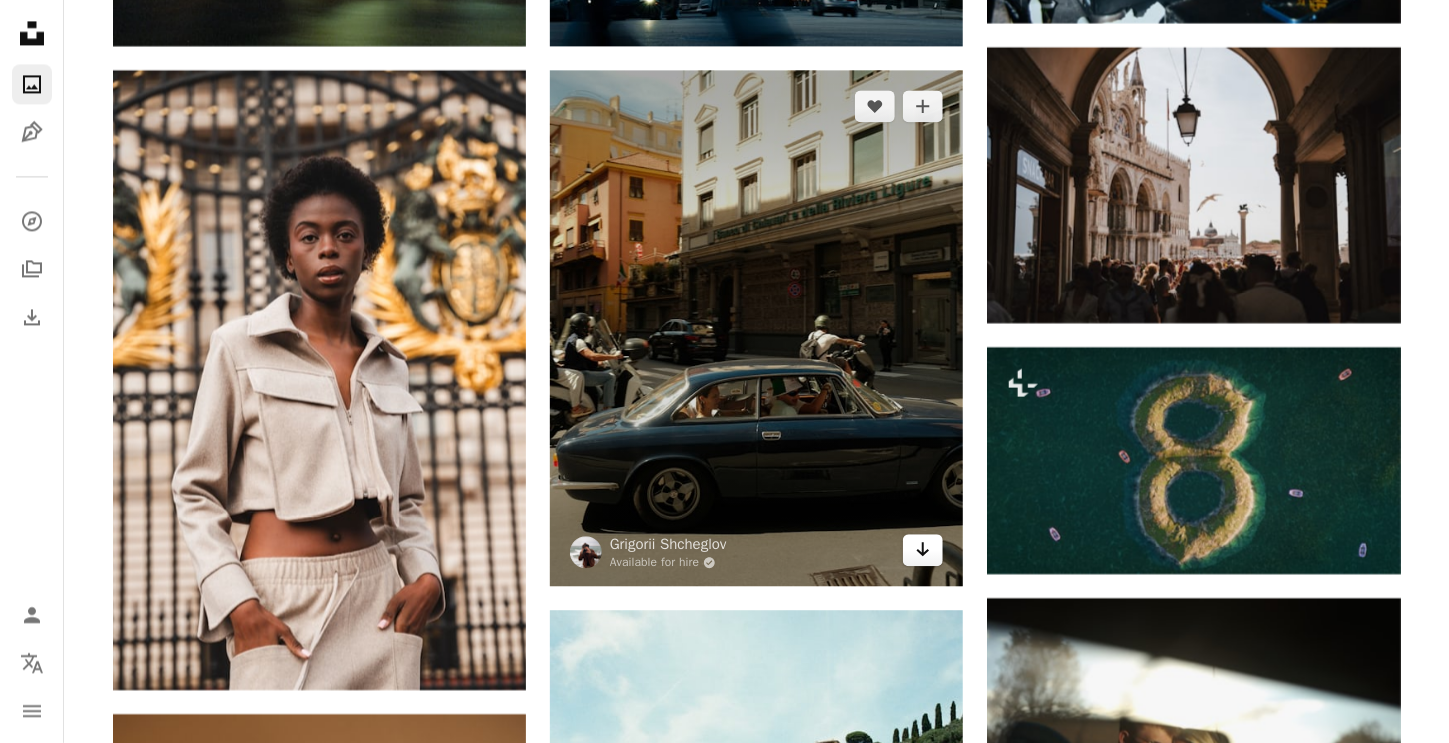 click on "Arrow pointing down" 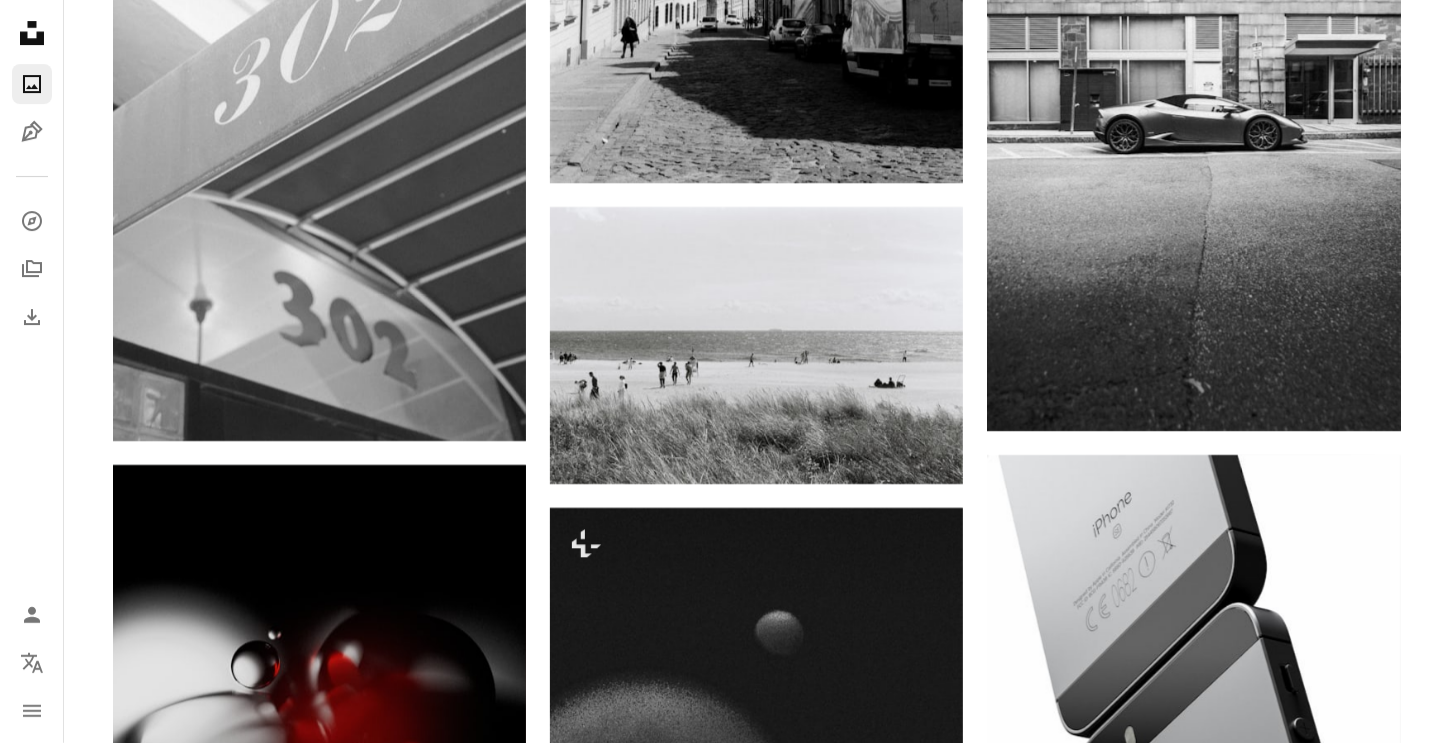 scroll, scrollTop: 166200, scrollLeft: 0, axis: vertical 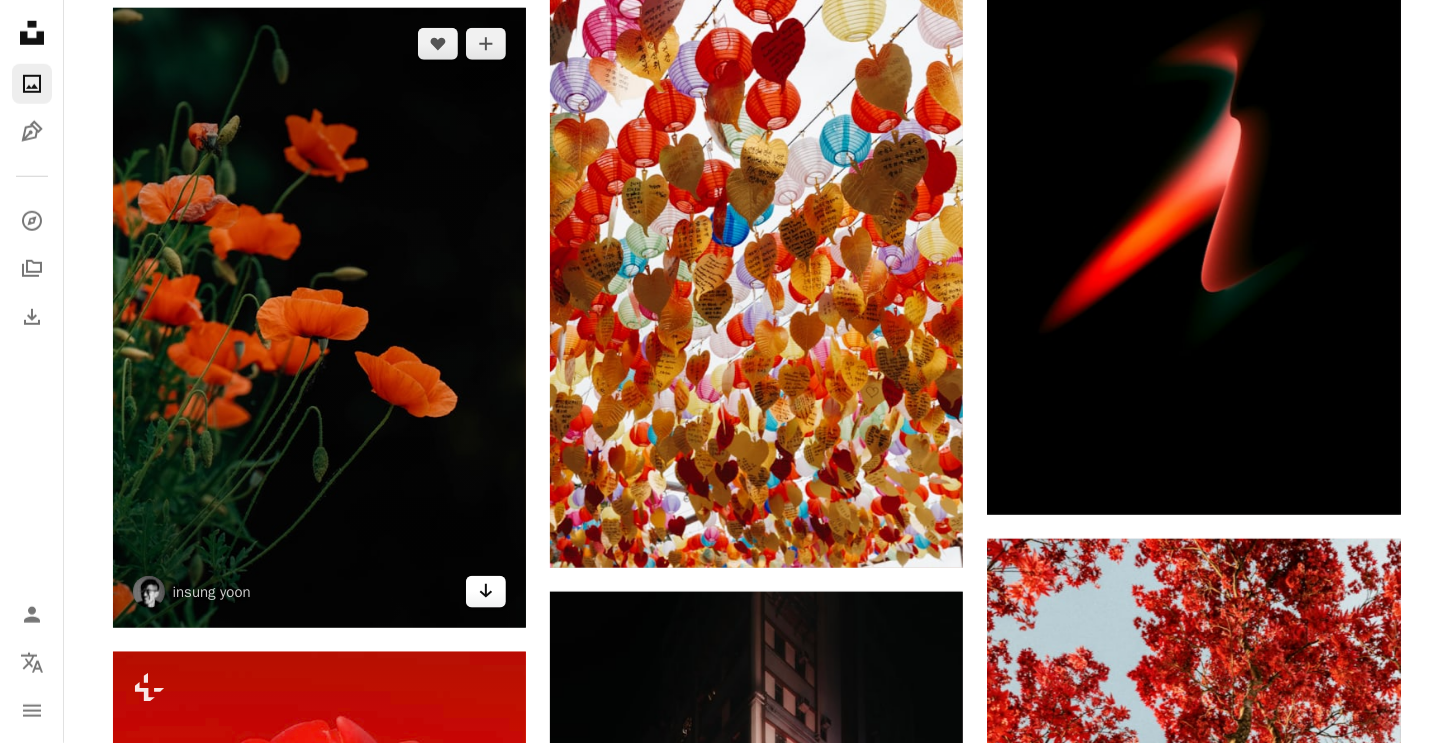 click 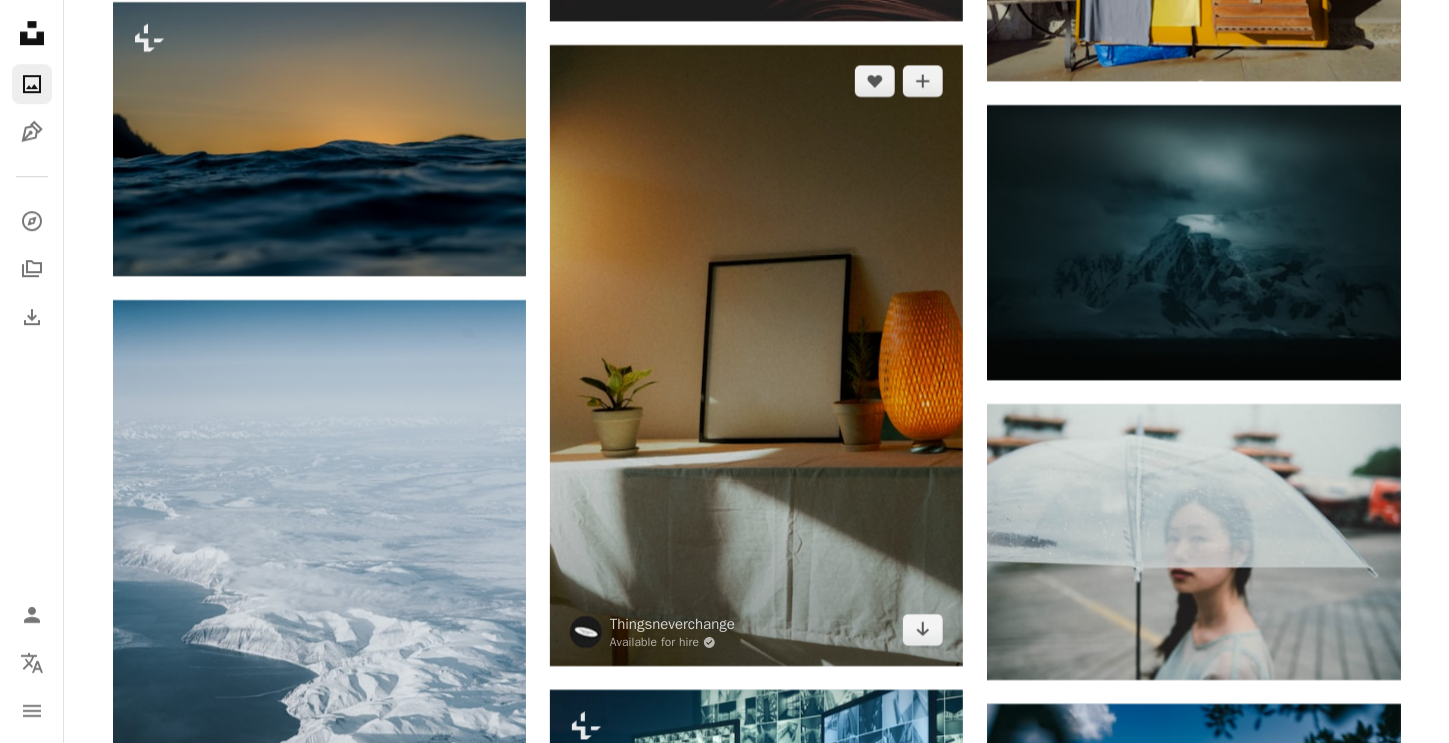 scroll, scrollTop: 168299, scrollLeft: 0, axis: vertical 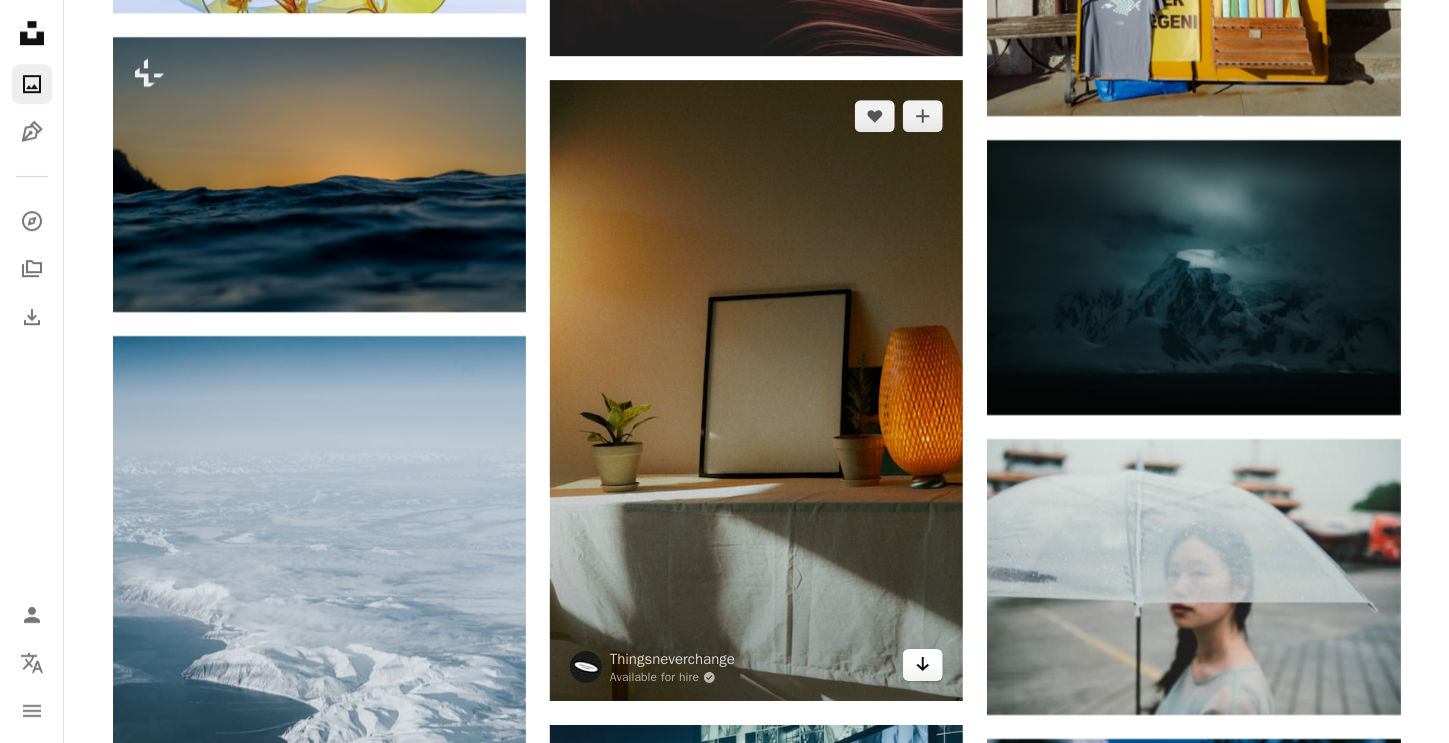 click 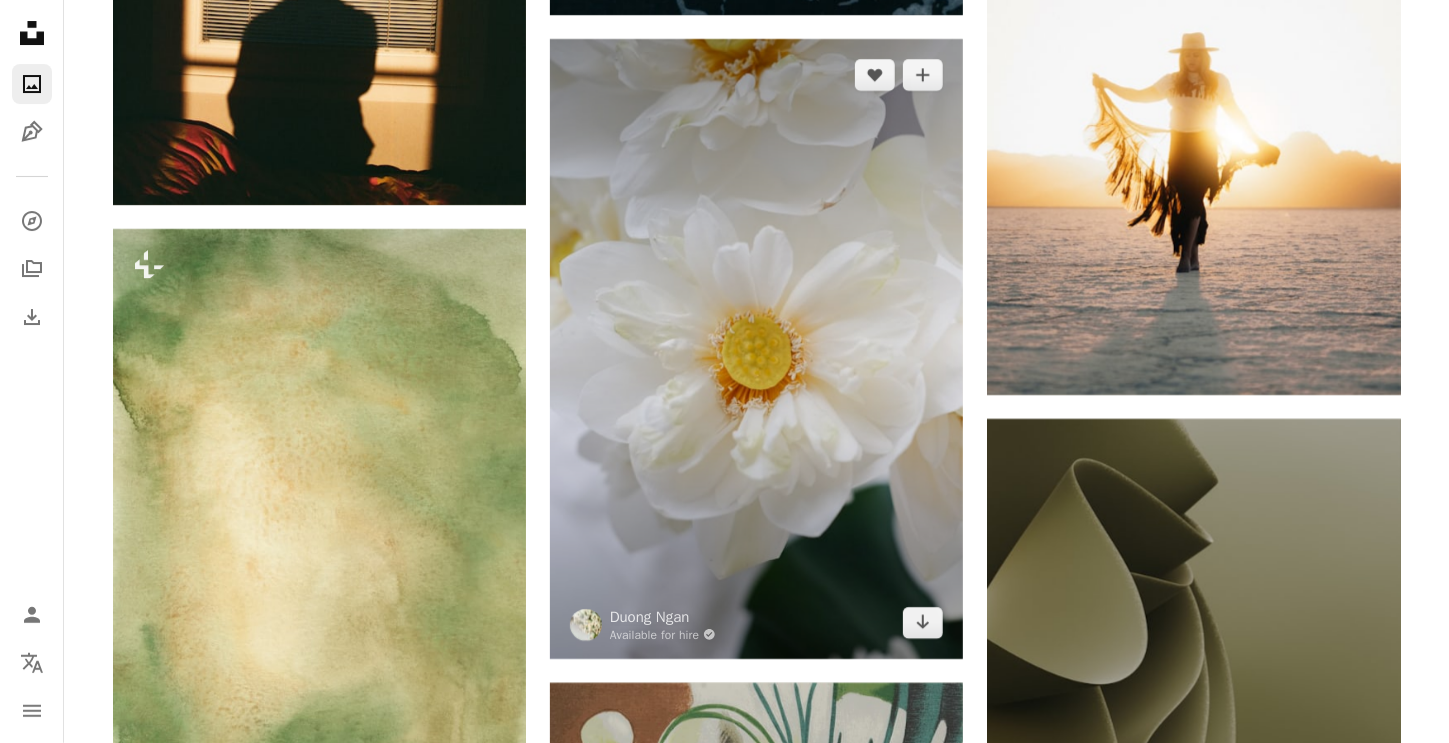 scroll, scrollTop: 172400, scrollLeft: 0, axis: vertical 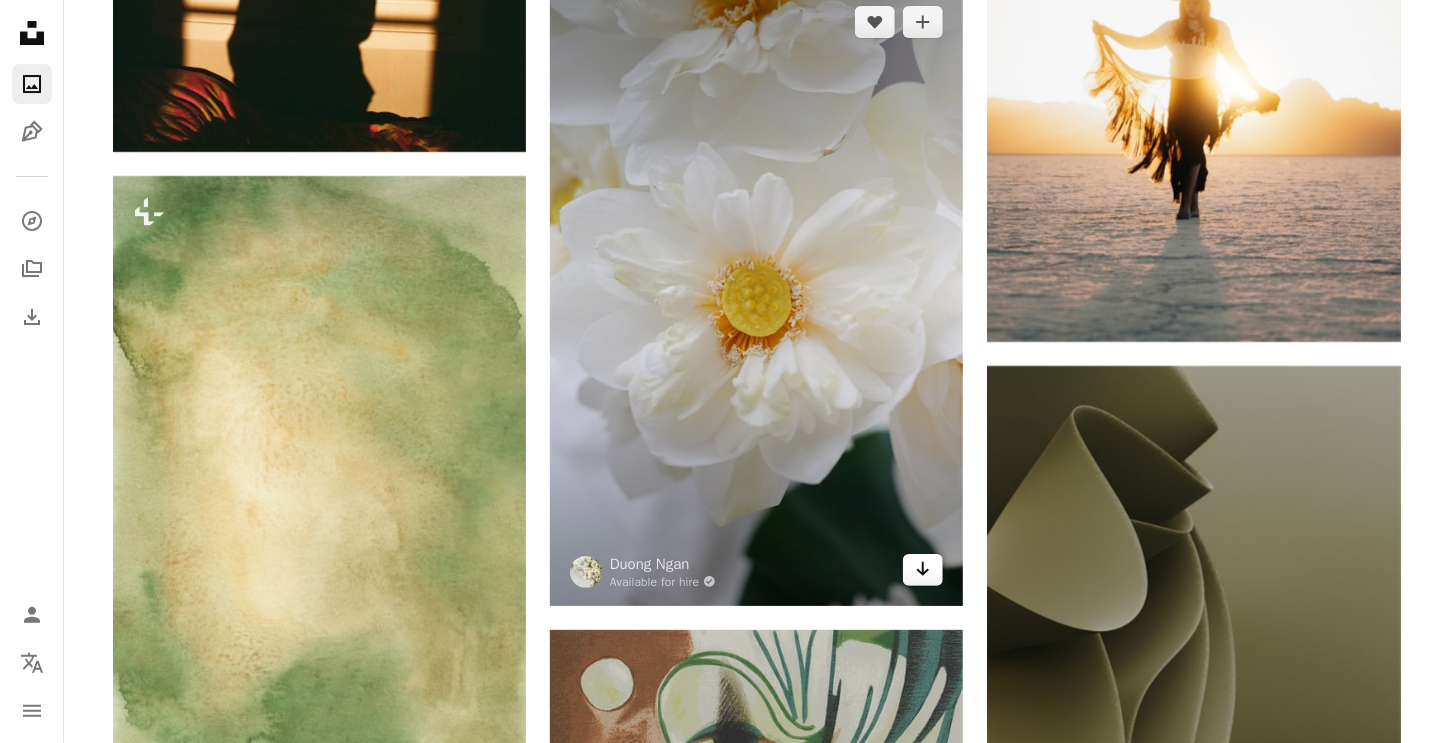 click on "Arrow pointing down" 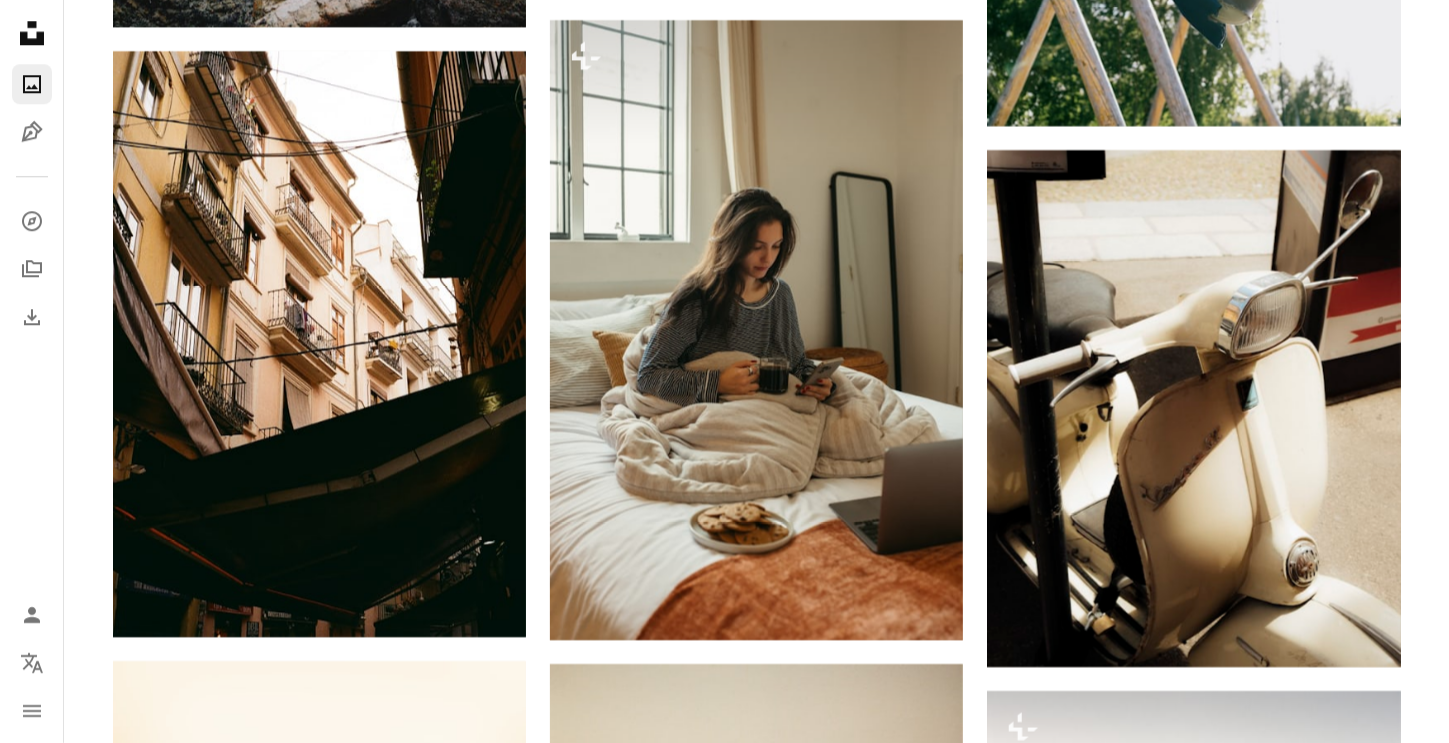 scroll, scrollTop: 178600, scrollLeft: 0, axis: vertical 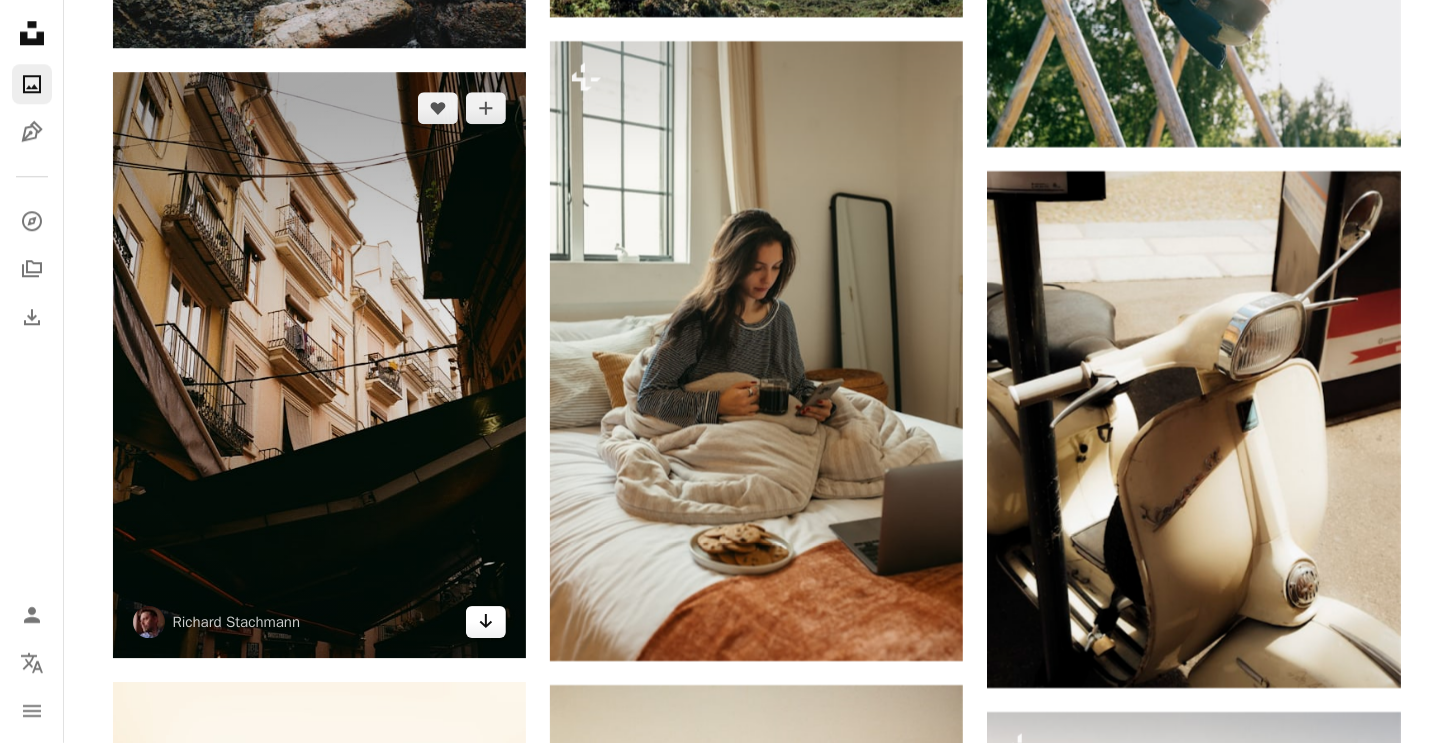 click on "Arrow pointing down" 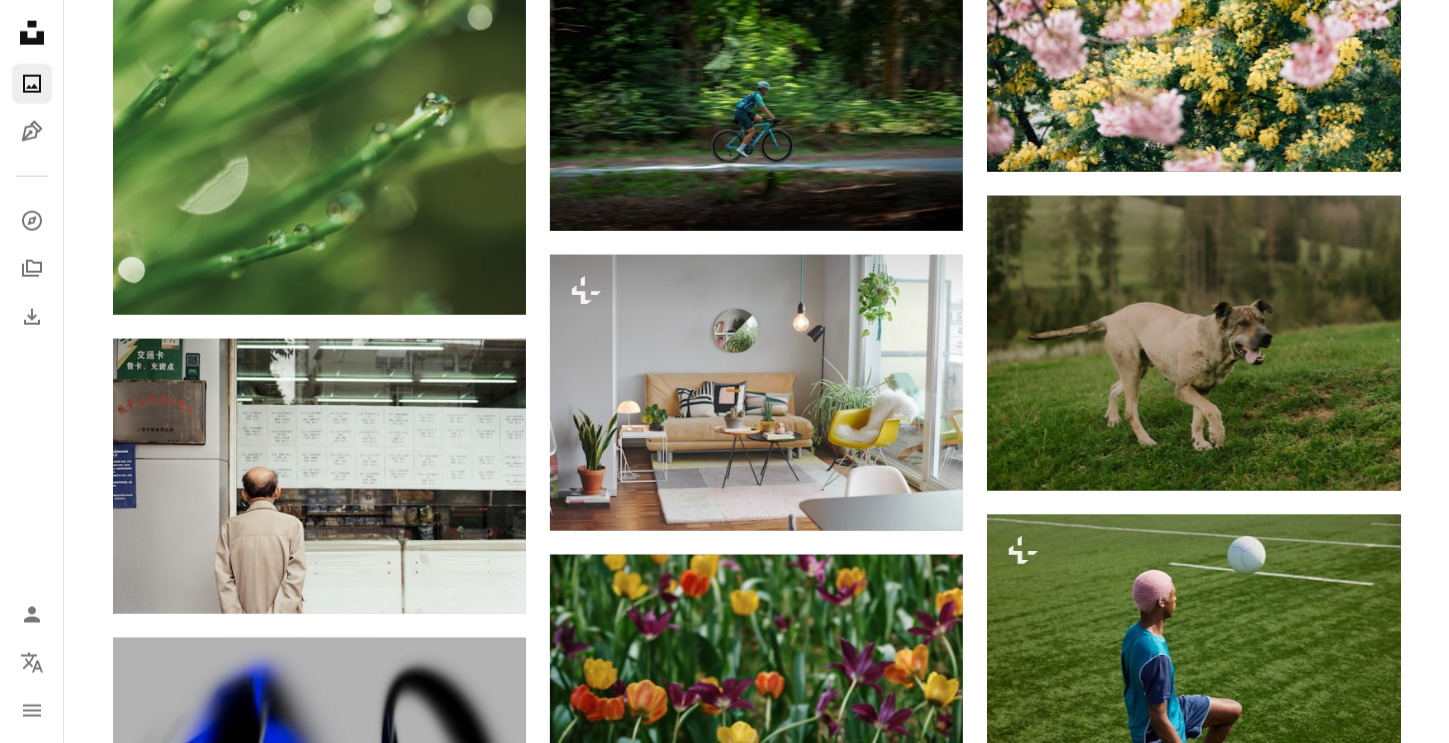 scroll, scrollTop: 184299, scrollLeft: 0, axis: vertical 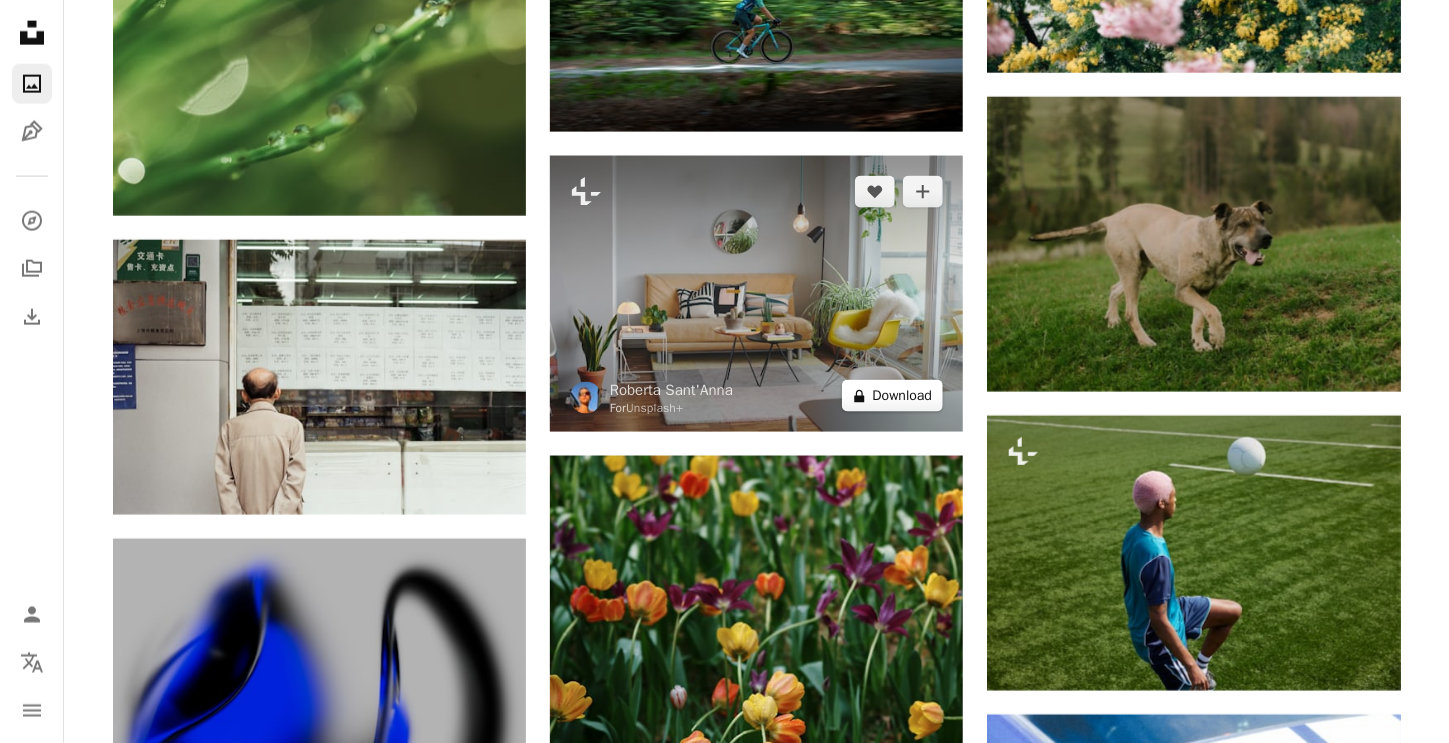 click on "A lock Download" at bounding box center [893, 396] 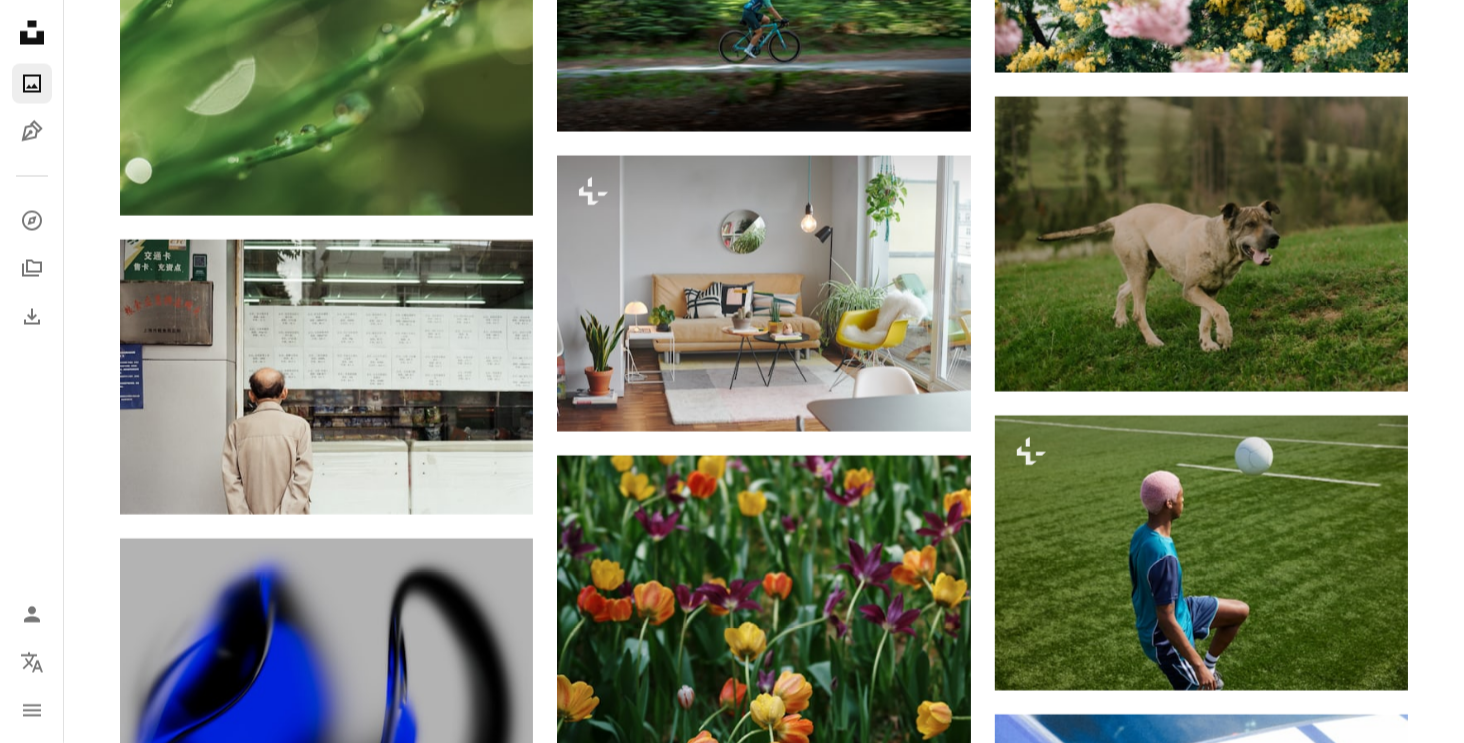 click on "An X shape" at bounding box center [20, 20] 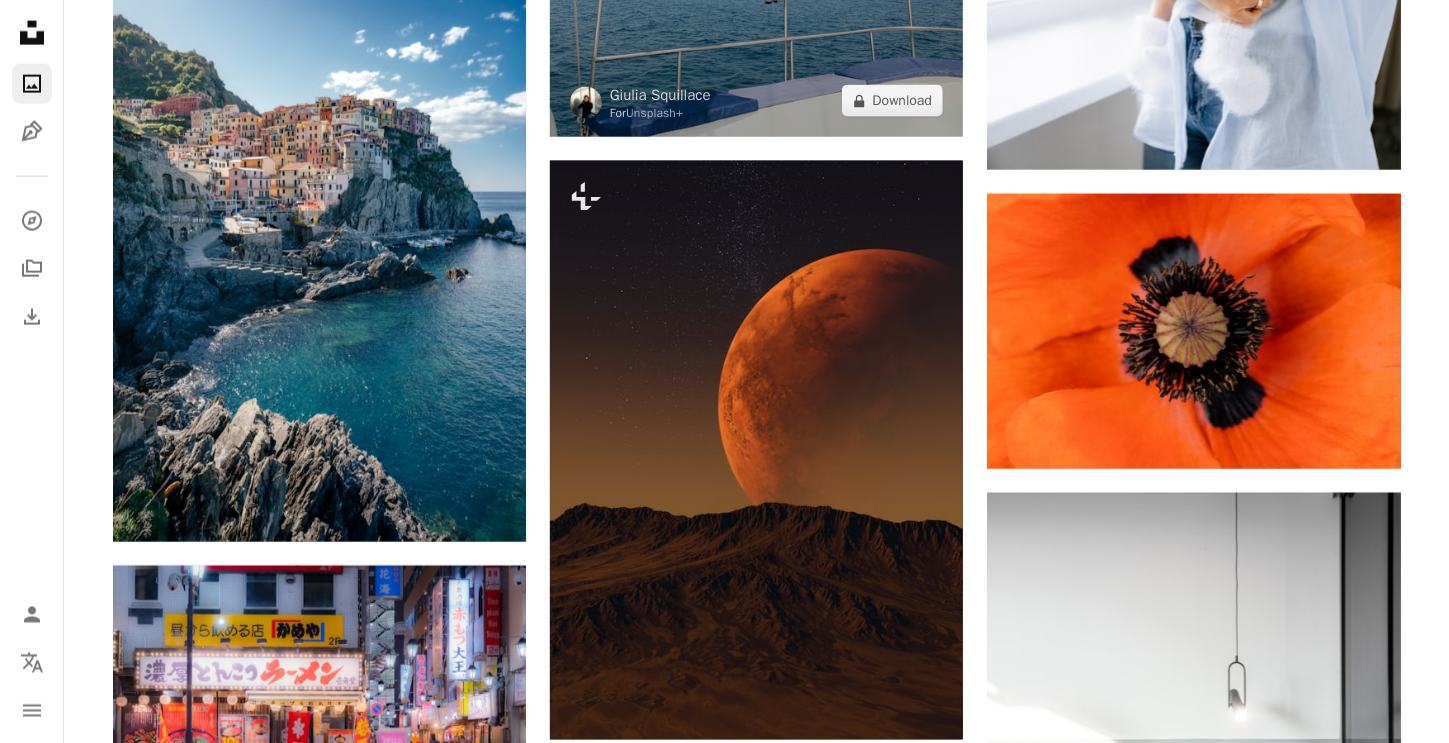 scroll, scrollTop: 189600, scrollLeft: 0, axis: vertical 